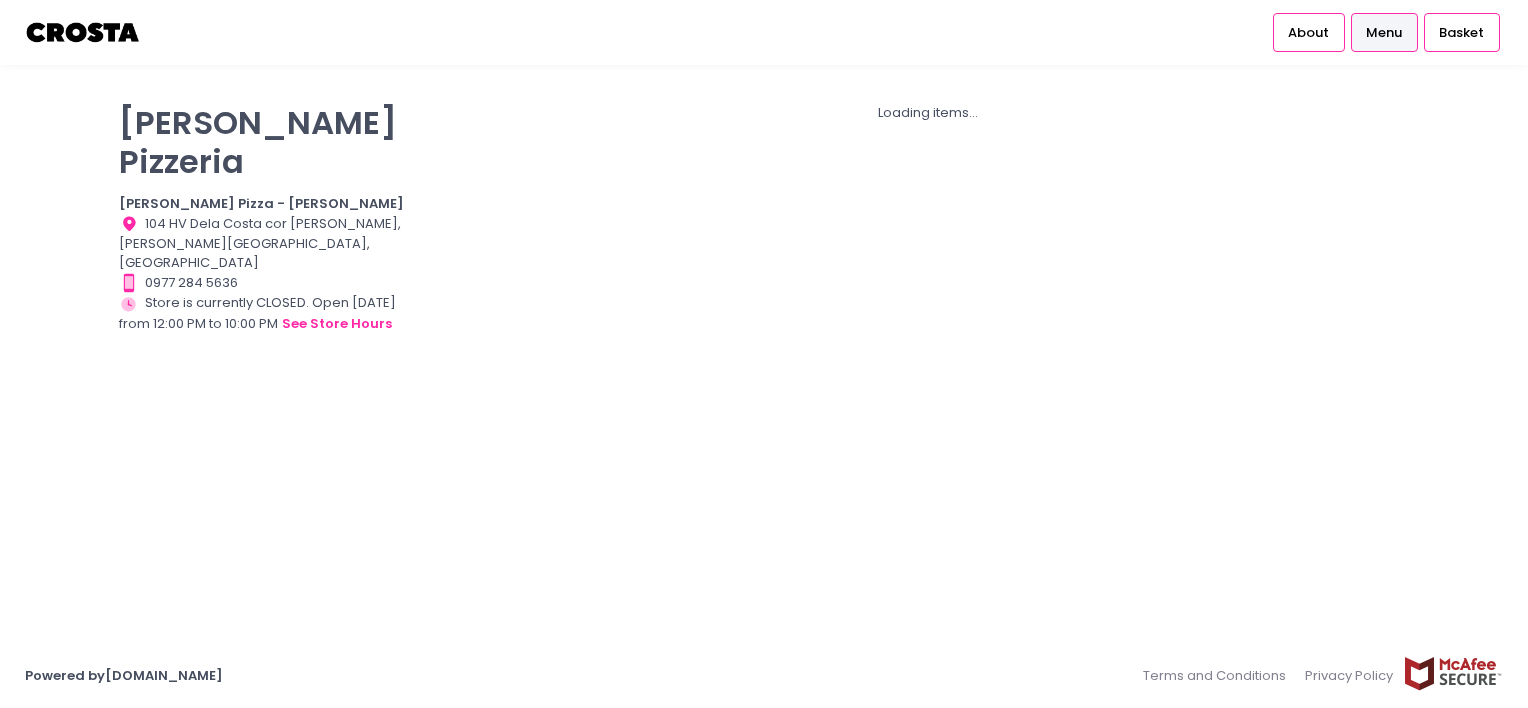 scroll, scrollTop: 0, scrollLeft: 0, axis: both 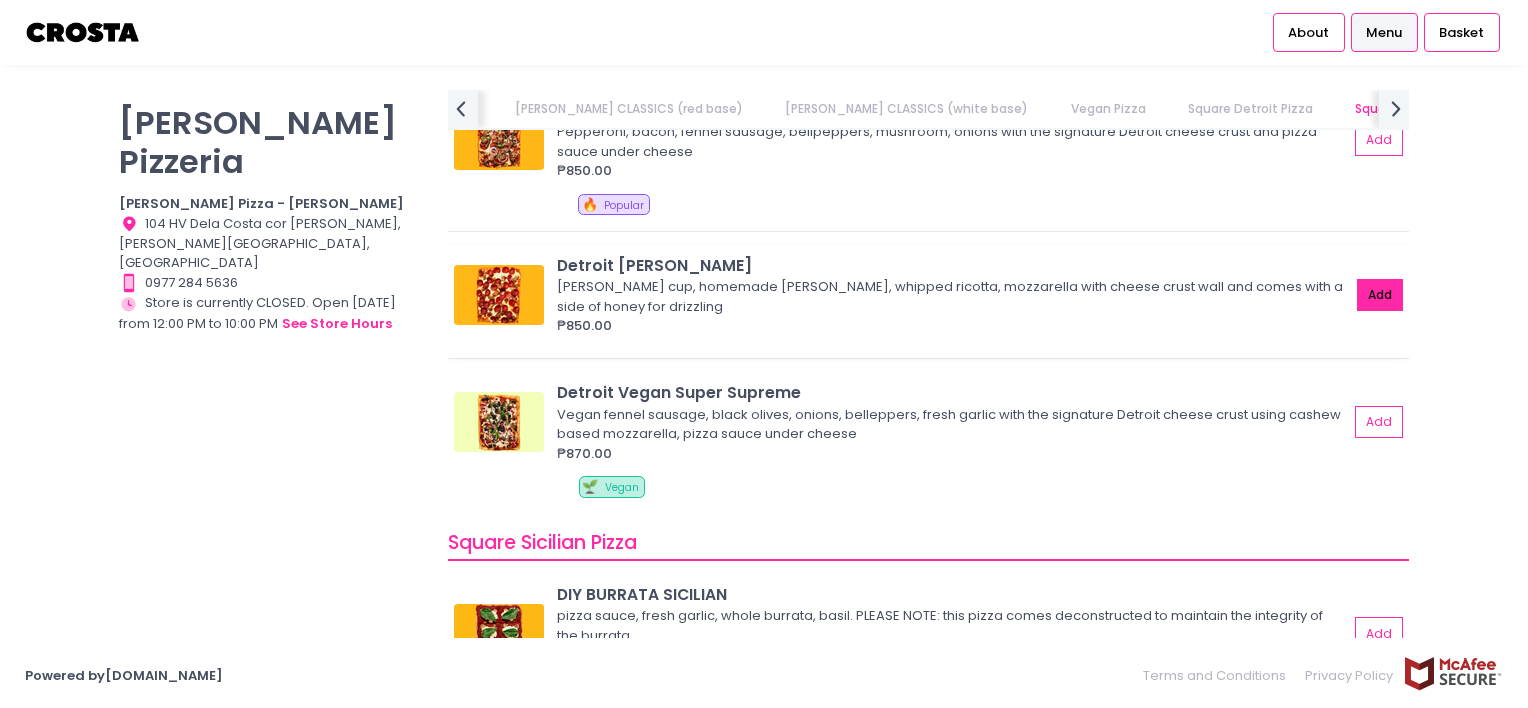 click on "Add" at bounding box center (1380, 295) 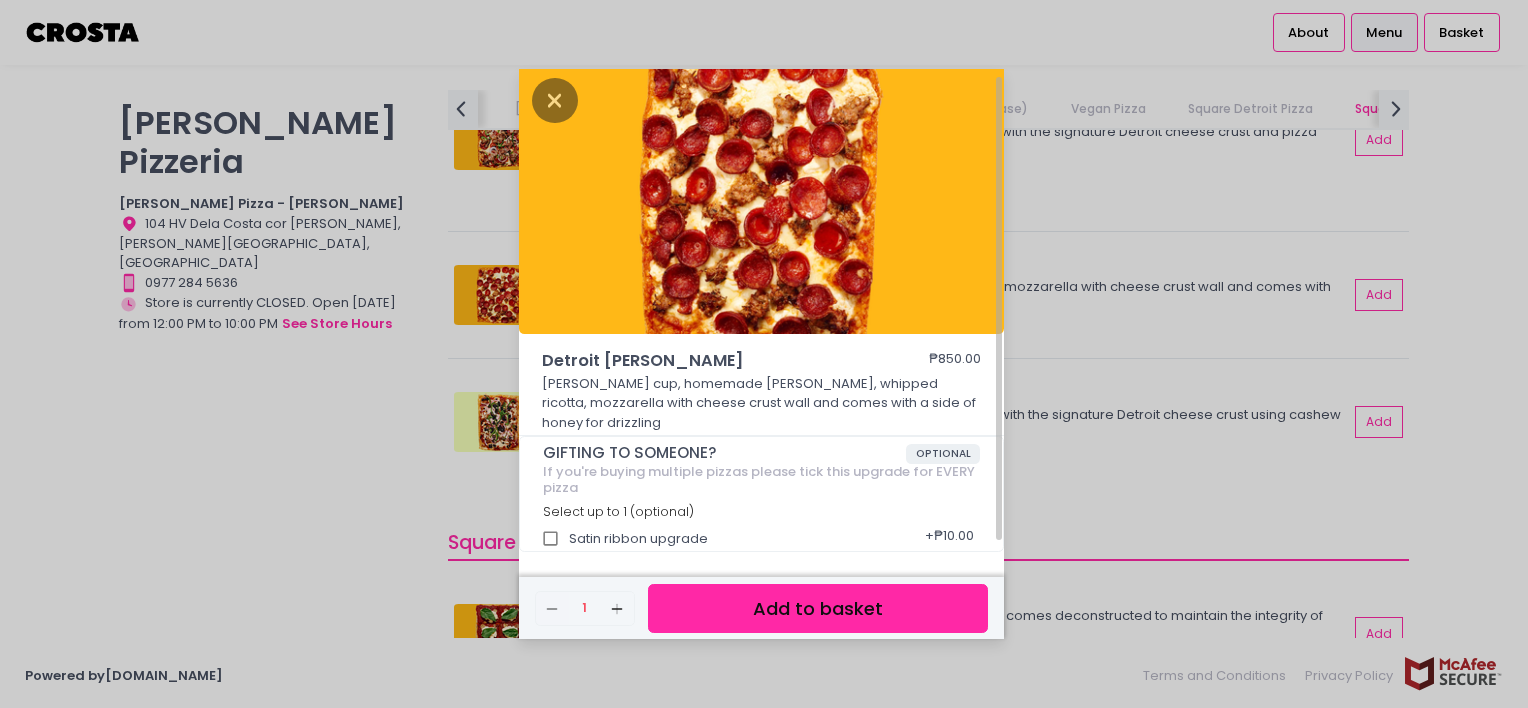 click on "Add to basket" at bounding box center [818, 608] 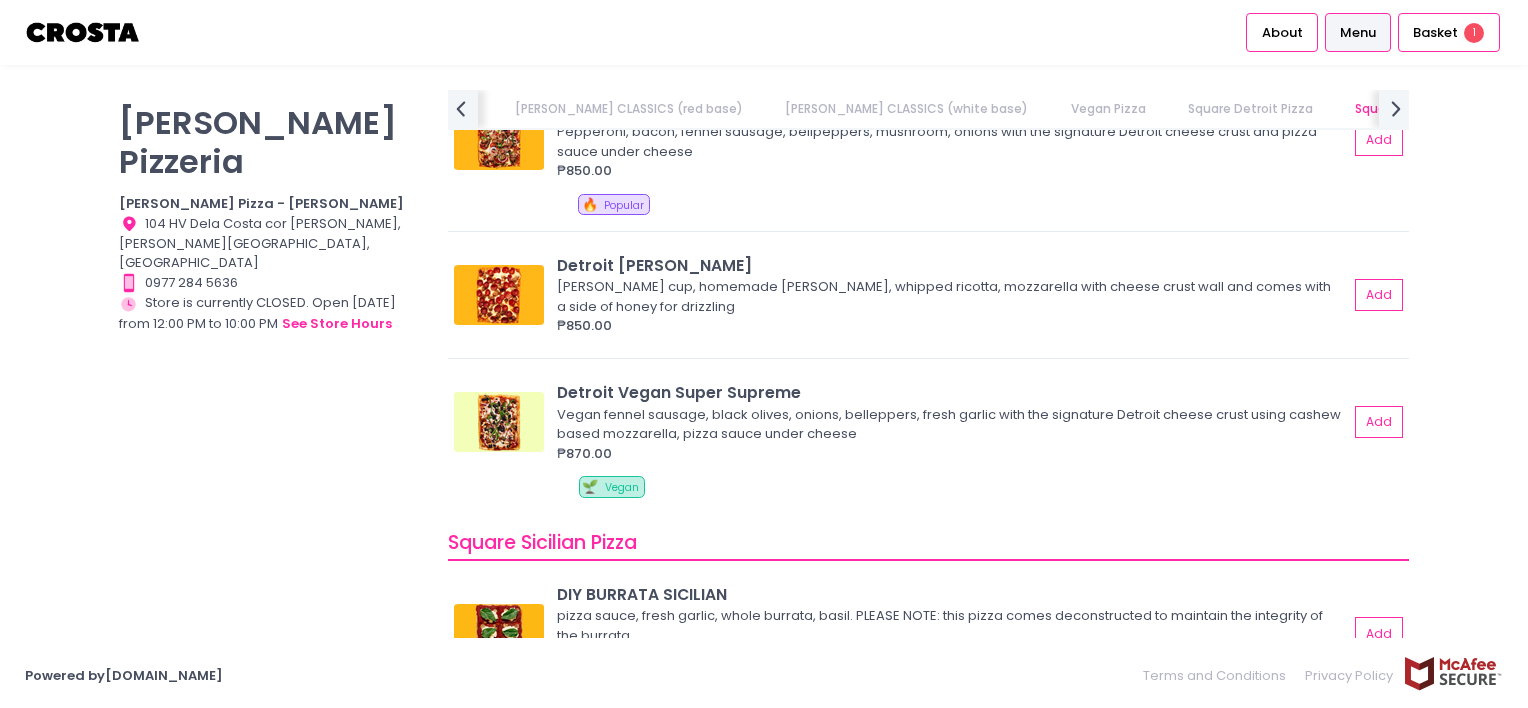 scroll, scrollTop: 5, scrollLeft: 0, axis: vertical 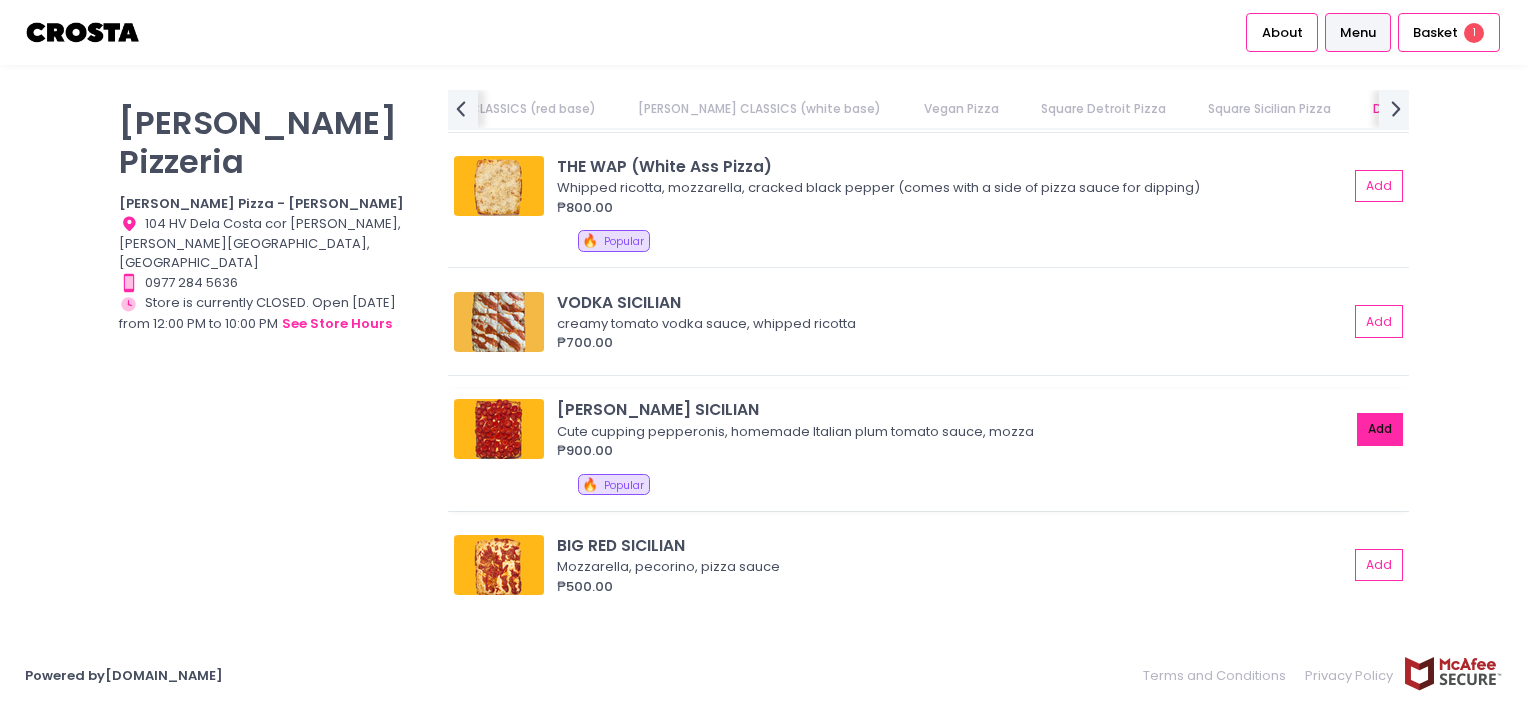 click on "Add" at bounding box center [1380, 429] 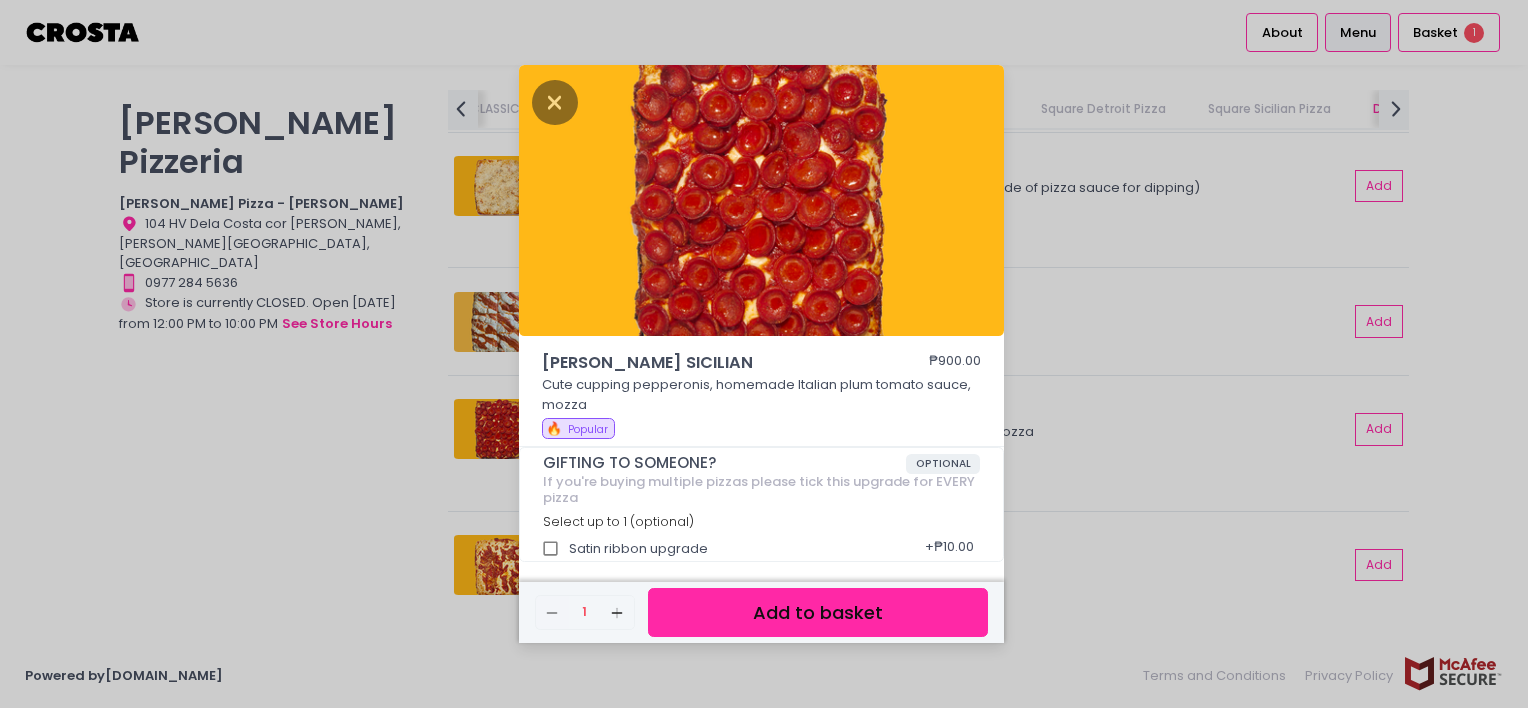click on "Add to basket" at bounding box center [818, 612] 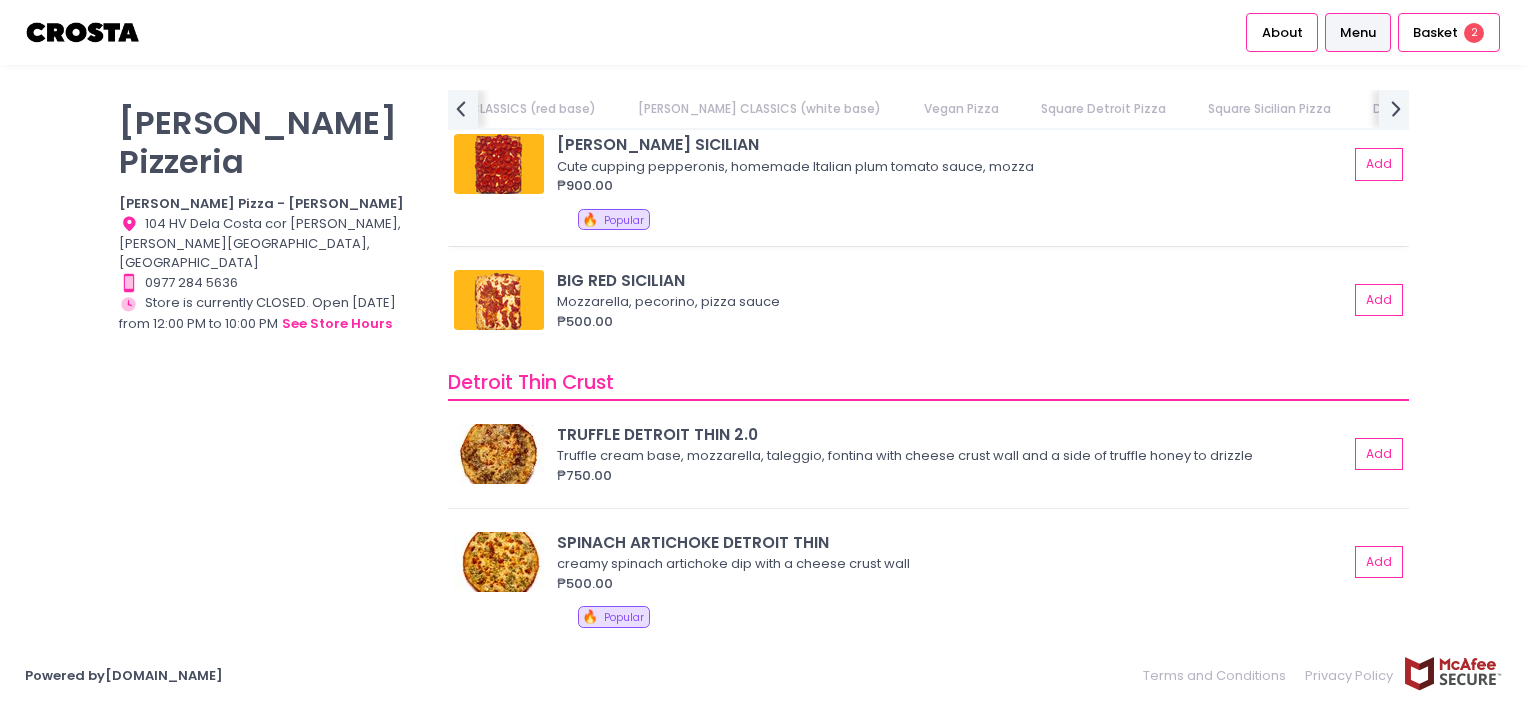 scroll, scrollTop: 3400, scrollLeft: 0, axis: vertical 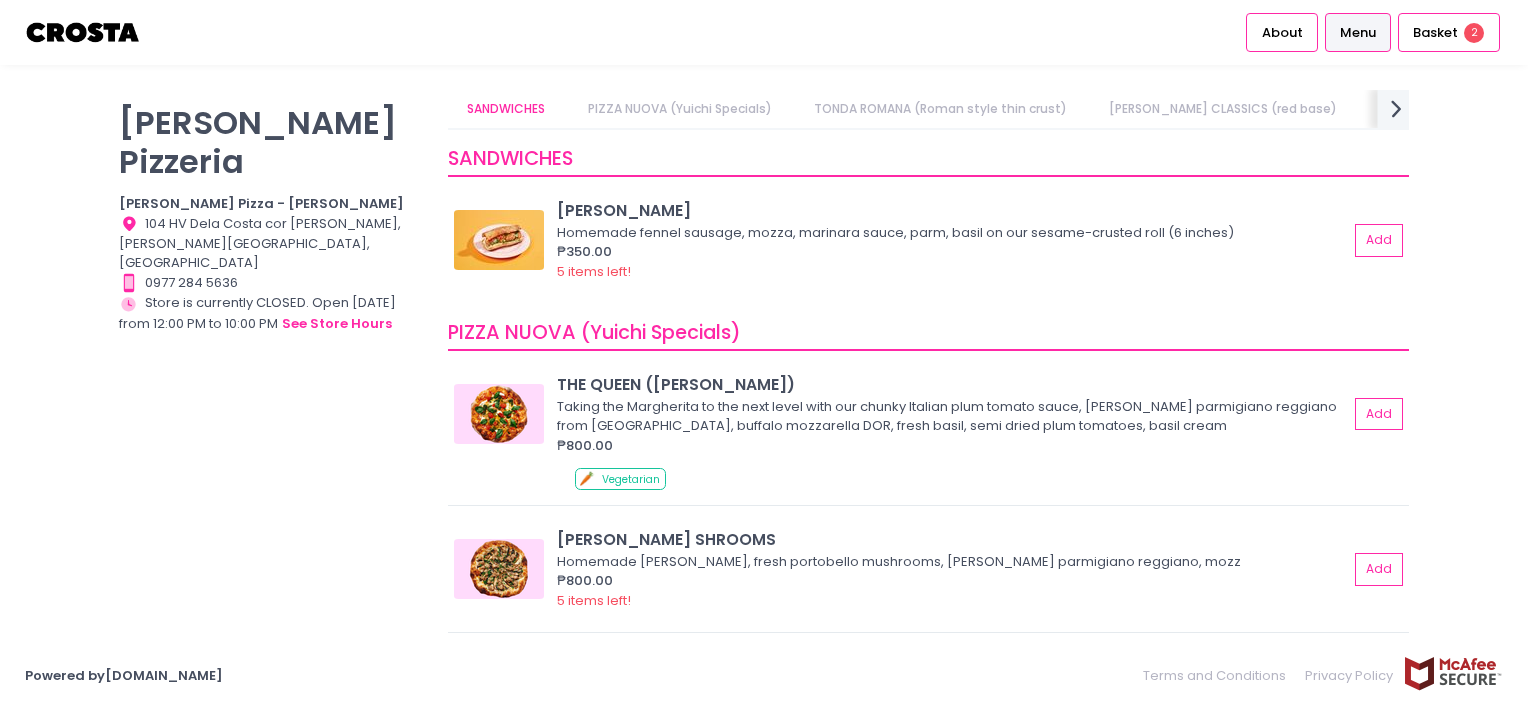 click on "next Created with Sketch." 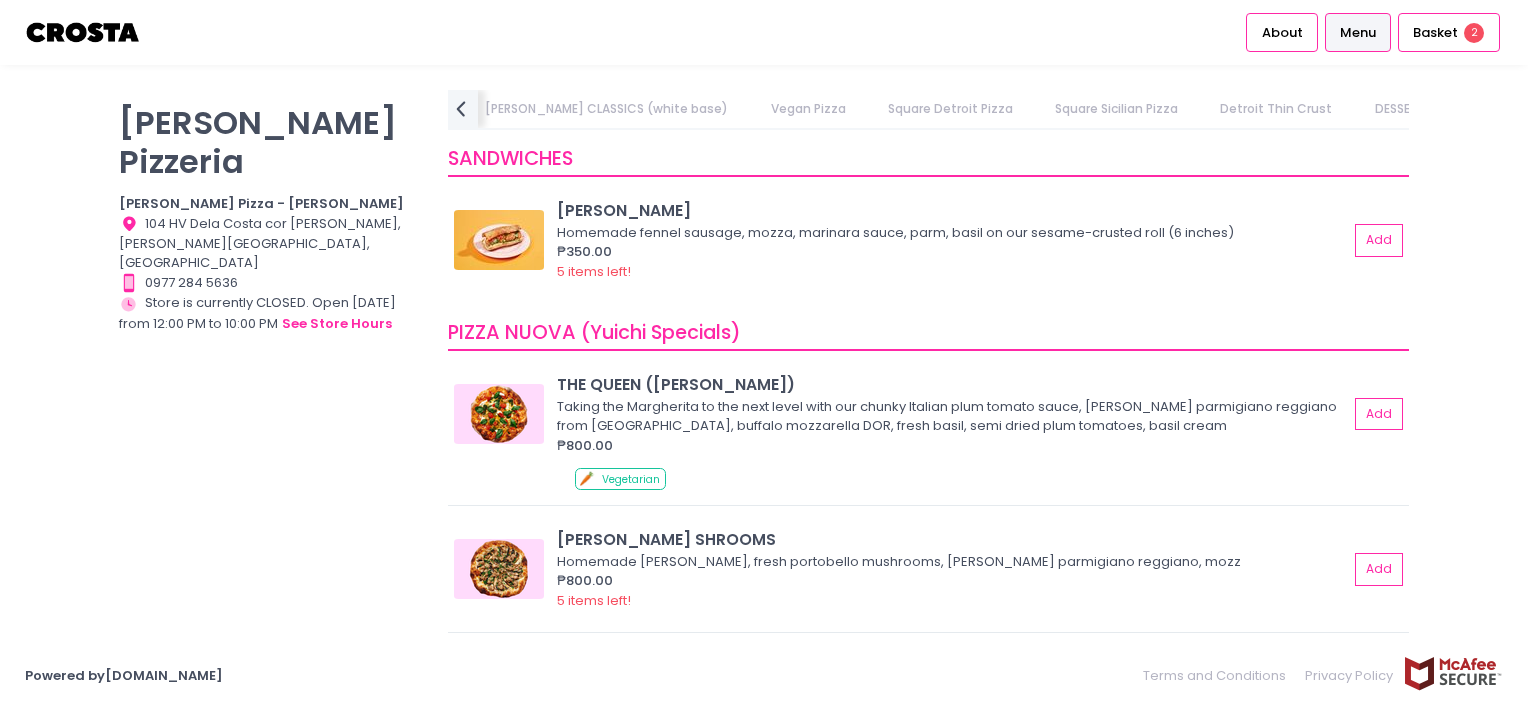 scroll, scrollTop: 0, scrollLeft: 1015, axis: horizontal 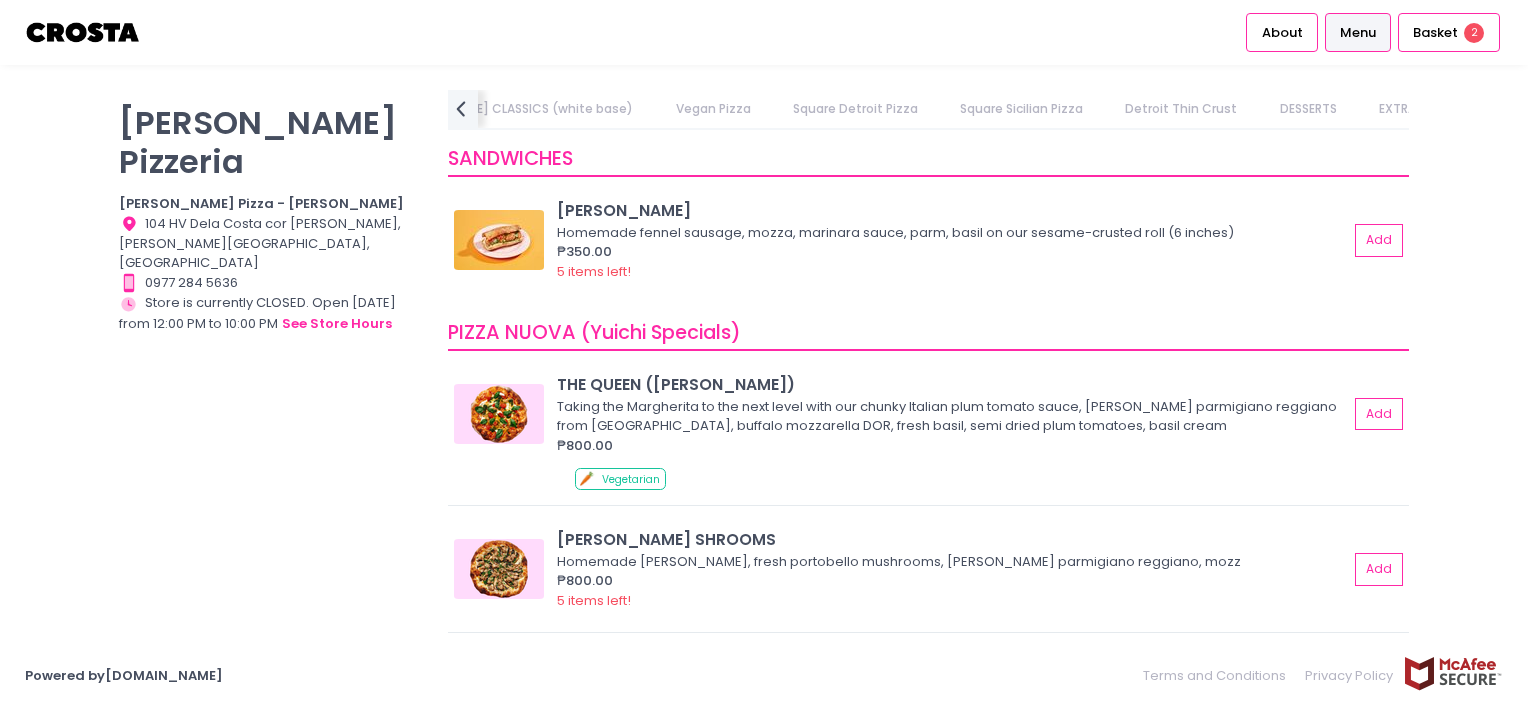 click on "DESSERTS" at bounding box center [1308, 109] 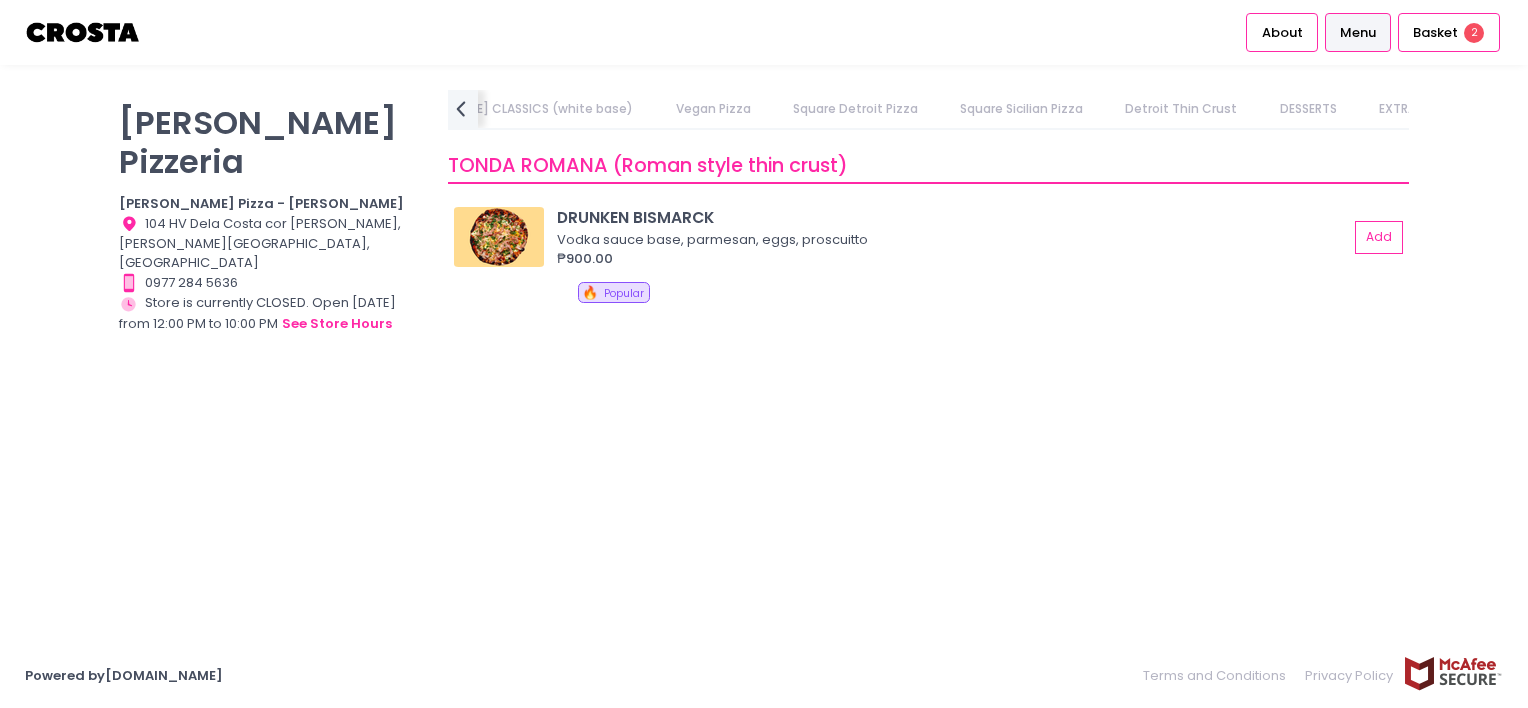 scroll, scrollTop: 0, scrollLeft: 0, axis: both 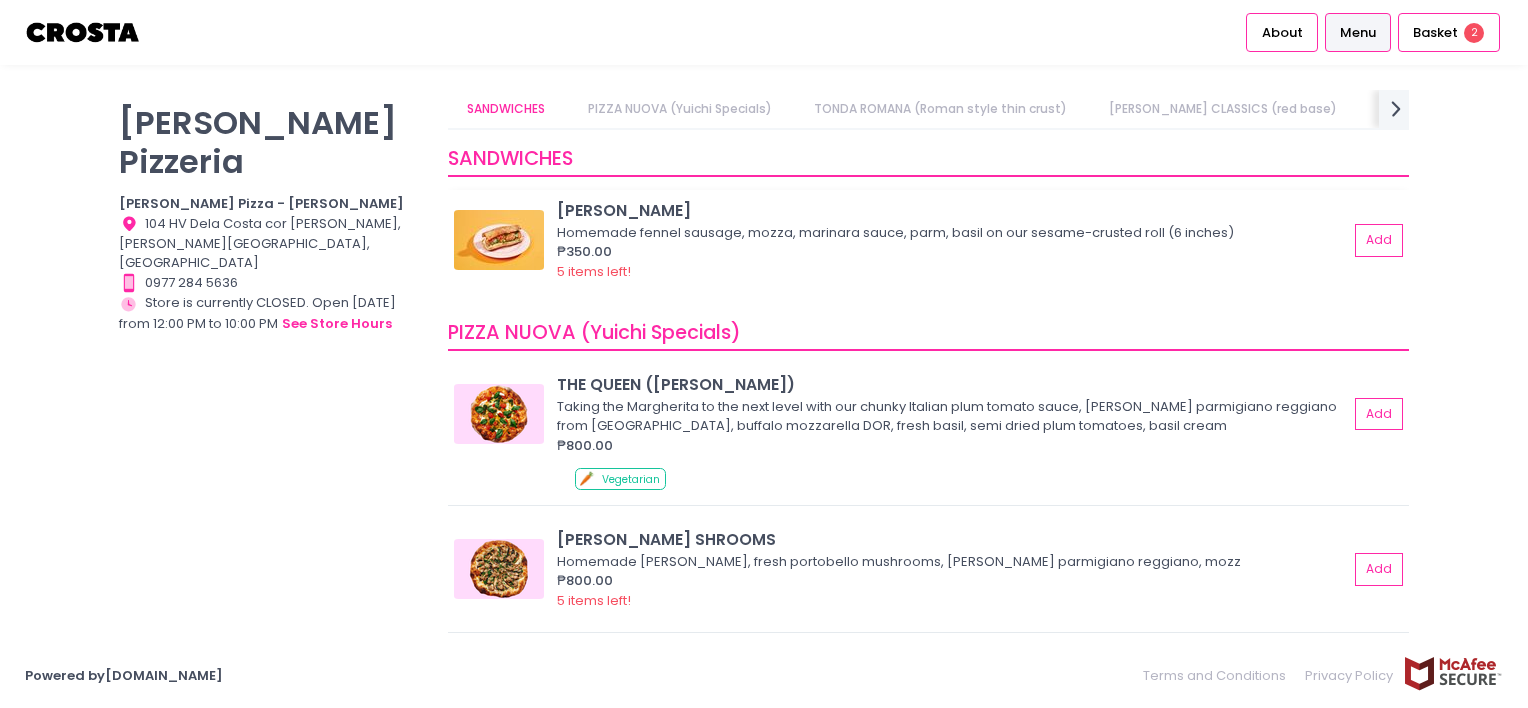 click at bounding box center [499, 240] 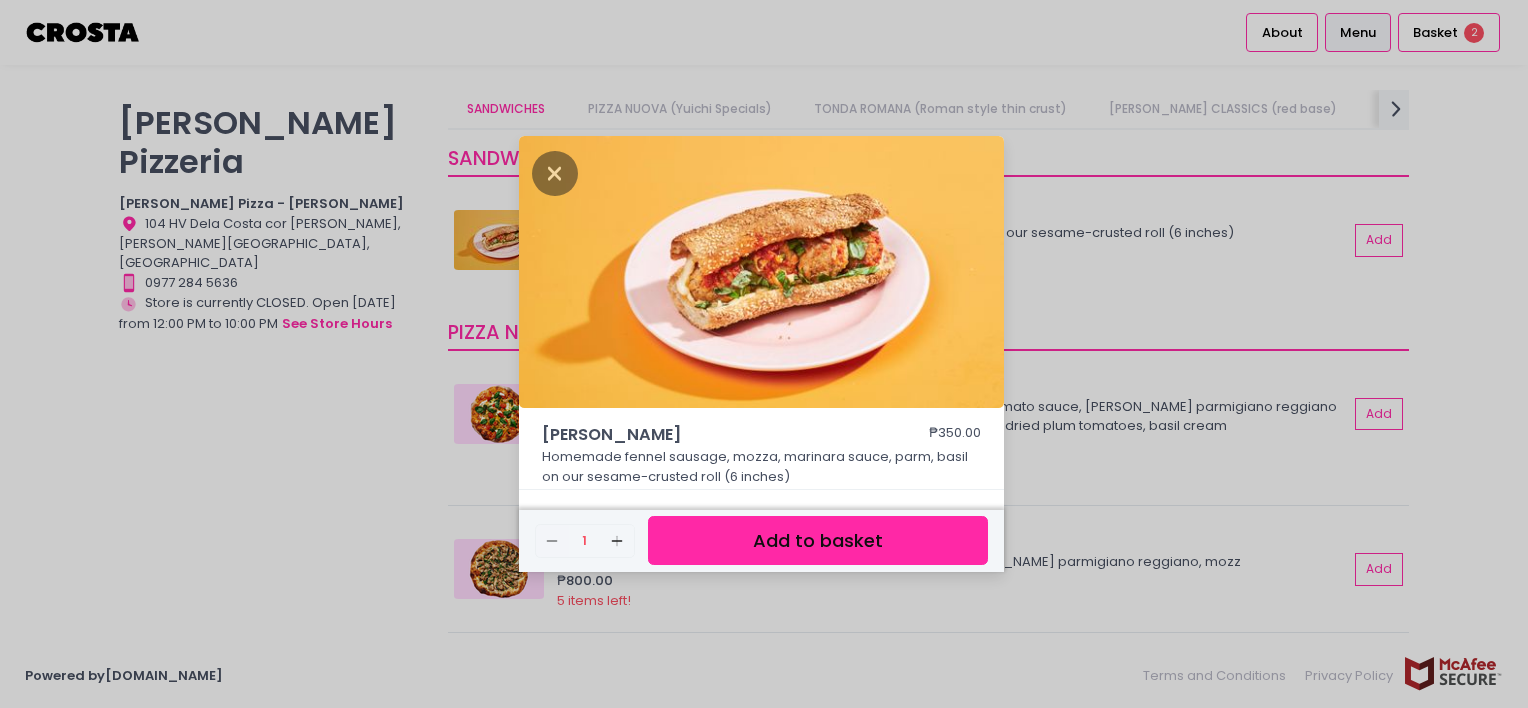 click on "Add to basket" at bounding box center (818, 540) 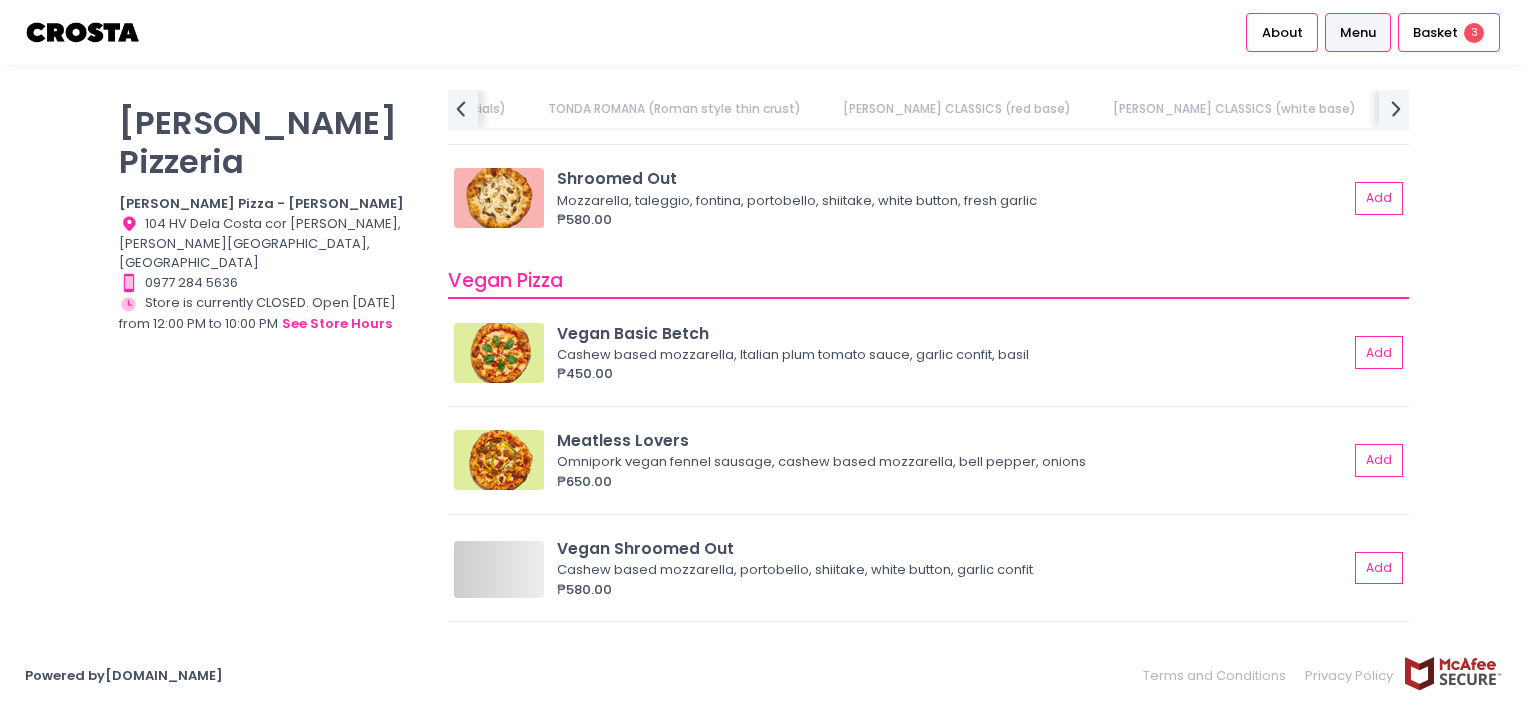 scroll, scrollTop: 1700, scrollLeft: 0, axis: vertical 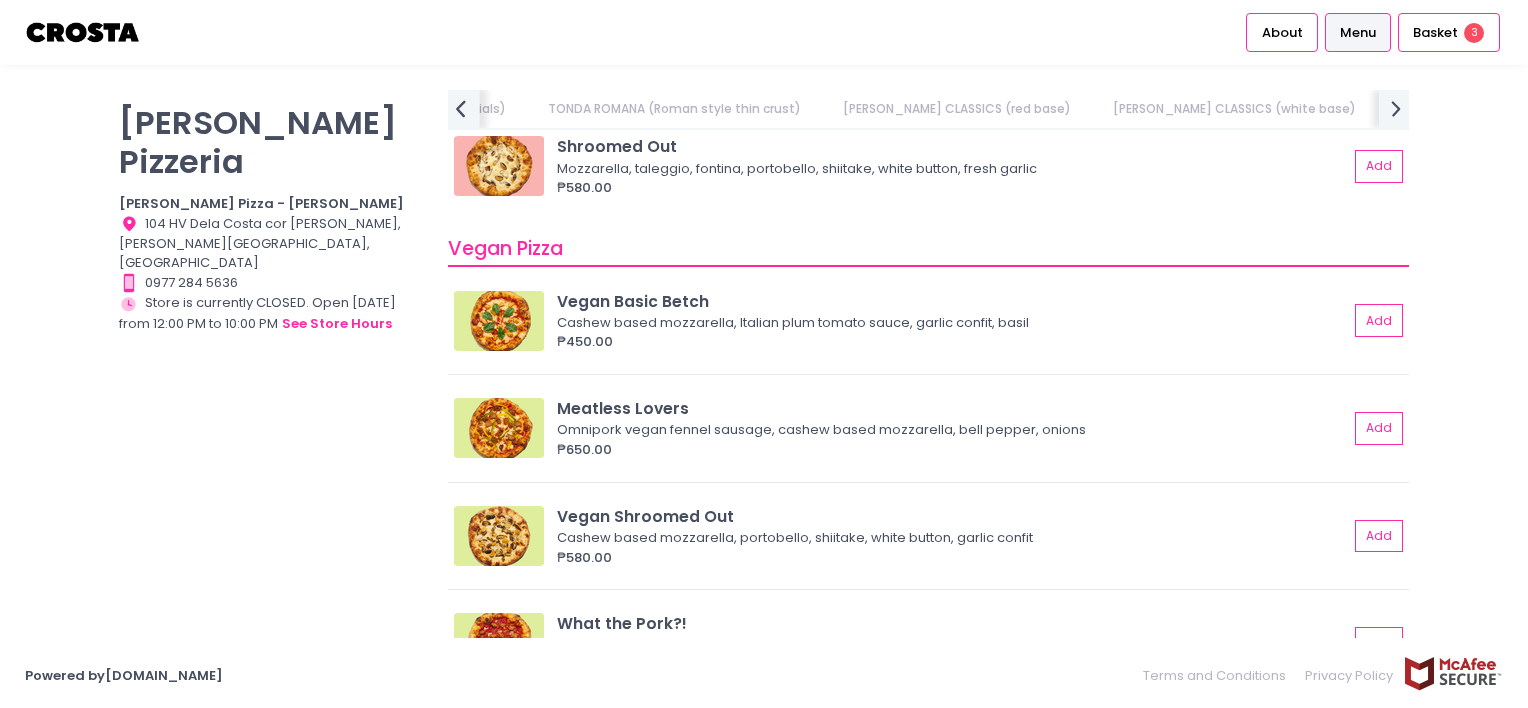 click on "prev Created with Sketch." 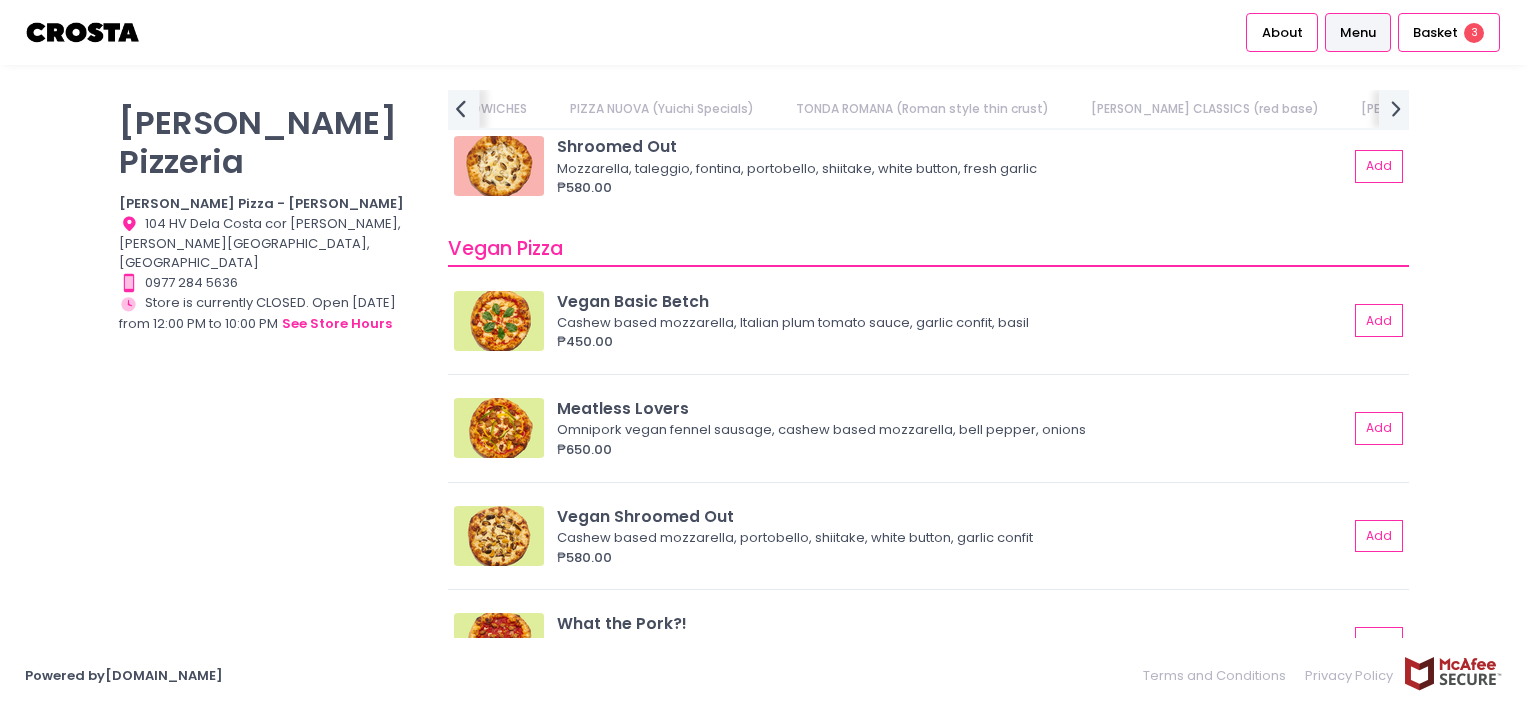 scroll, scrollTop: 0, scrollLeft: 0, axis: both 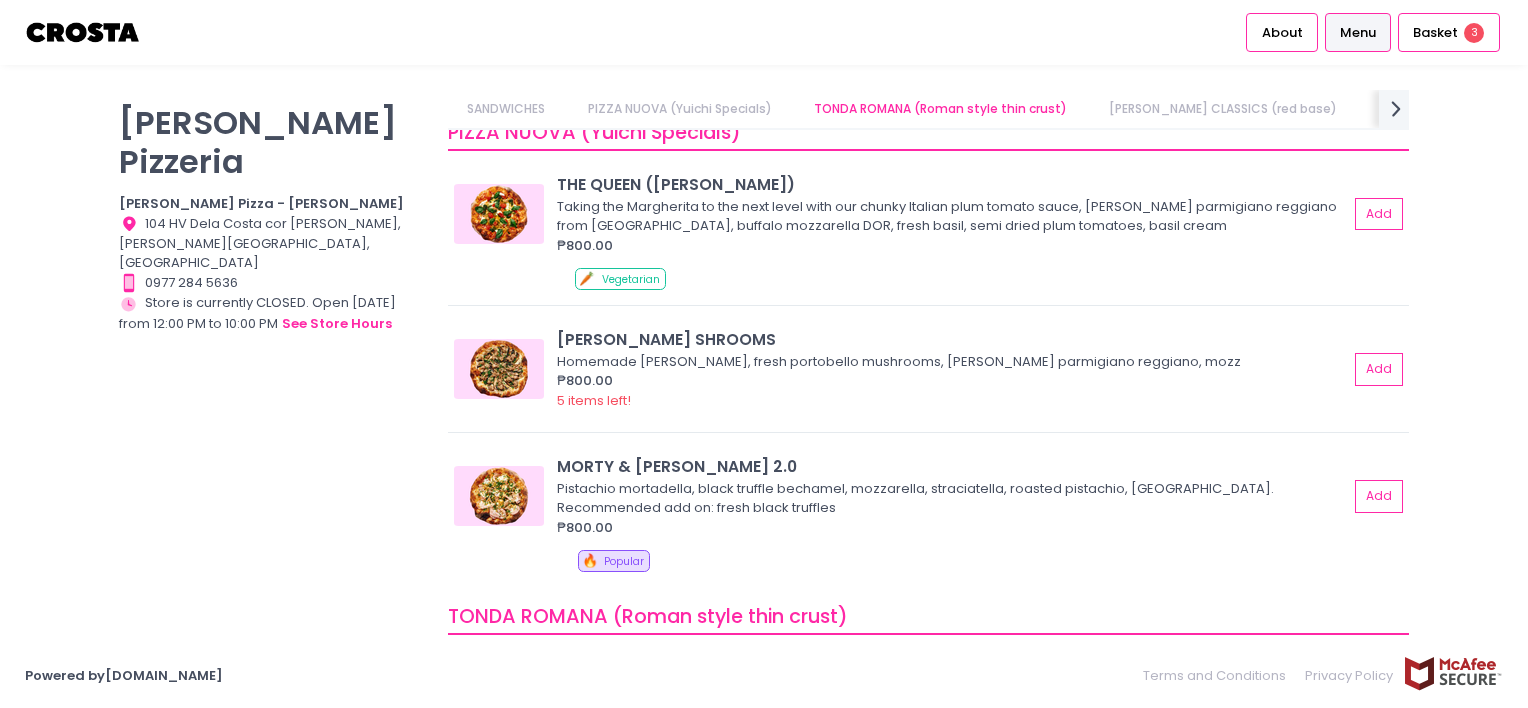 click on "[PERSON_NAME] CLASSICS (red base)" at bounding box center (1223, 109) 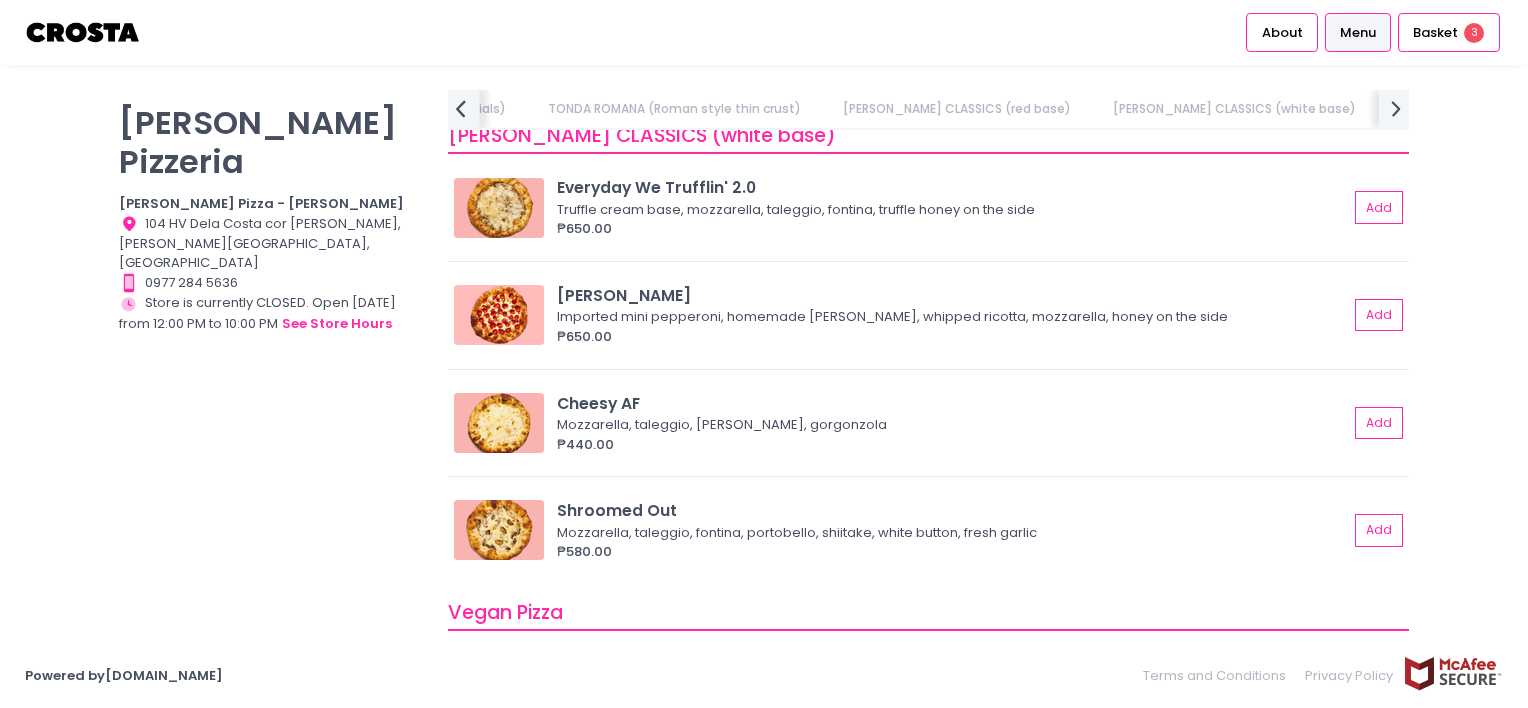 click on "prev Created with Sketch." 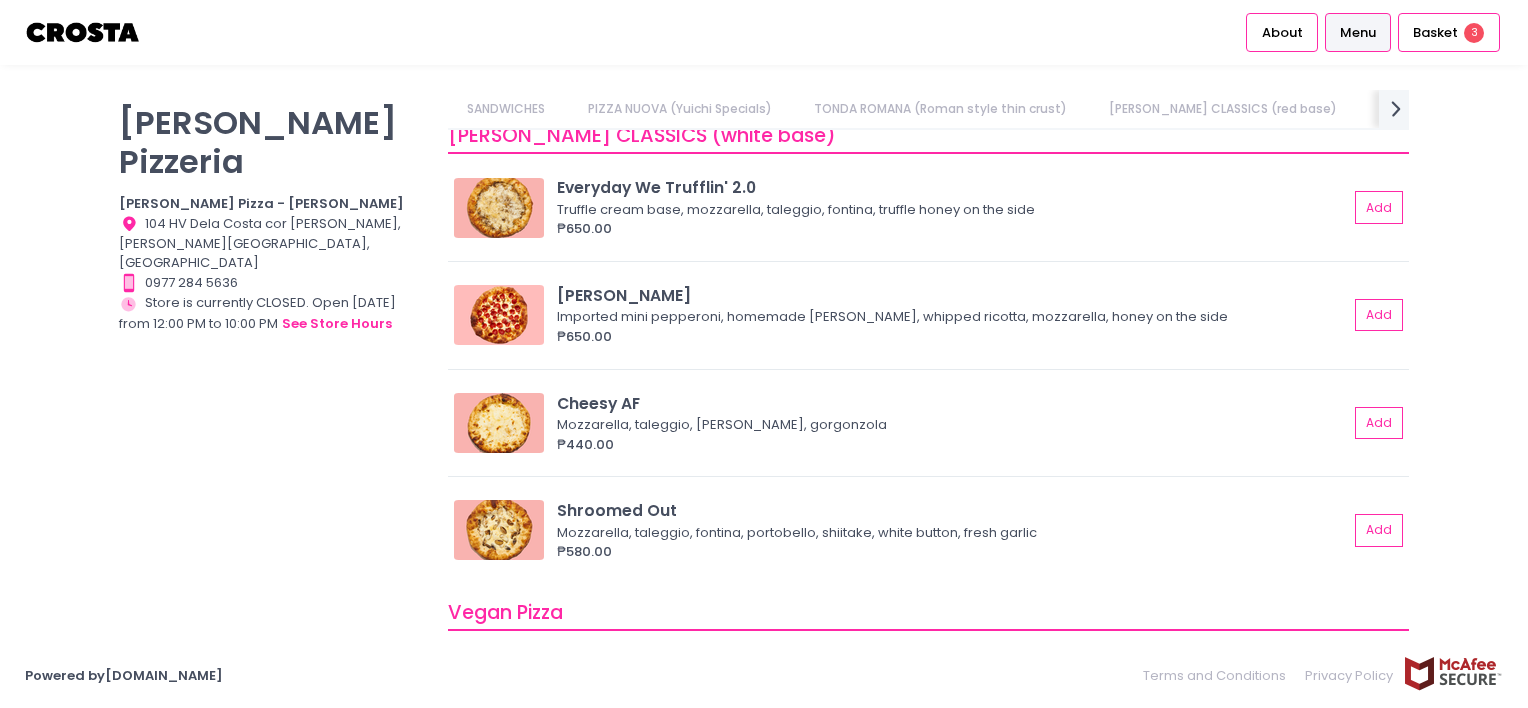 click on "PIZZA NUOVA (Yuichi Specials)" at bounding box center (679, 109) 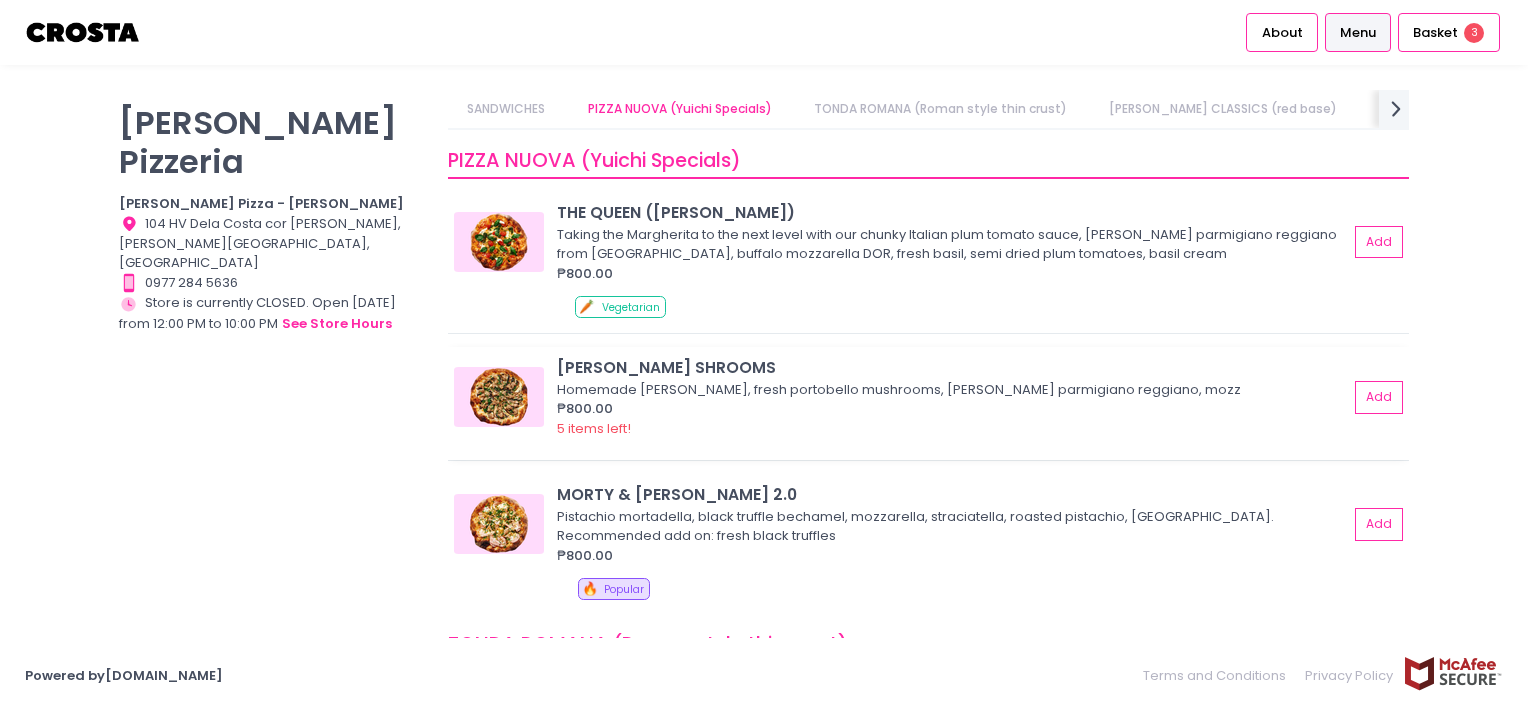 click at bounding box center (499, 397) 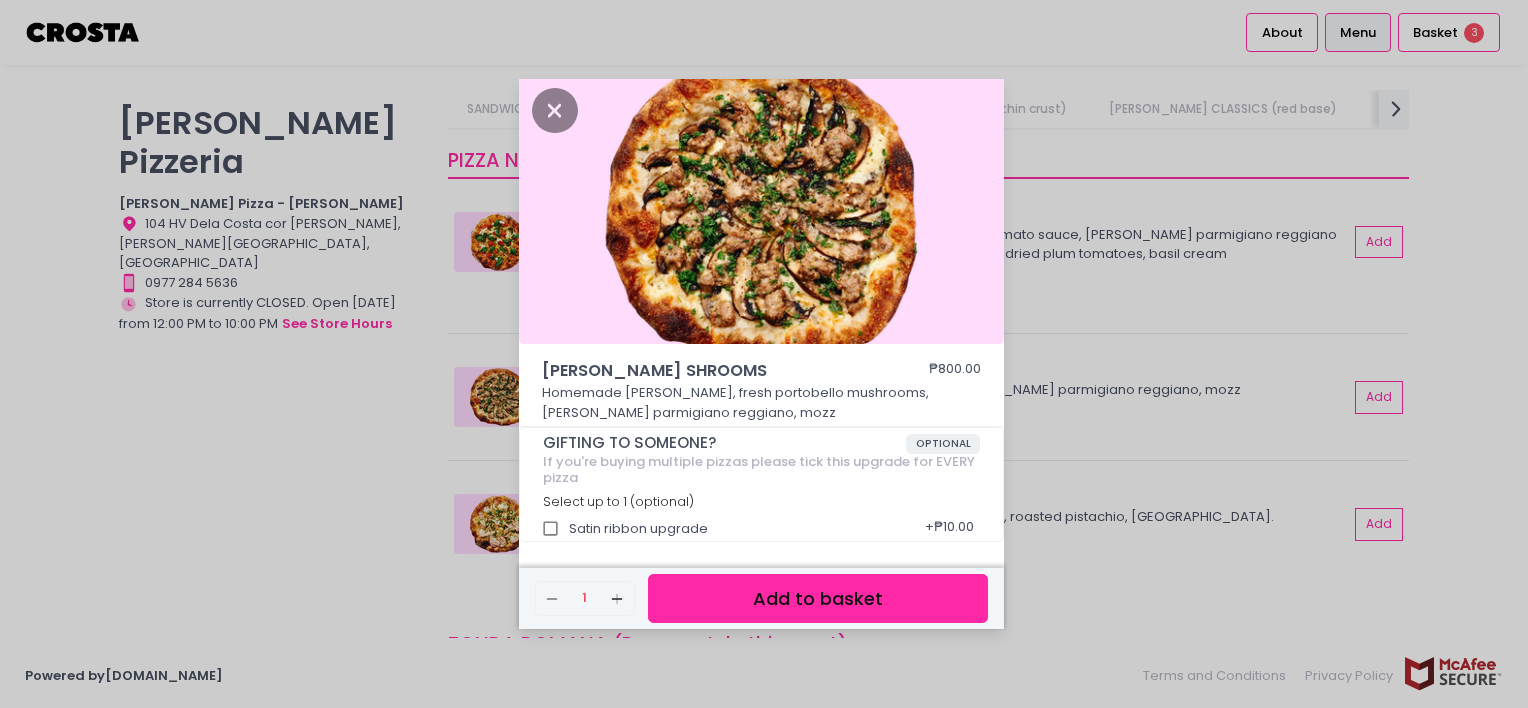 click on "Add to basket" at bounding box center (818, 598) 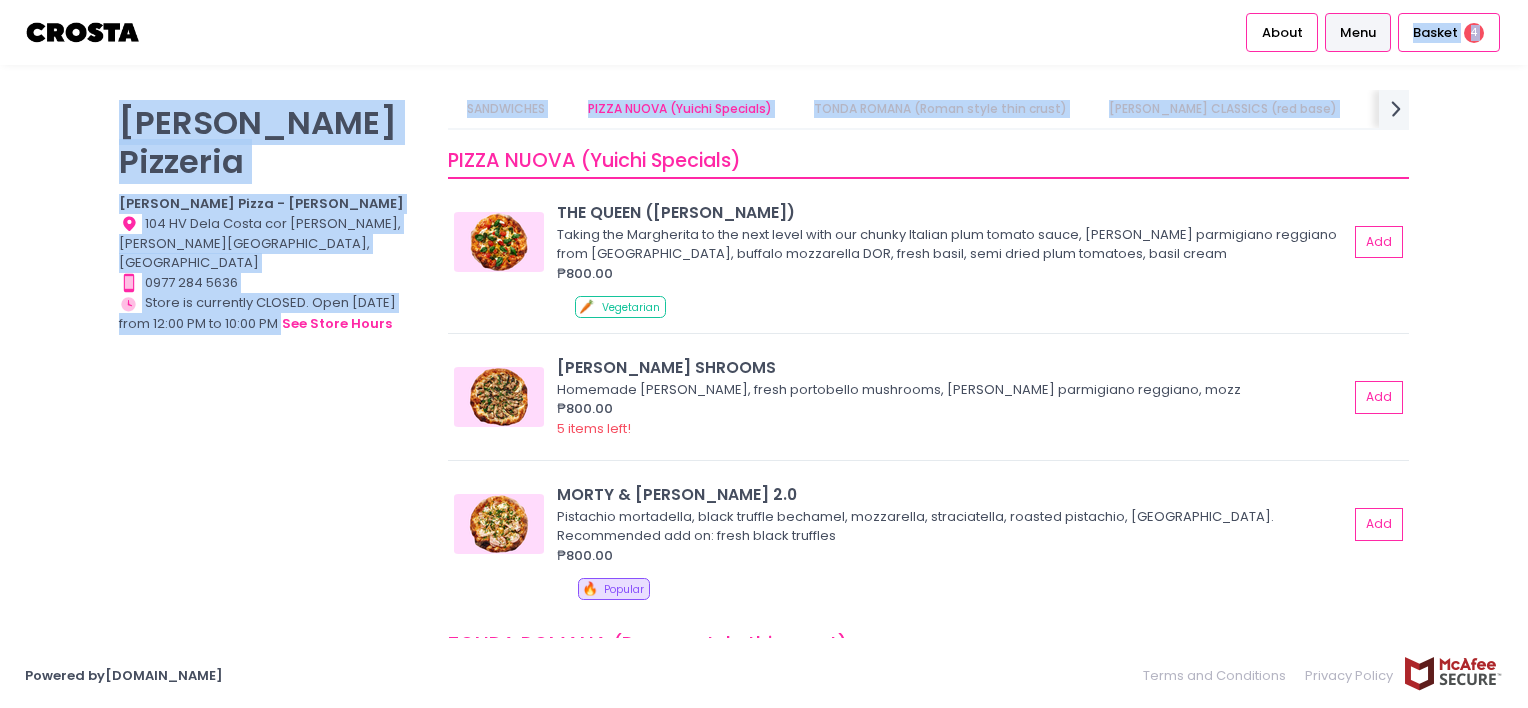 drag, startPoint x: 1395, startPoint y: 33, endPoint x: 1500, endPoint y: 68, distance: 110.67972 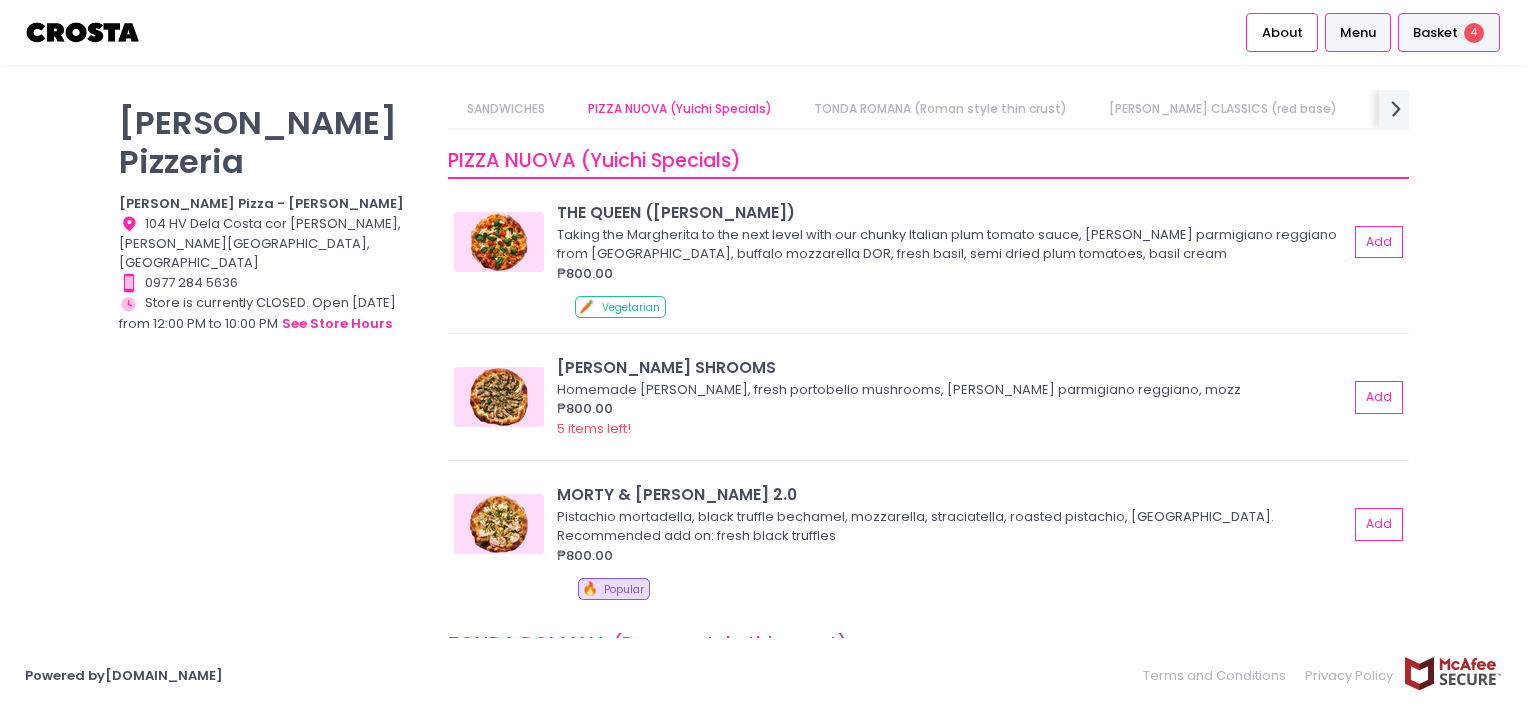 click on "Basket" at bounding box center (1435, 33) 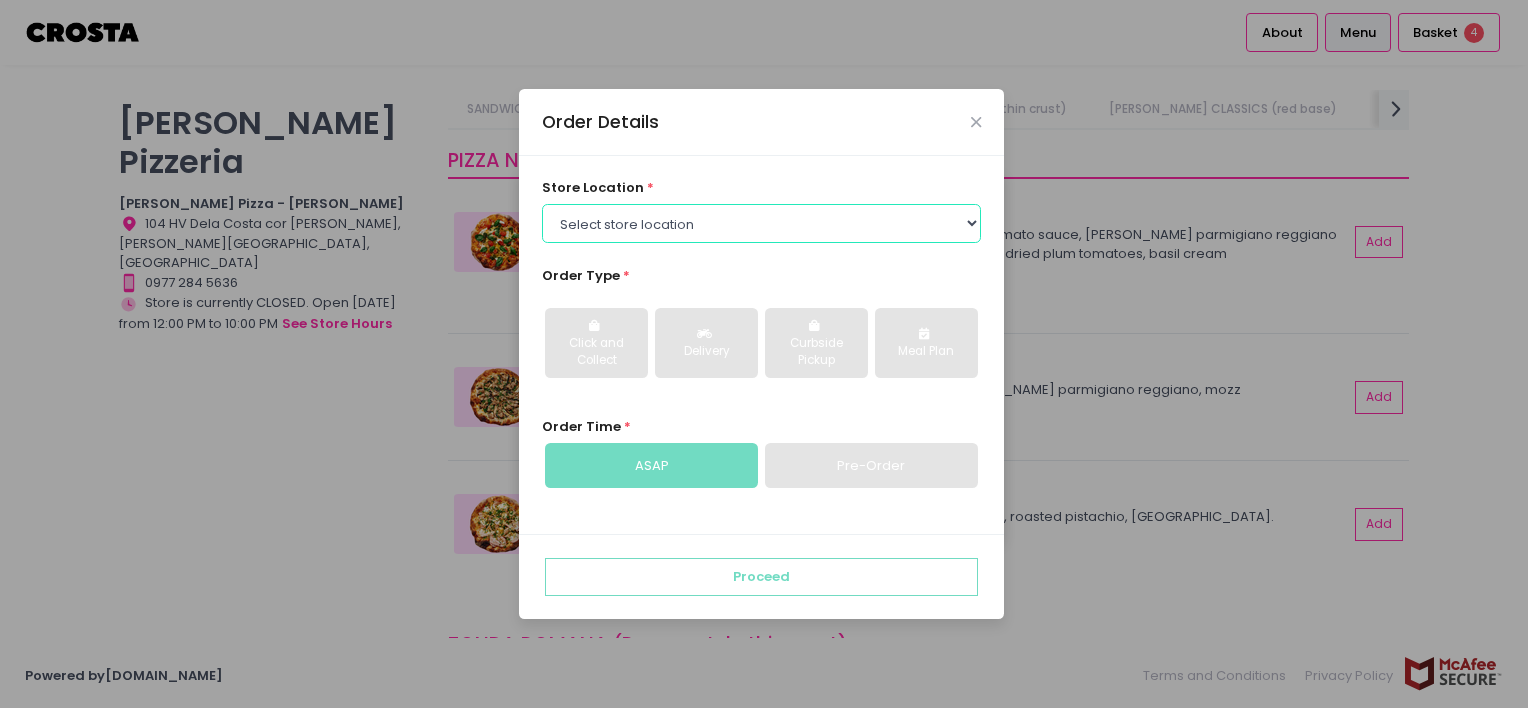 click on "Select store location [PERSON_NAME] Pizza - [PERSON_NAME] Pizza - [GEOGRAPHIC_DATA][PERSON_NAME]" at bounding box center [762, 223] 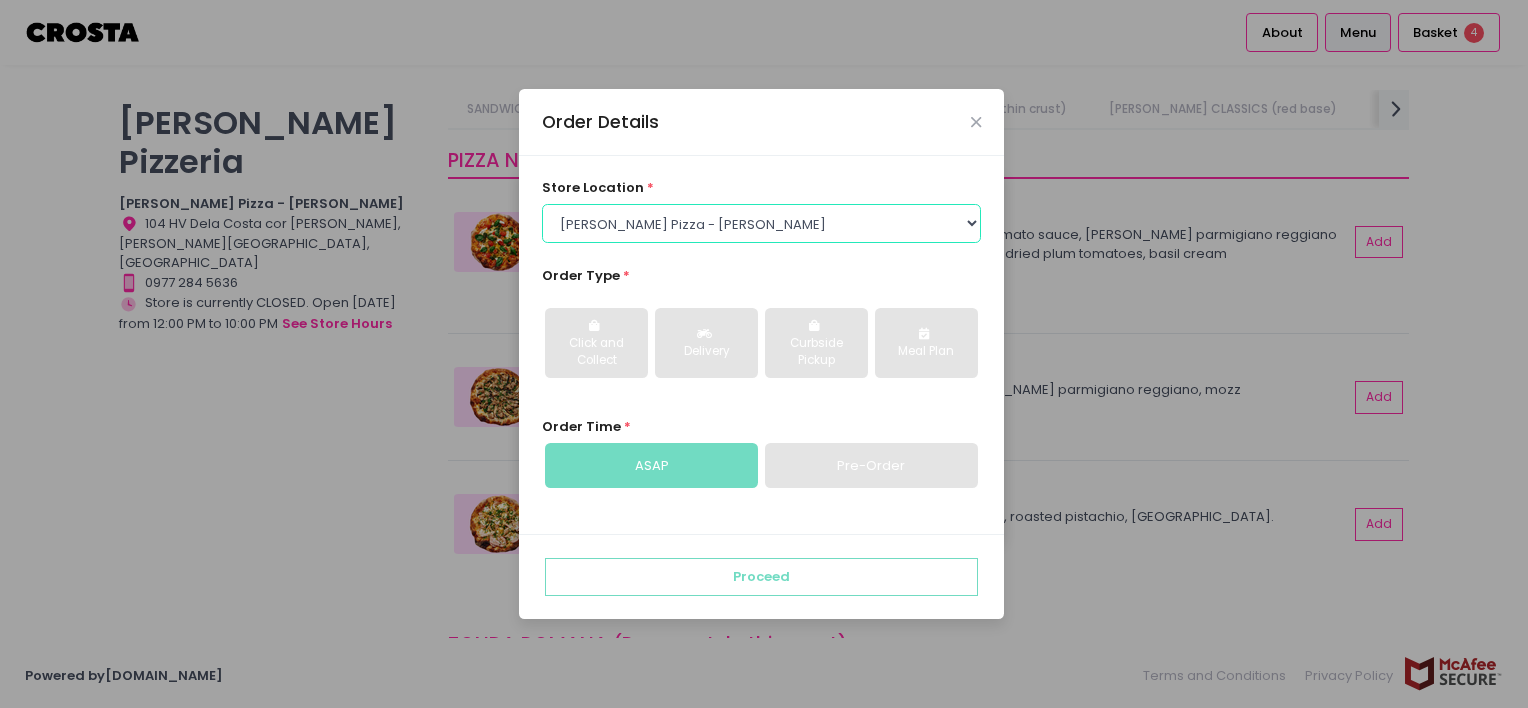 click on "Select store location [PERSON_NAME] Pizza - [PERSON_NAME] Pizza - [GEOGRAPHIC_DATA][PERSON_NAME]" at bounding box center (762, 223) 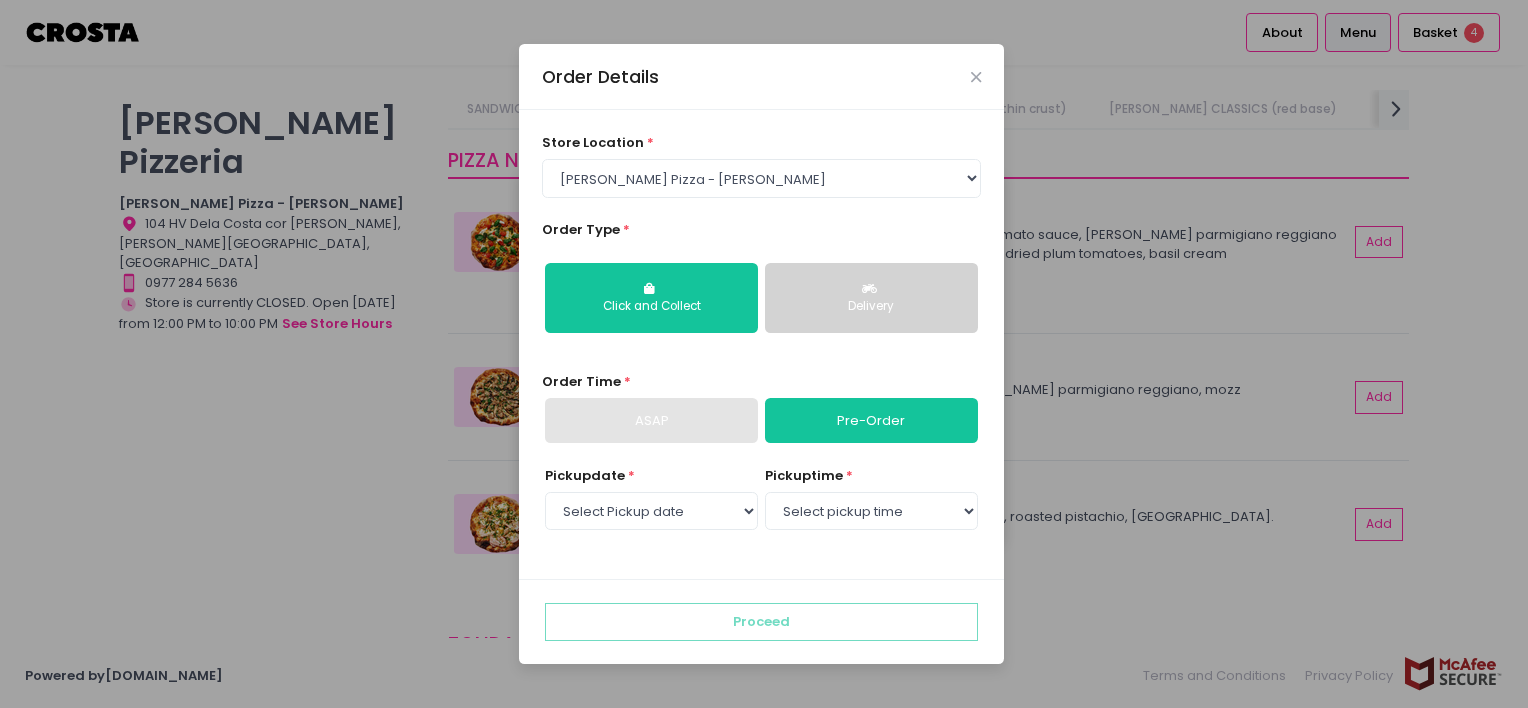 click on "Order Type   *  Click and Collect   Delivery" at bounding box center (762, 284) 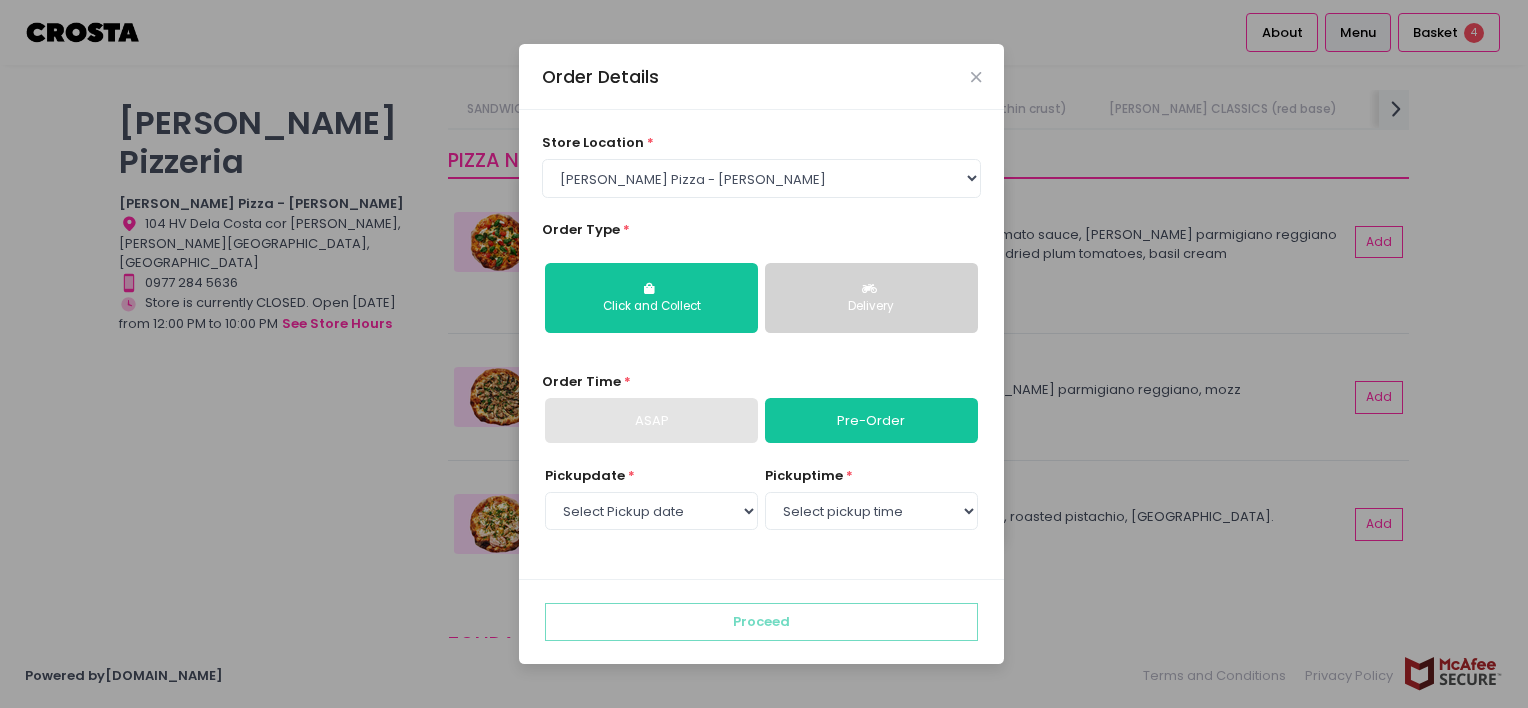 click on "Delivery" at bounding box center [871, 307] 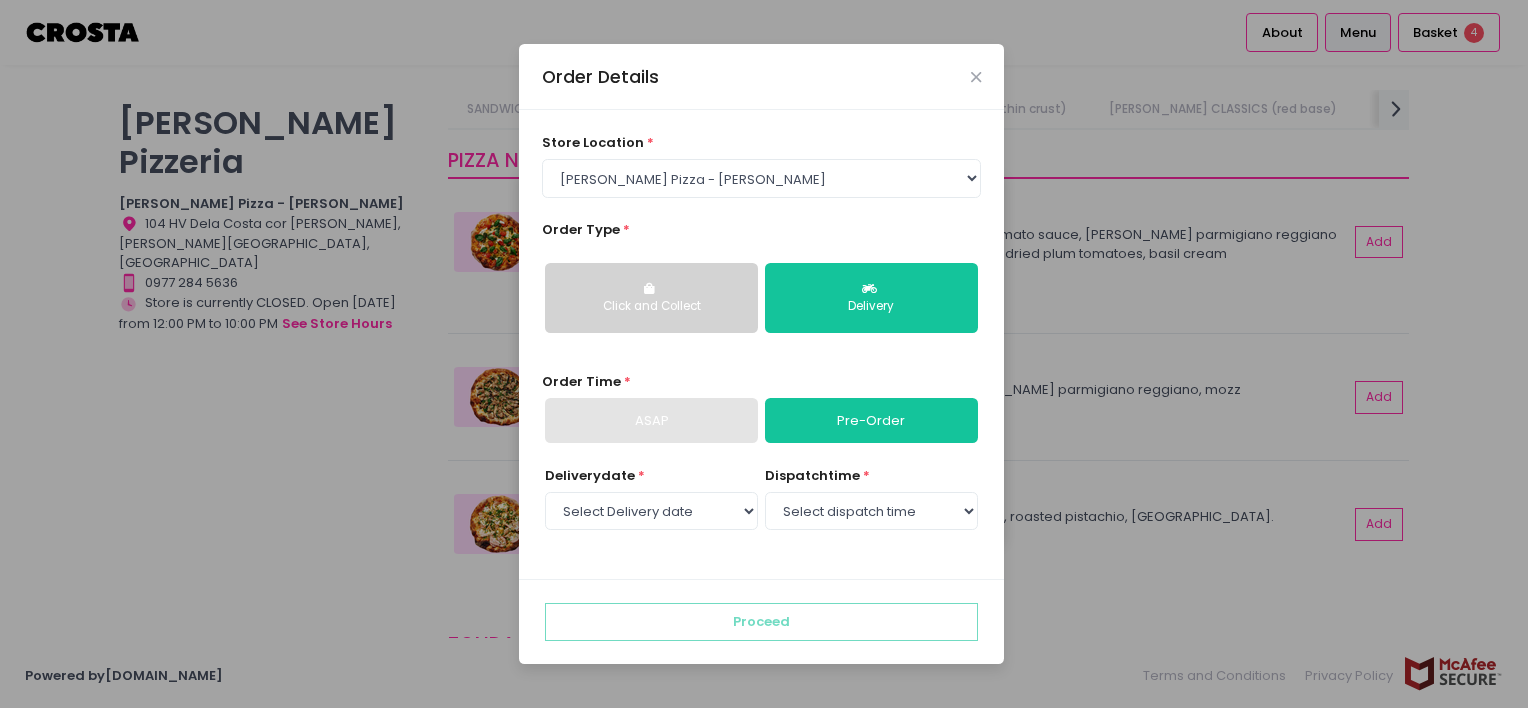 click on "Pre-Order" at bounding box center [871, 421] 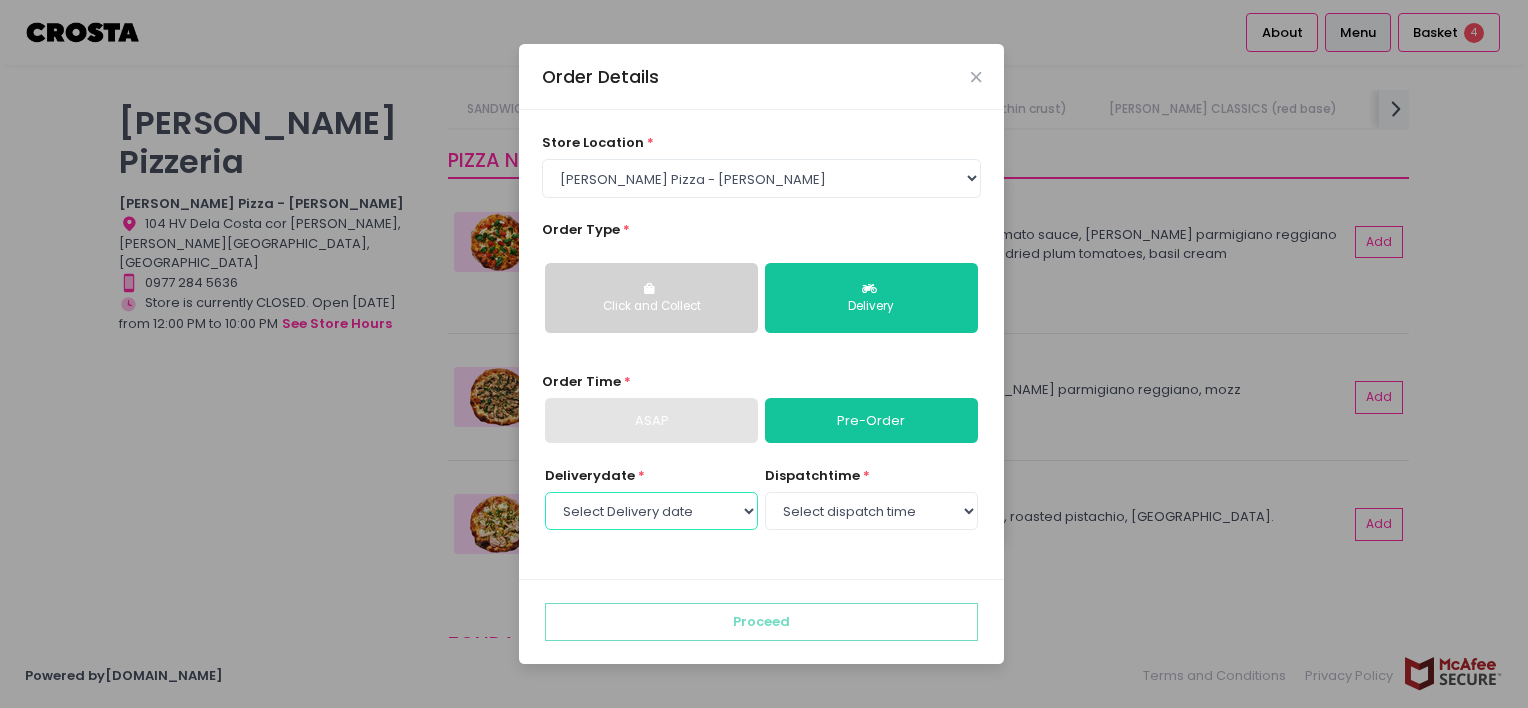 click on "Select Delivery date [DATE] [DATE] [DATE]" at bounding box center [651, 511] 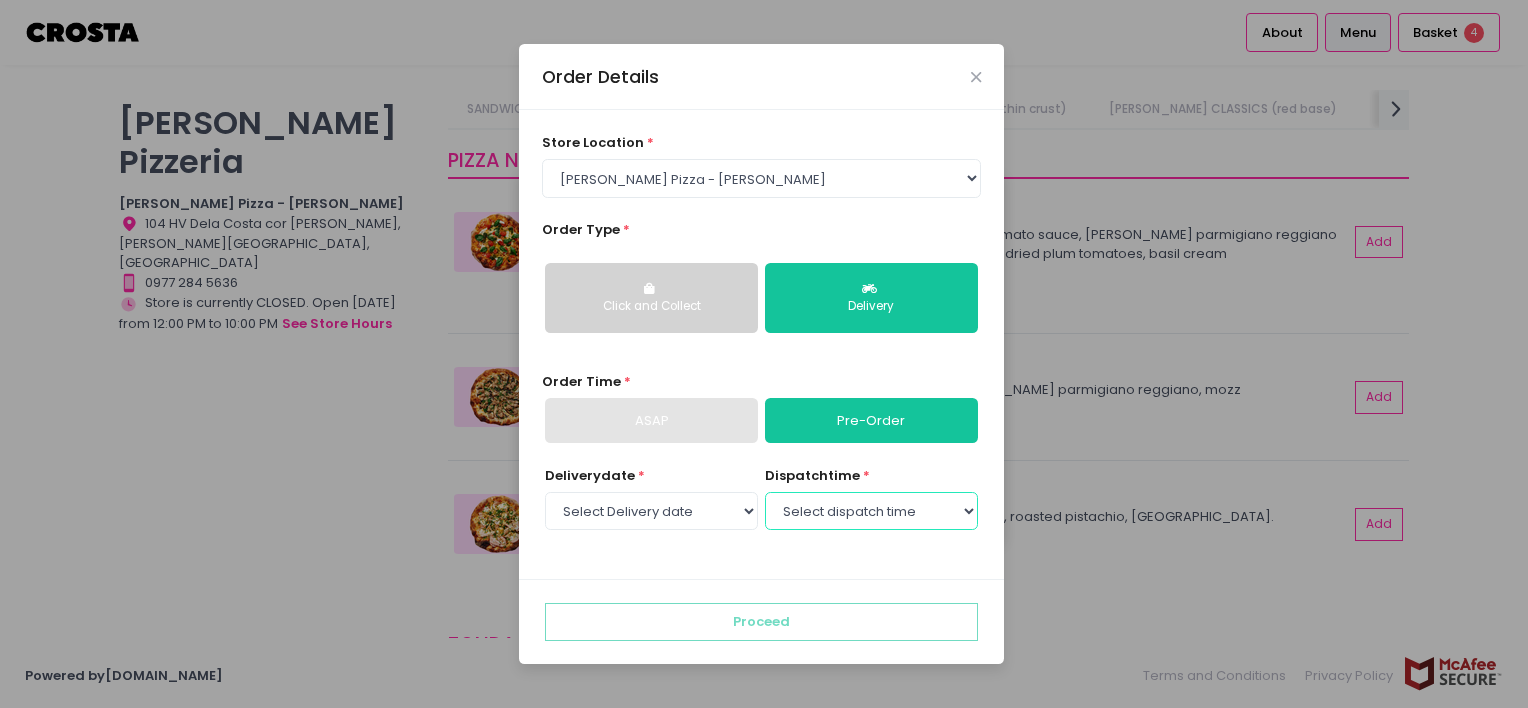 click on "Select dispatch time 12:00 PM - 12:30 PM 12:30 PM - 01:00 PM 01:00 PM - 01:30 PM 01:30 PM - 02:00 PM 02:00 PM - 02:30 PM 02:30 PM - 03:00 PM 03:00 PM - 03:30 PM 03:30 PM - 04:00 PM 04:00 PM - 04:30 PM 04:30 PM - 05:00 PM 05:00 PM - 05:30 PM 05:30 PM - 06:00 PM 06:00 PM - 06:30 PM 06:30 PM - 07:00 PM 07:00 PM - 07:30 PM 07:30 PM - 08:00 PM 08:00 PM - 08:30 PM 08:30 PM - 09:00 PM 09:00 PM - 09:30 PM 09:30 PM - 10:00 PM" at bounding box center [871, 511] 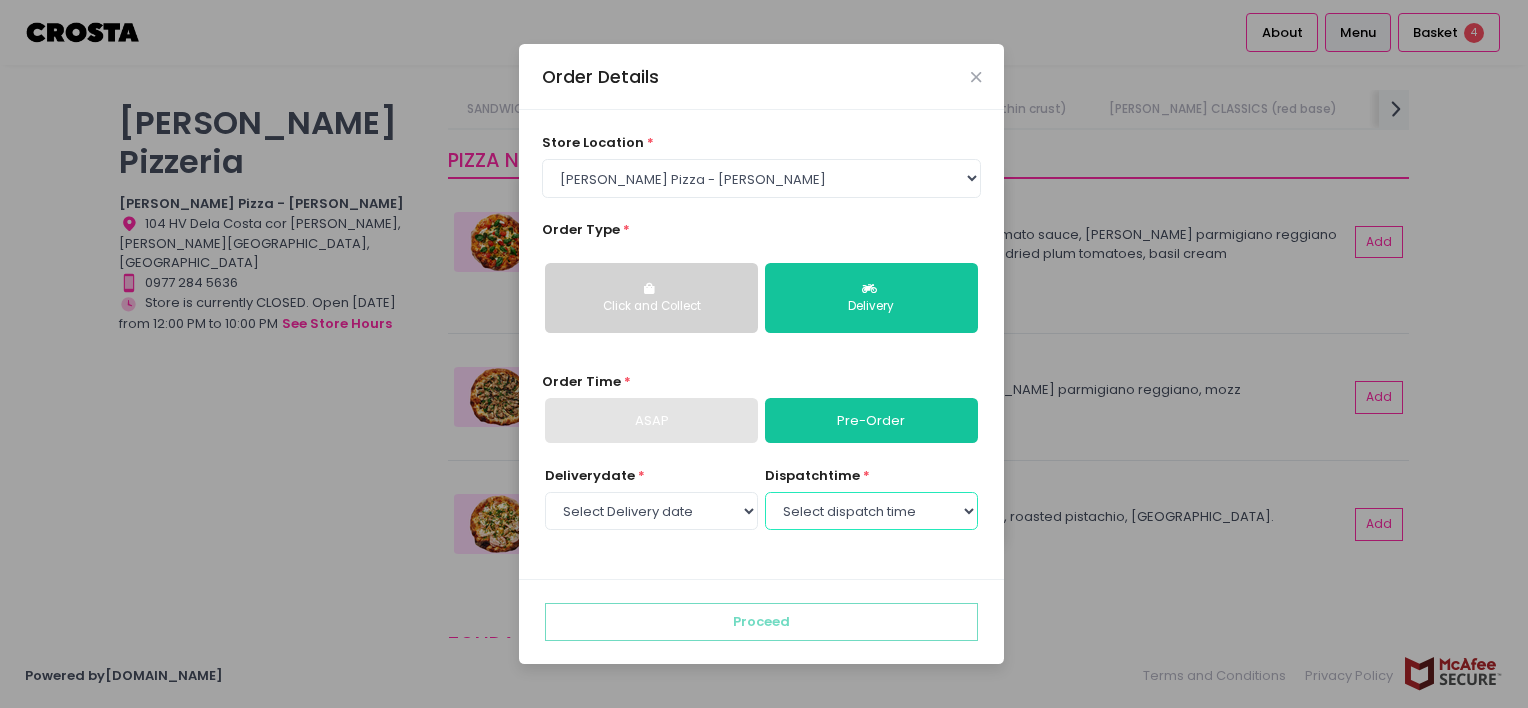 select on "17:30" 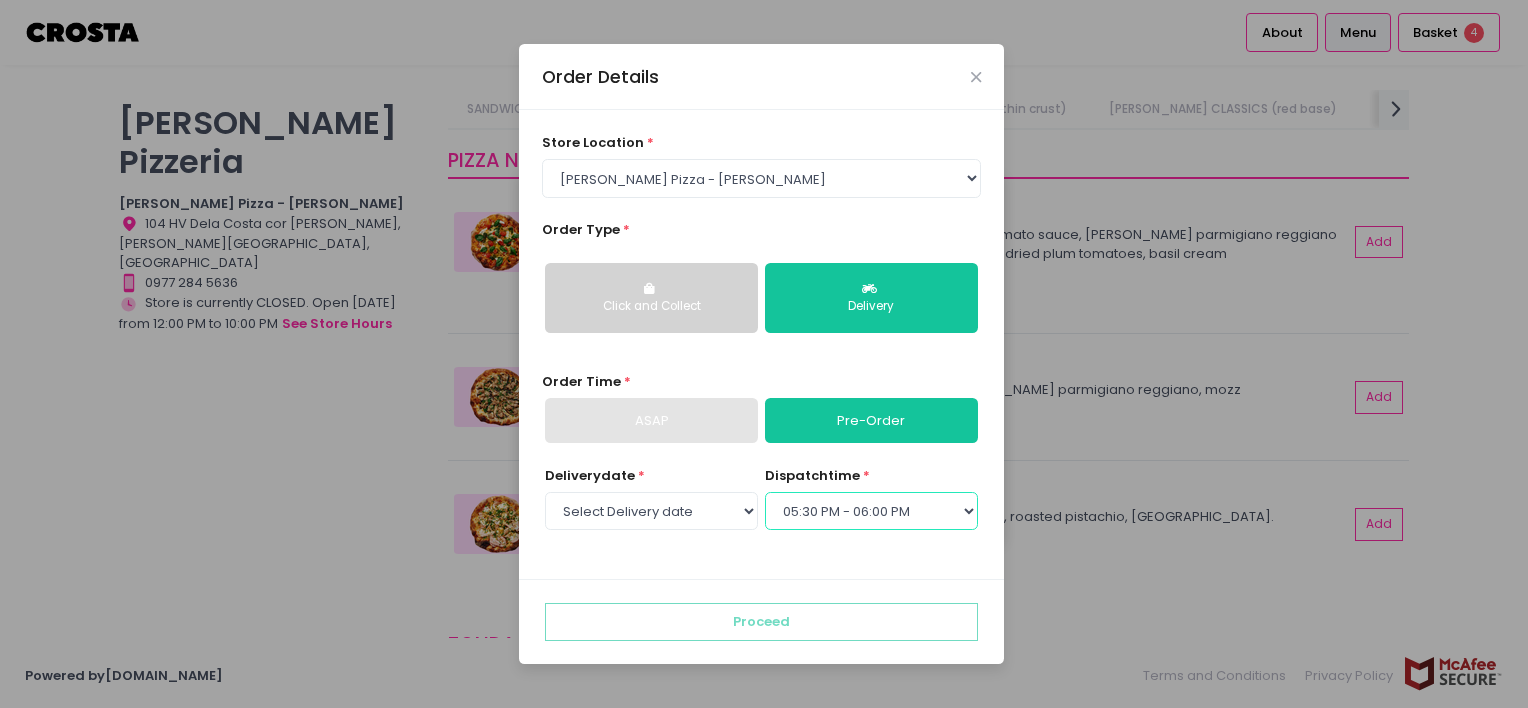 click on "Select dispatch time 12:00 PM - 12:30 PM 12:30 PM - 01:00 PM 01:00 PM - 01:30 PM 01:30 PM - 02:00 PM 02:00 PM - 02:30 PM 02:30 PM - 03:00 PM 03:00 PM - 03:30 PM 03:30 PM - 04:00 PM 04:00 PM - 04:30 PM 04:30 PM - 05:00 PM 05:00 PM - 05:30 PM 05:30 PM - 06:00 PM 06:00 PM - 06:30 PM 06:30 PM - 07:00 PM 07:00 PM - 07:30 PM 07:30 PM - 08:00 PM 08:00 PM - 08:30 PM 08:30 PM - 09:00 PM 09:00 PM - 09:30 PM 09:30 PM - 10:00 PM" at bounding box center [871, 511] 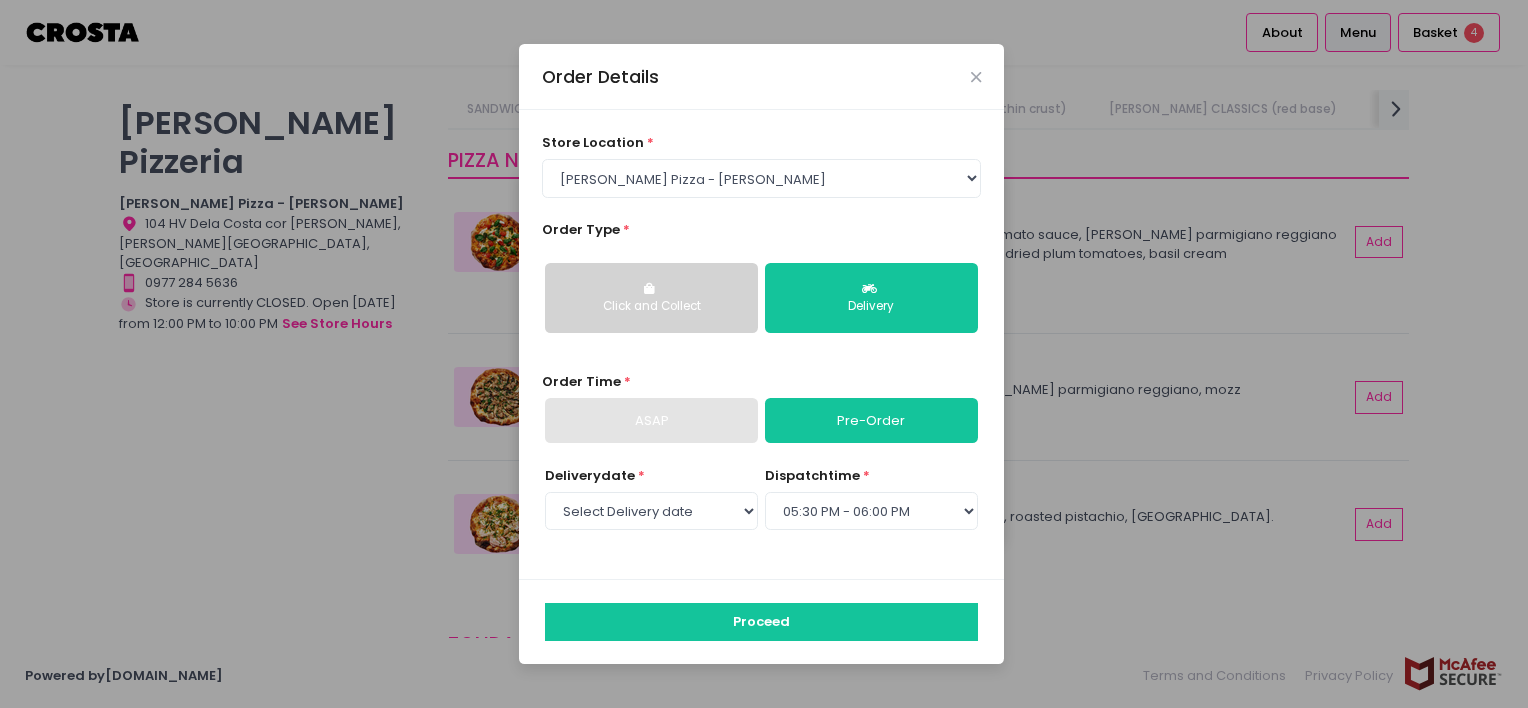 click on "Proceed" at bounding box center (761, 622) 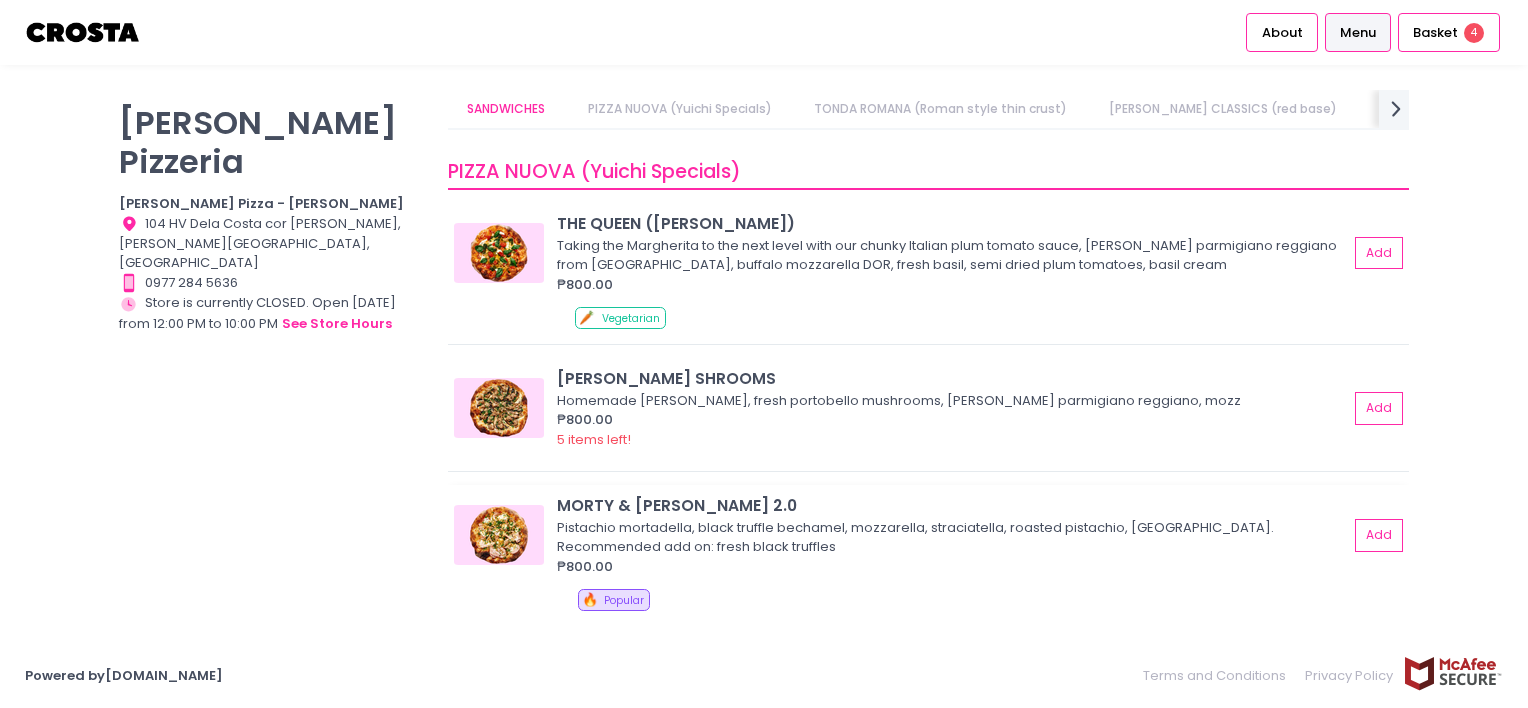 scroll, scrollTop: 100, scrollLeft: 0, axis: vertical 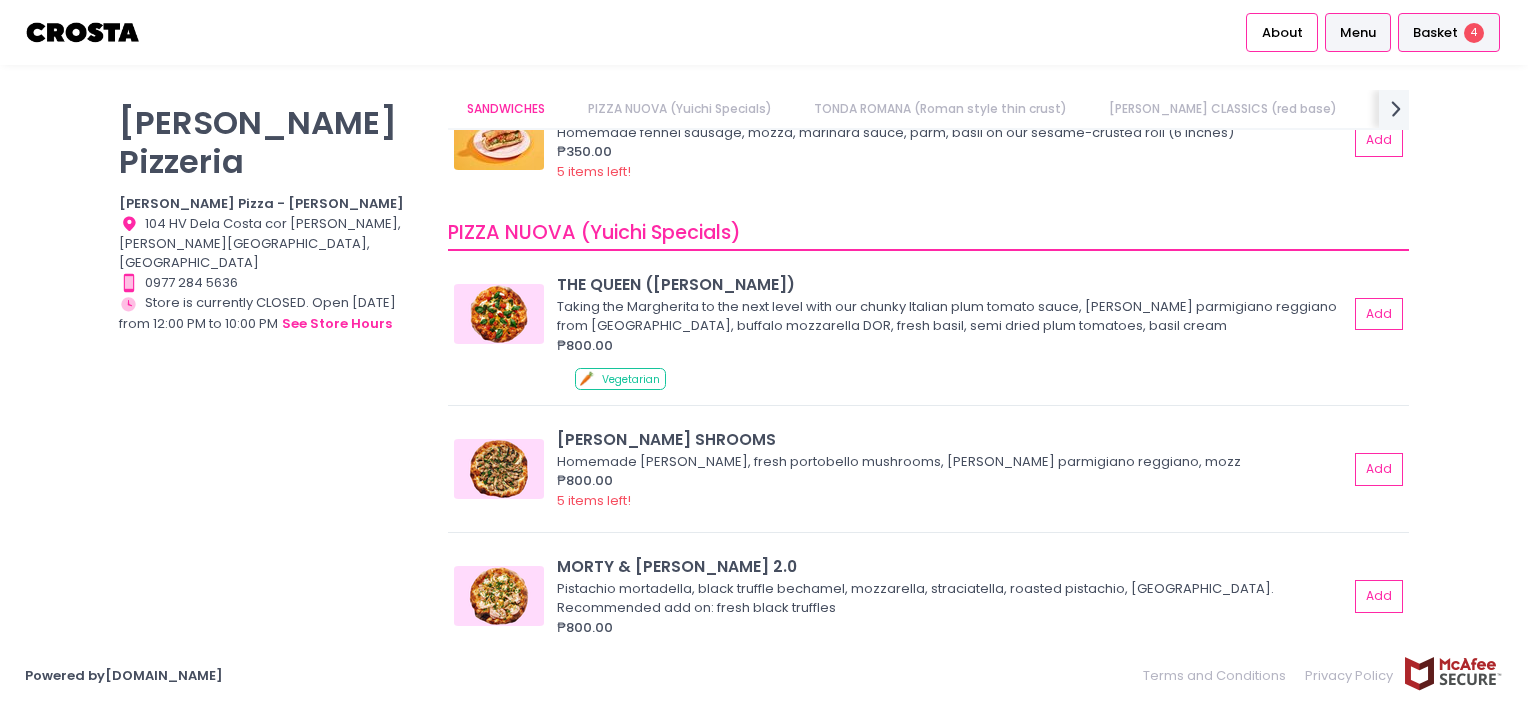 click on "Basket" at bounding box center (1435, 33) 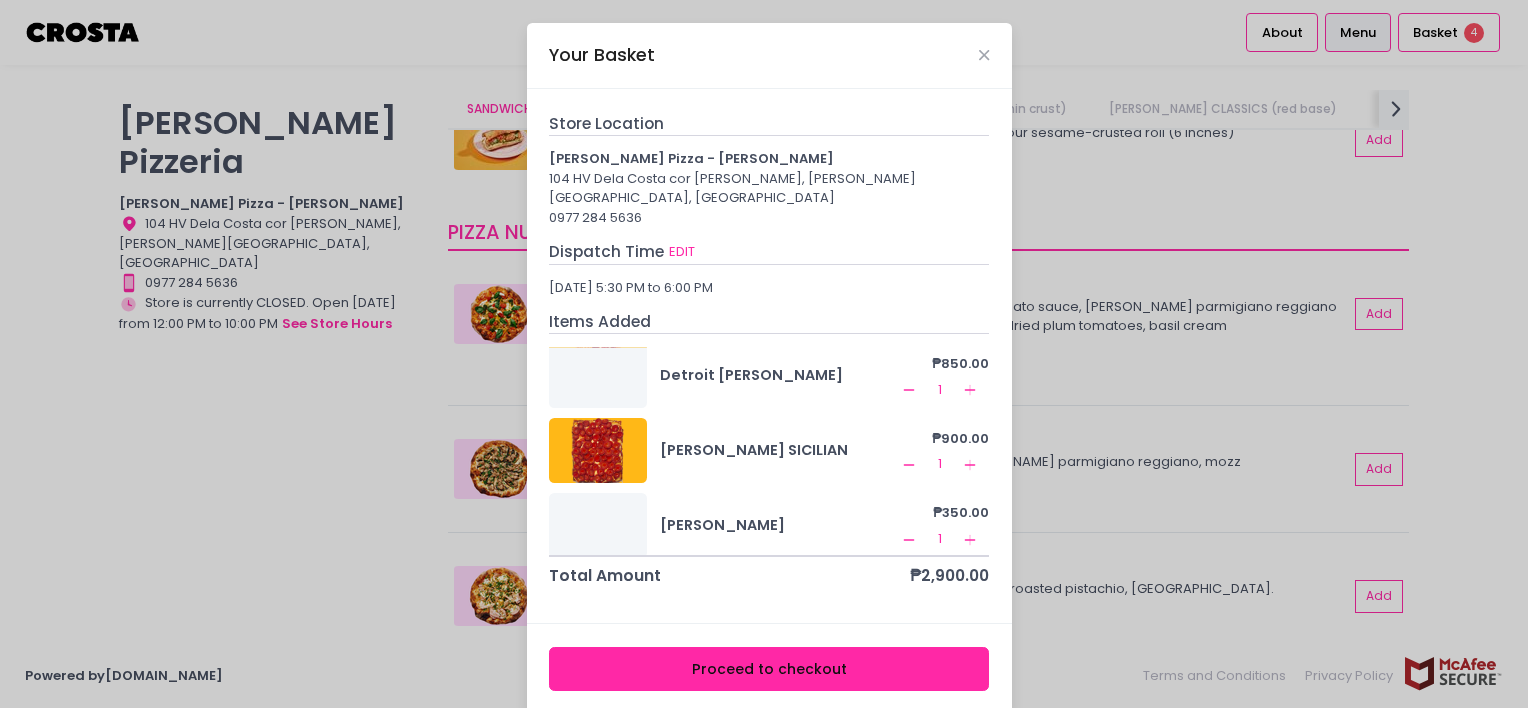 scroll, scrollTop: 0, scrollLeft: 0, axis: both 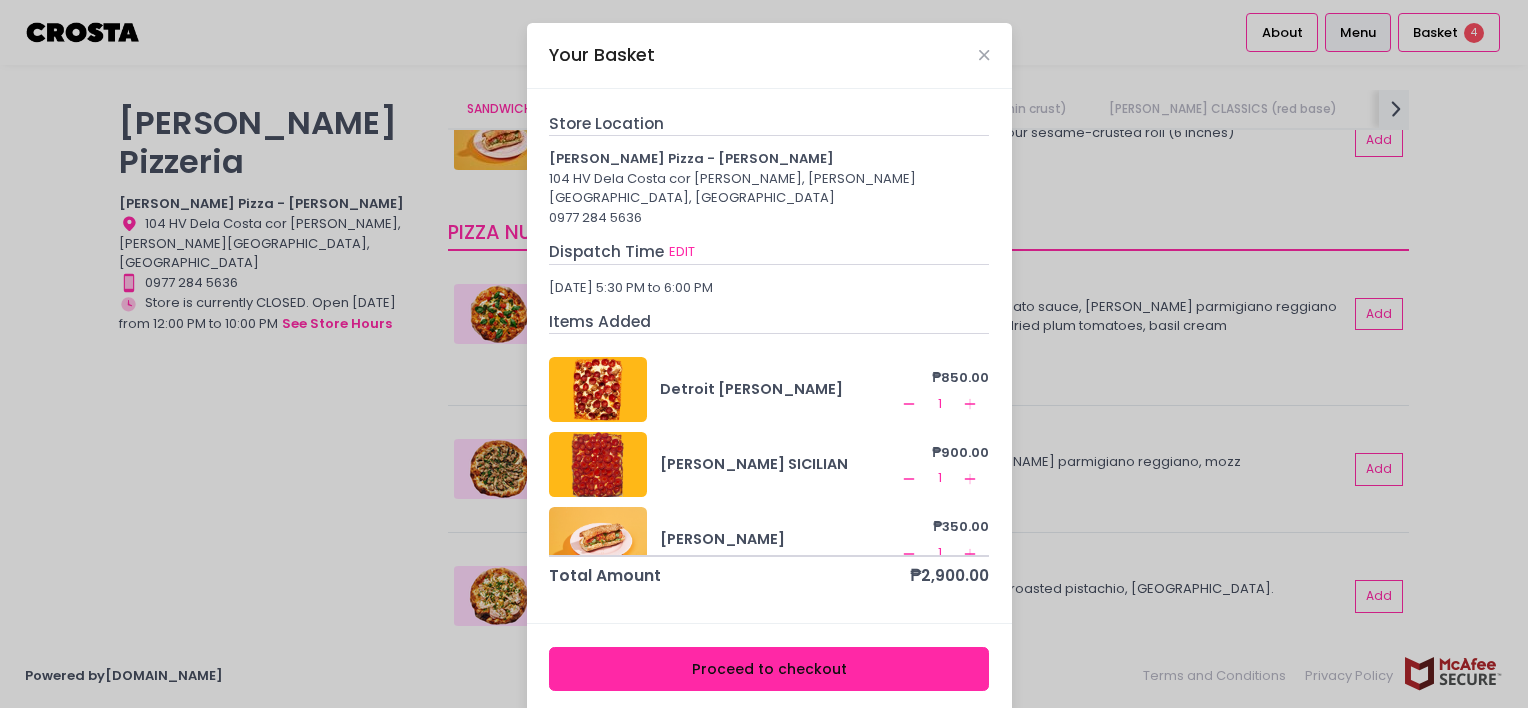 click on "Remove Created with Sketch." 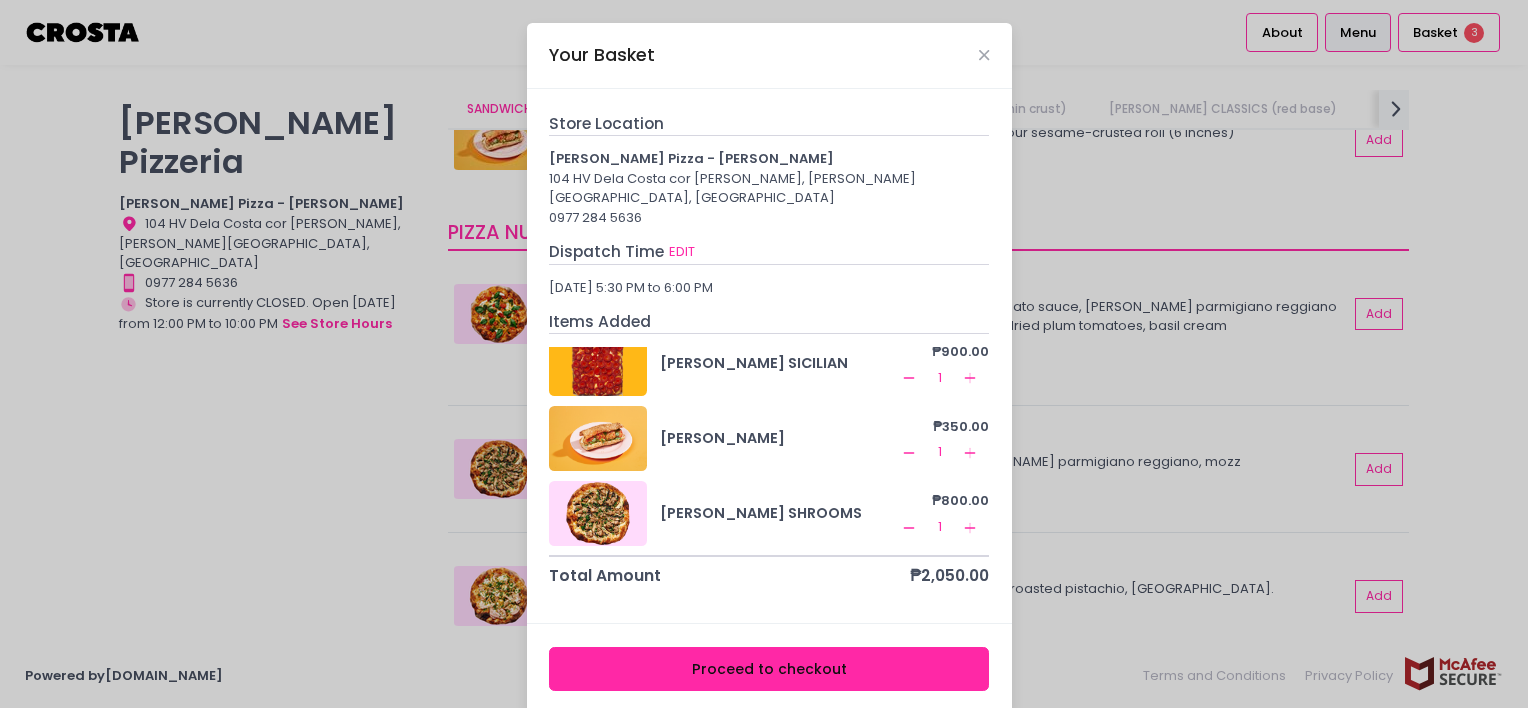 scroll, scrollTop: 0, scrollLeft: 0, axis: both 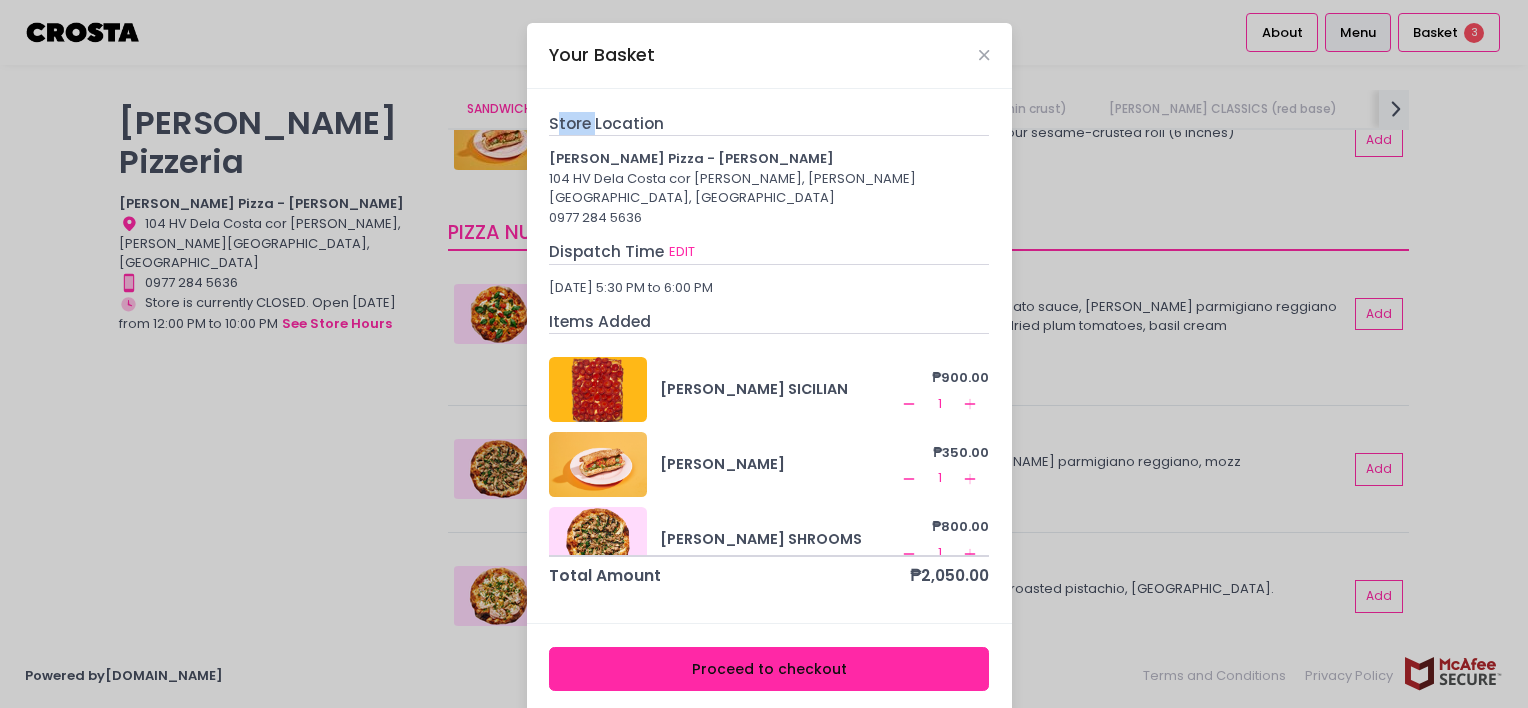 drag, startPoint x: 551, startPoint y: 119, endPoint x: 600, endPoint y: 121, distance: 49.0408 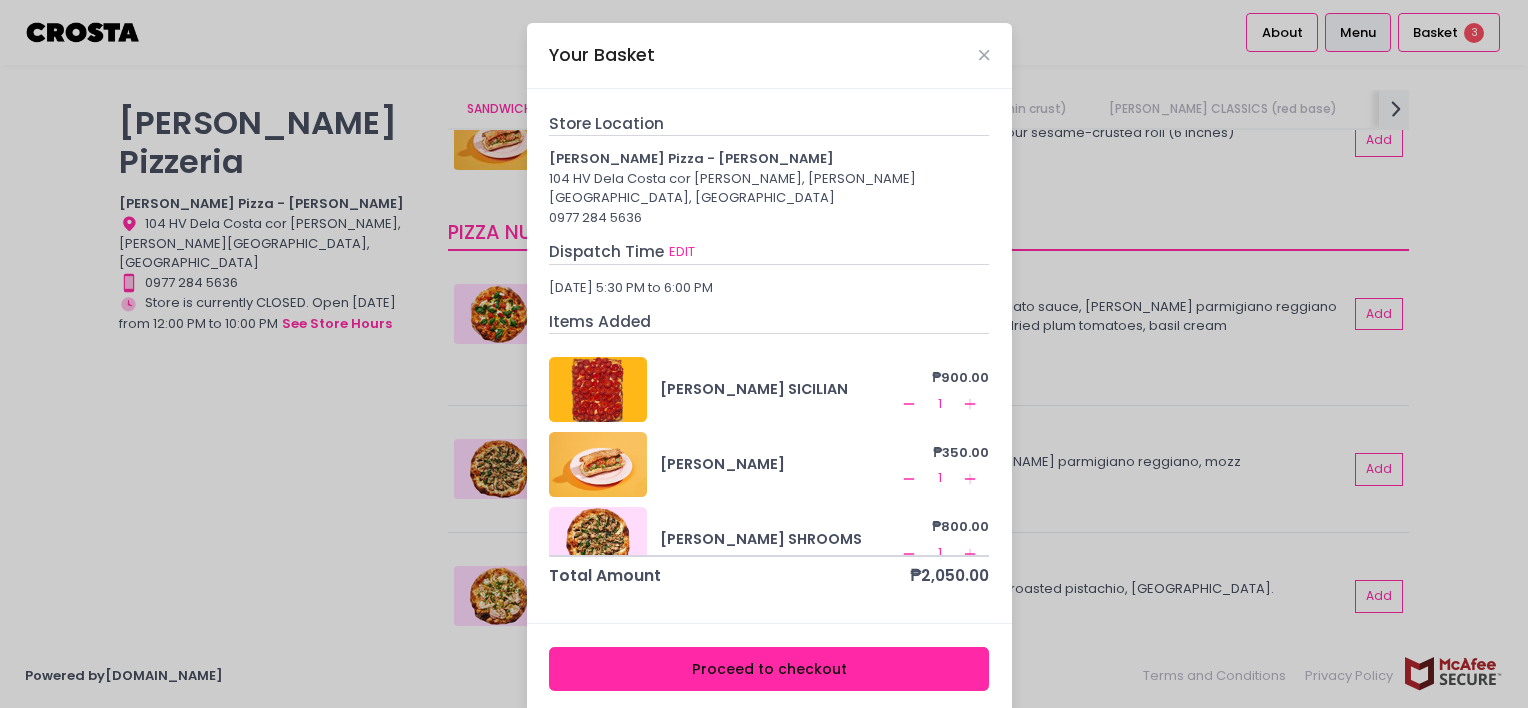 click on "Store Location" at bounding box center [769, 124] 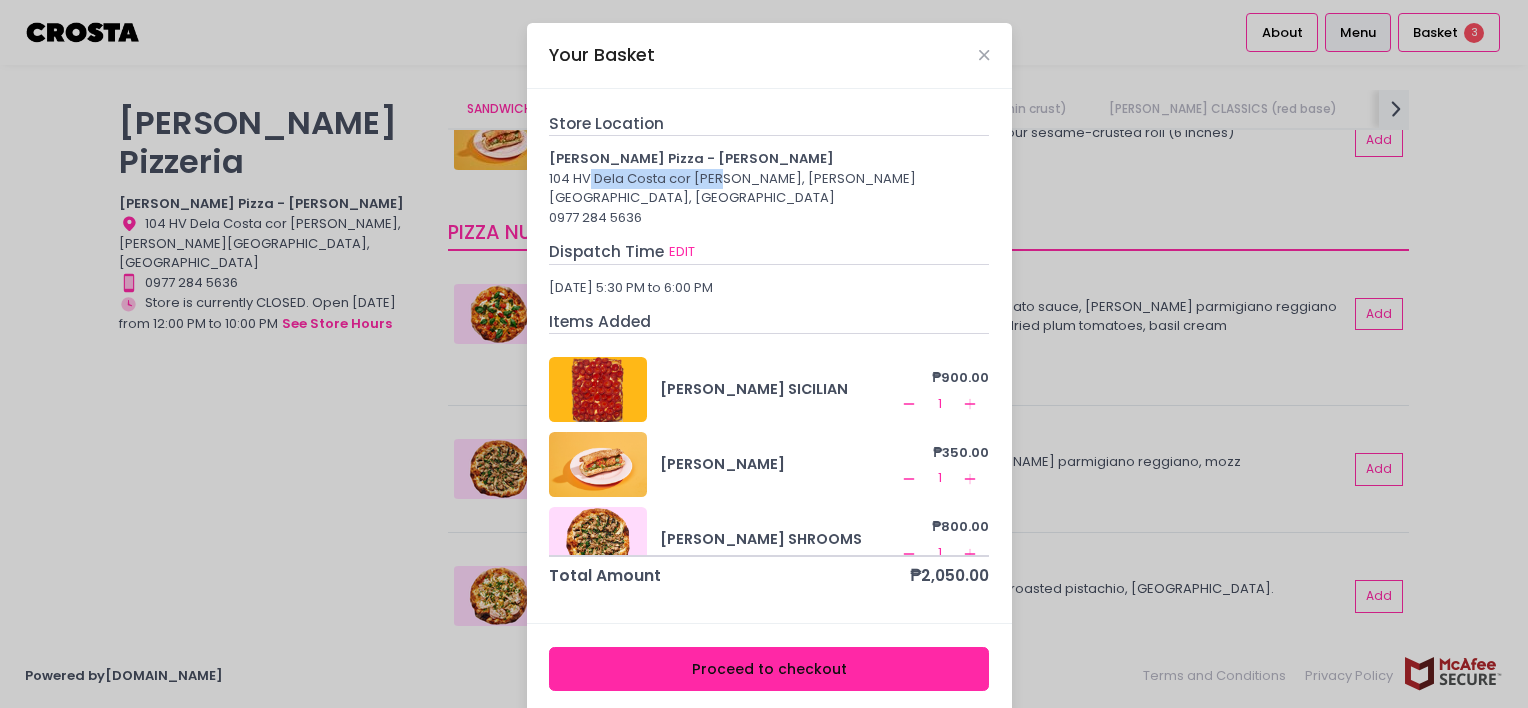 drag, startPoint x: 583, startPoint y: 180, endPoint x: 706, endPoint y: 186, distance: 123.146255 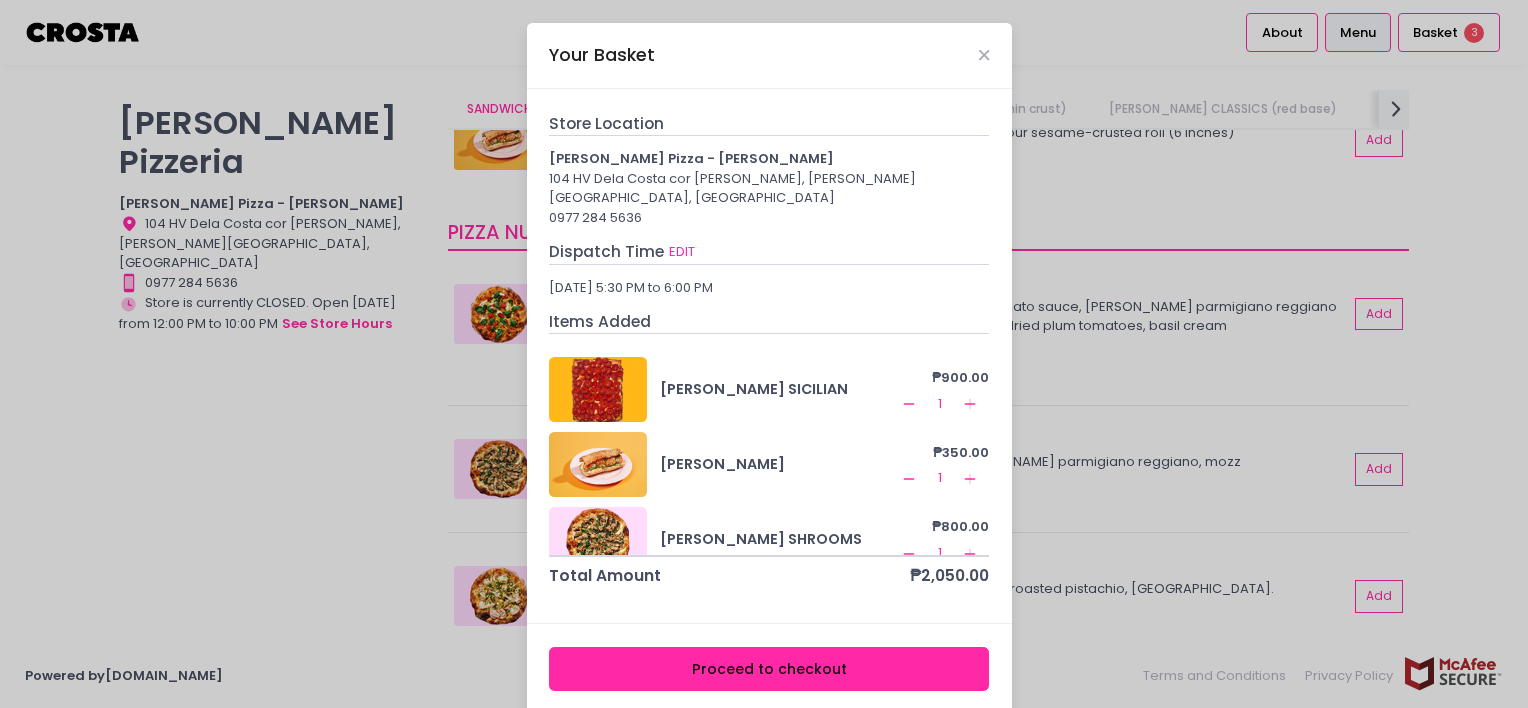 click on "0977 284 5636" at bounding box center [769, 218] 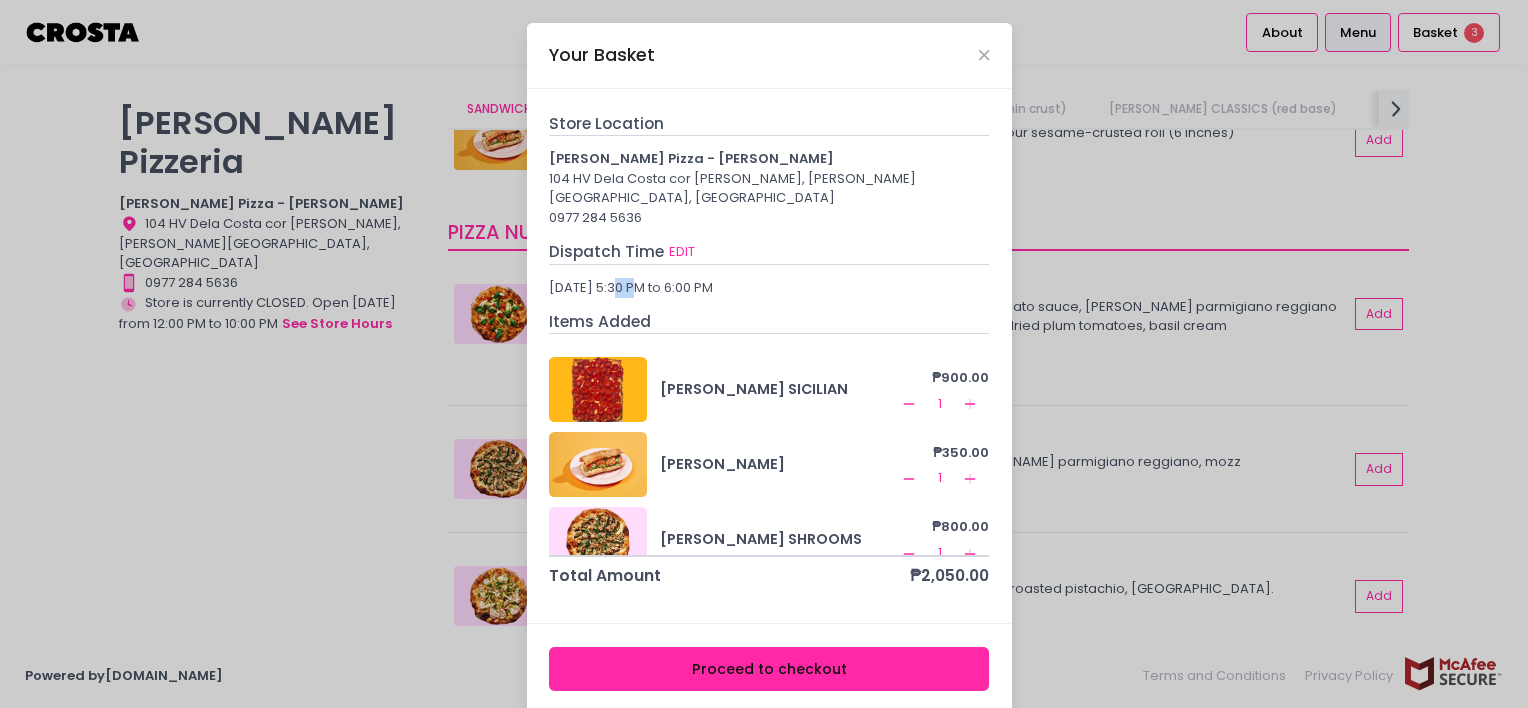 drag, startPoint x: 639, startPoint y: 269, endPoint x: 660, endPoint y: 276, distance: 22.135944 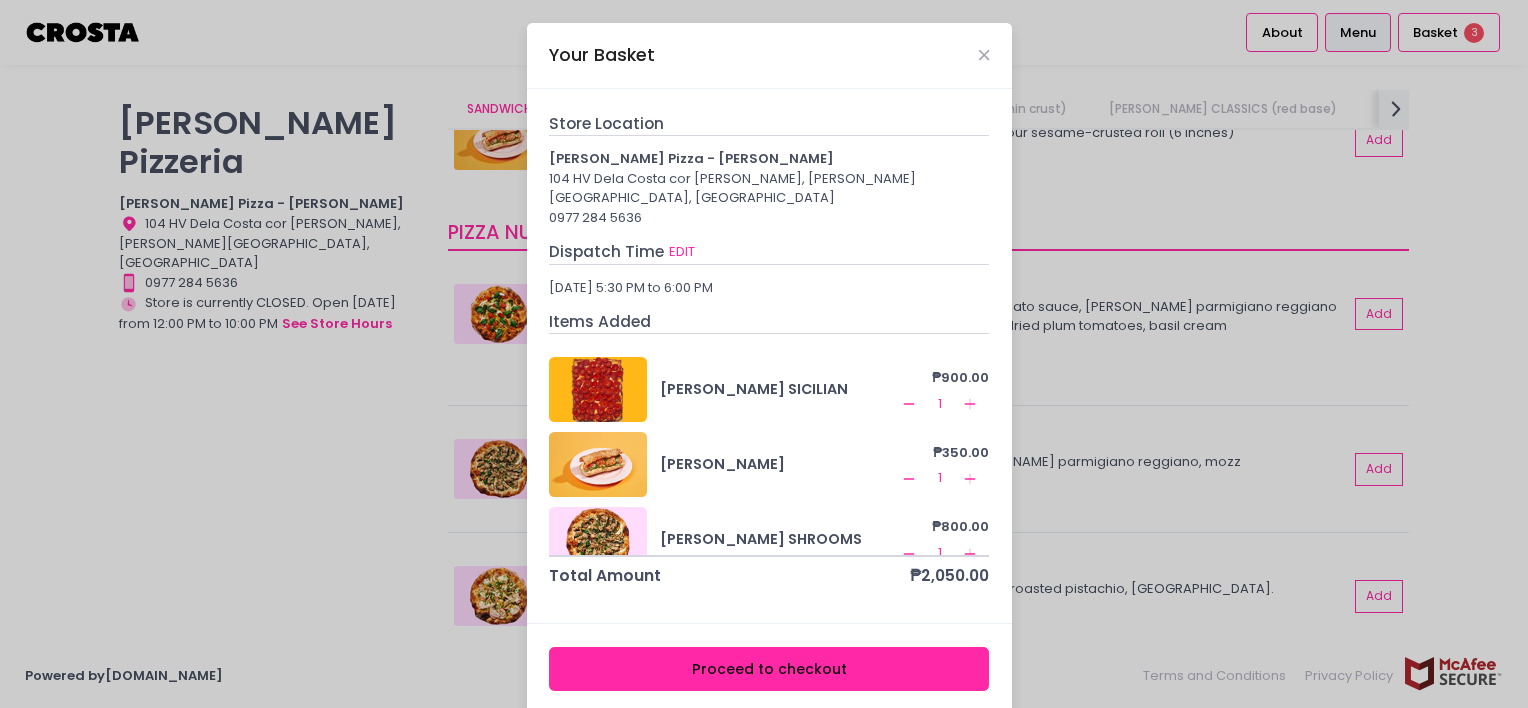 click on "[DATE]   5:30 PM   to   6:00 PM" at bounding box center (769, 288) 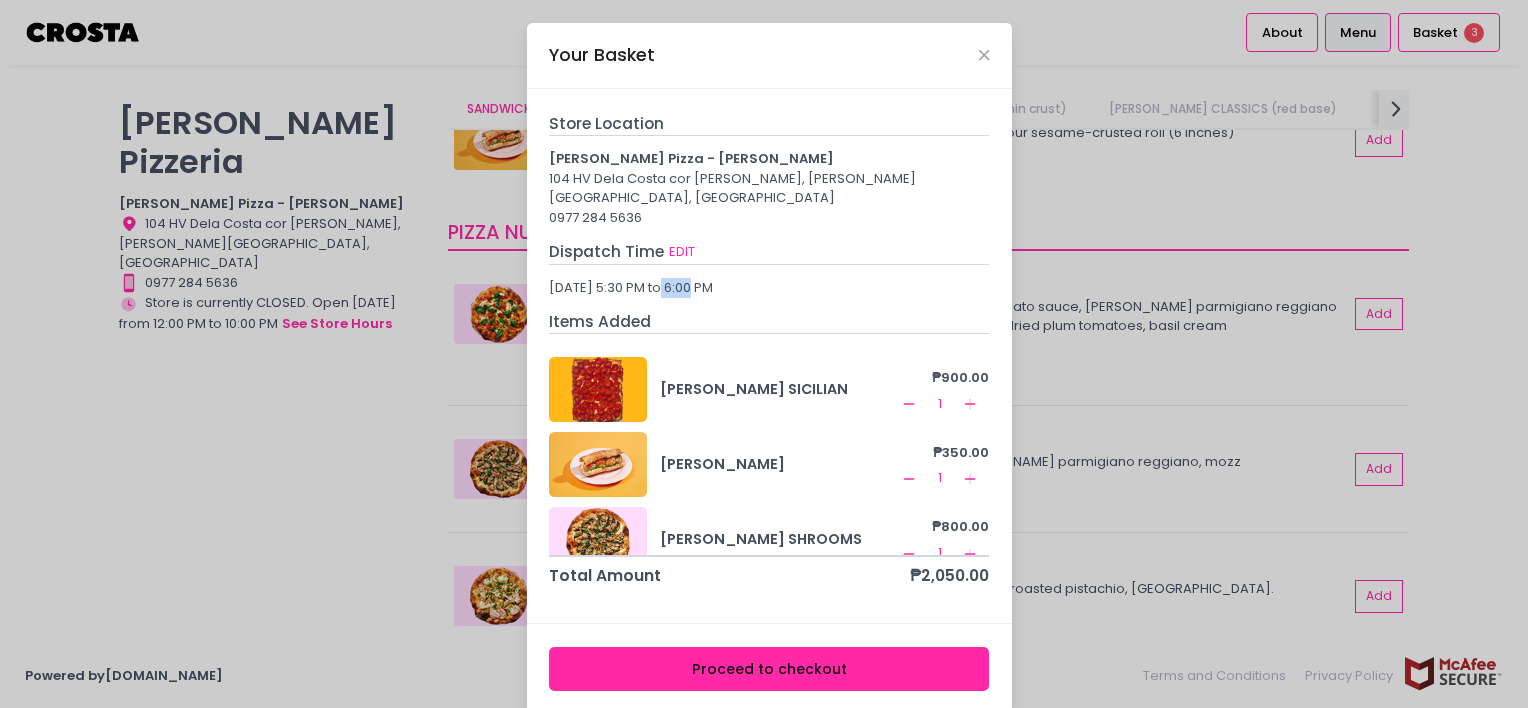 click on "[DATE]   5:30 PM   to   6:00 PM" at bounding box center (769, 288) 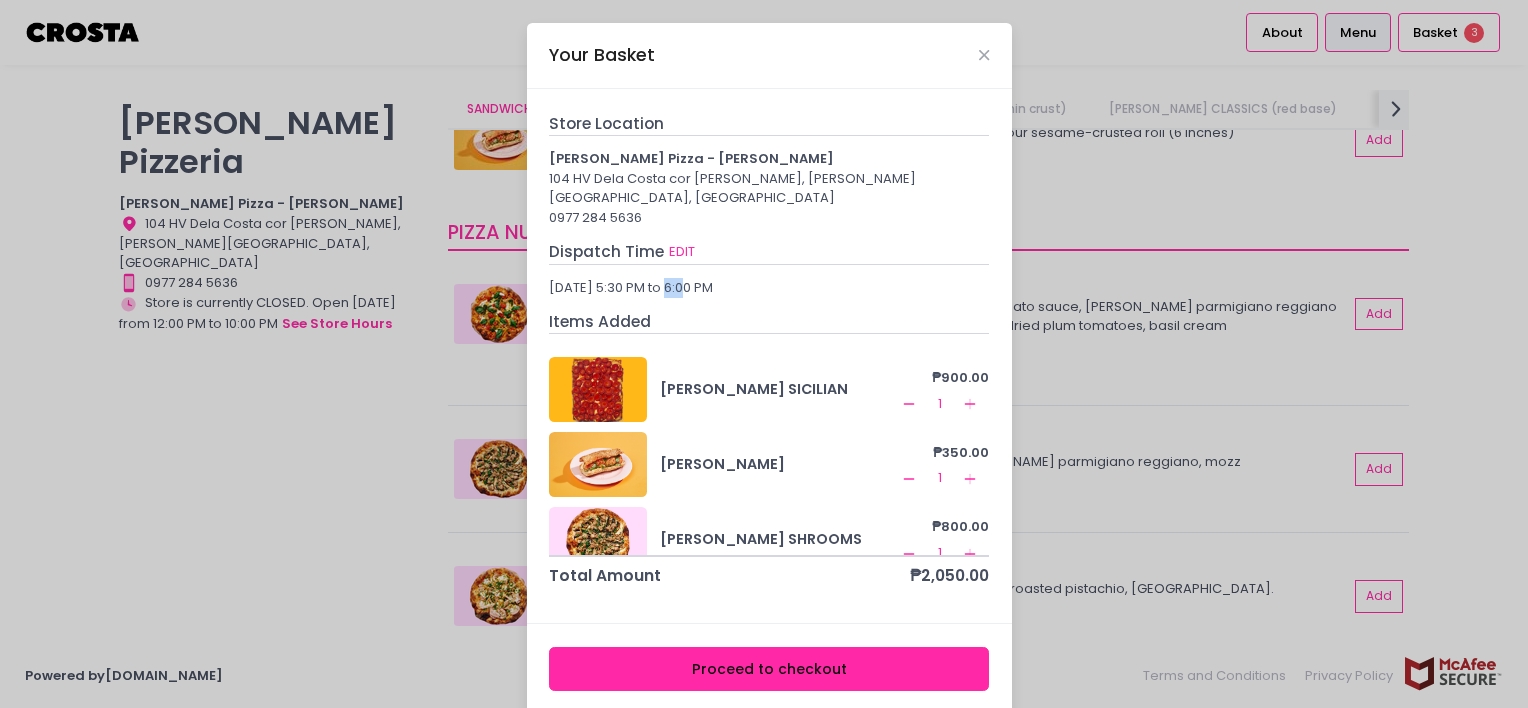 drag, startPoint x: 687, startPoint y: 267, endPoint x: 709, endPoint y: 272, distance: 22.561028 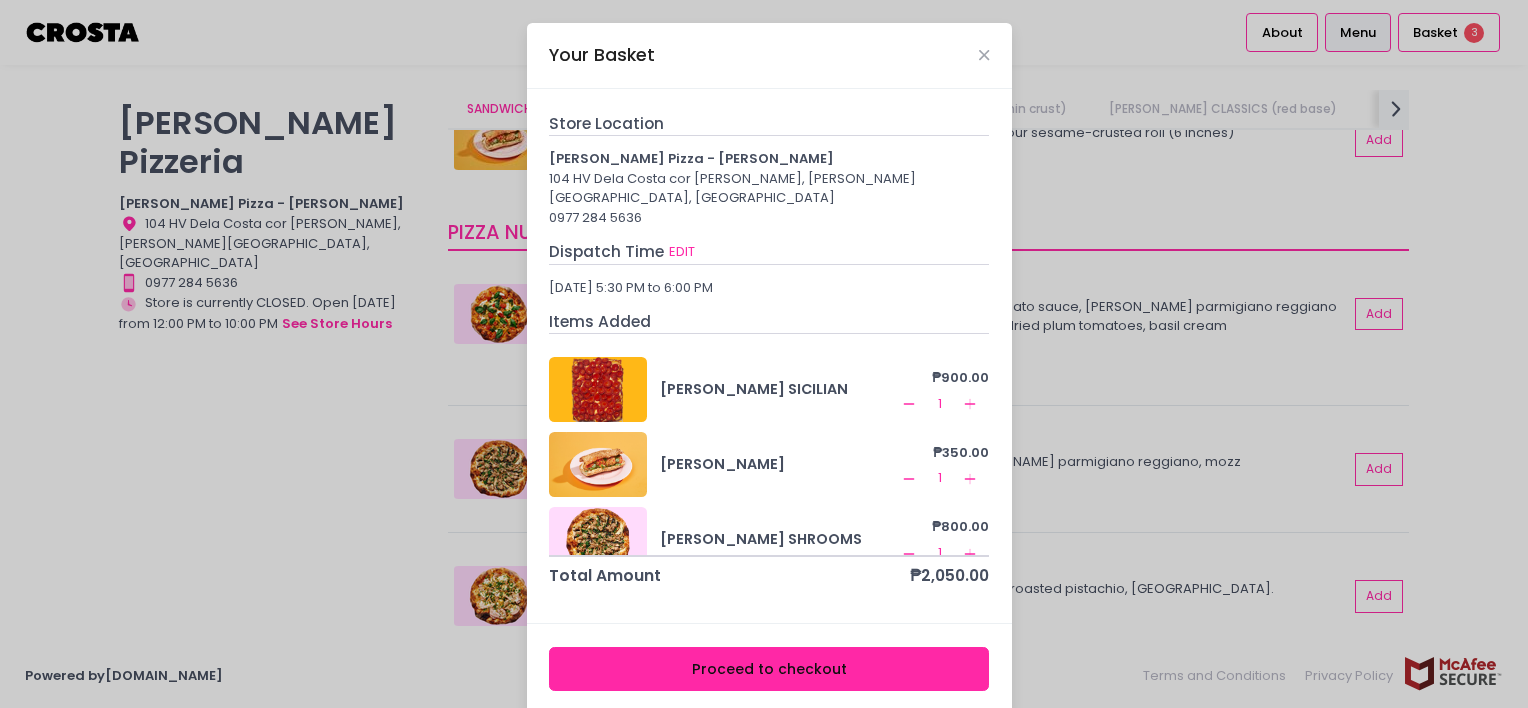 scroll, scrollTop: 8, scrollLeft: 0, axis: vertical 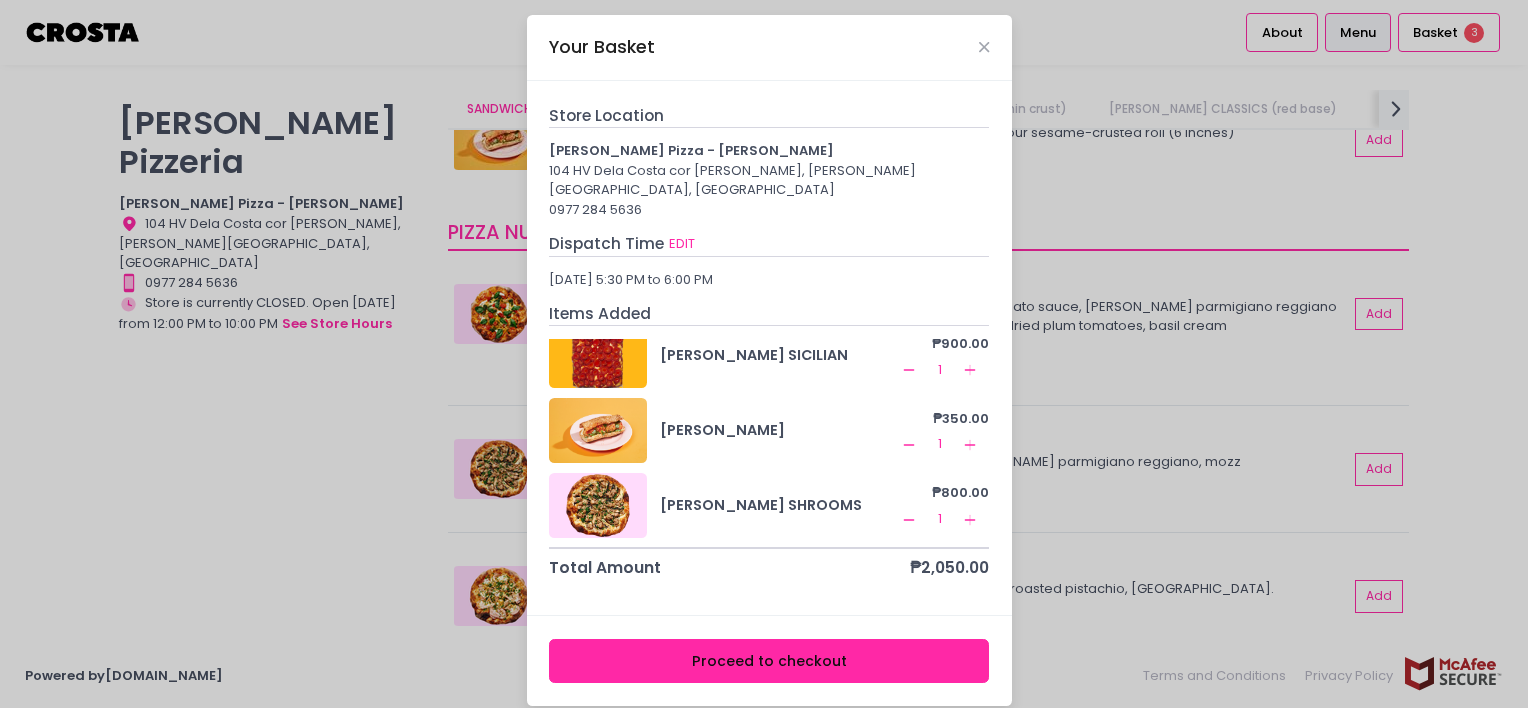click on "Proceed to checkout" at bounding box center [769, 661] 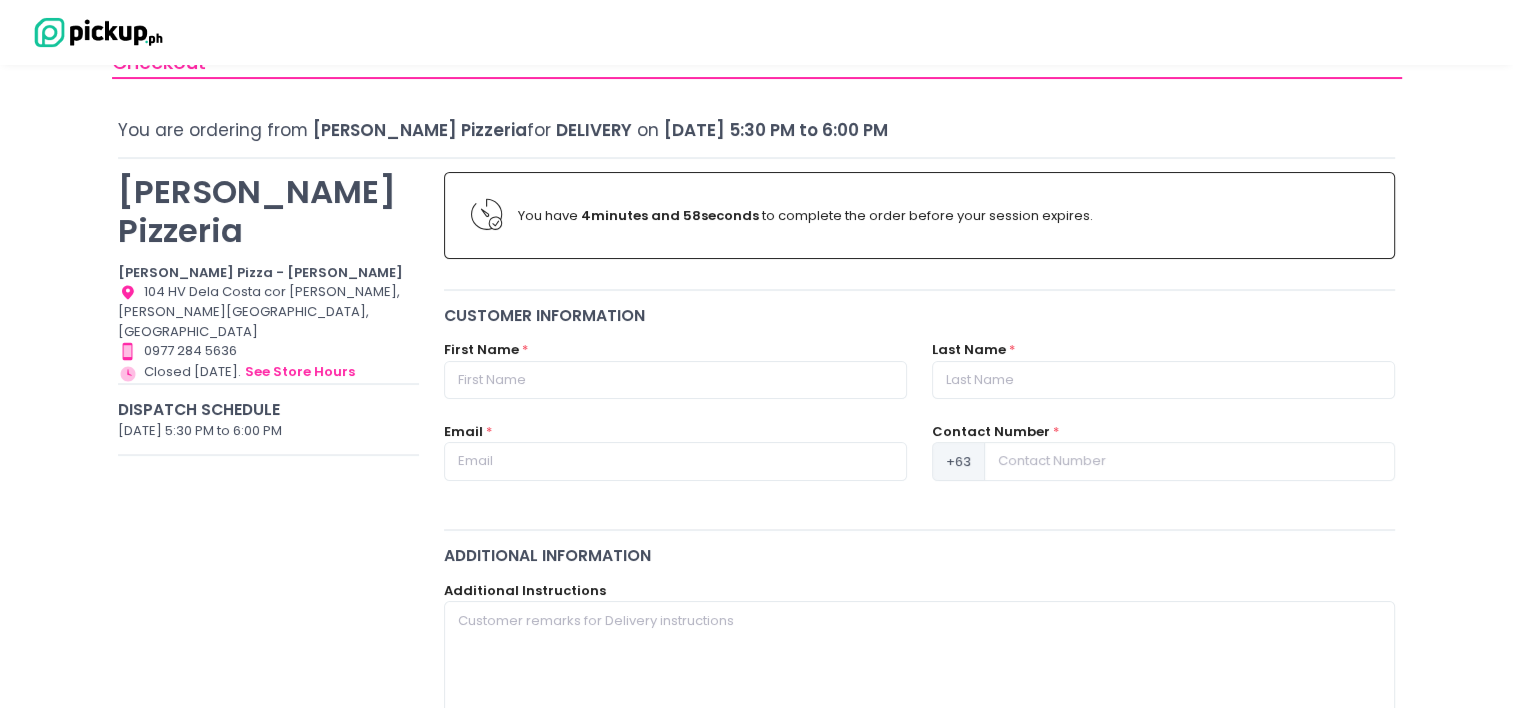 scroll, scrollTop: 100, scrollLeft: 0, axis: vertical 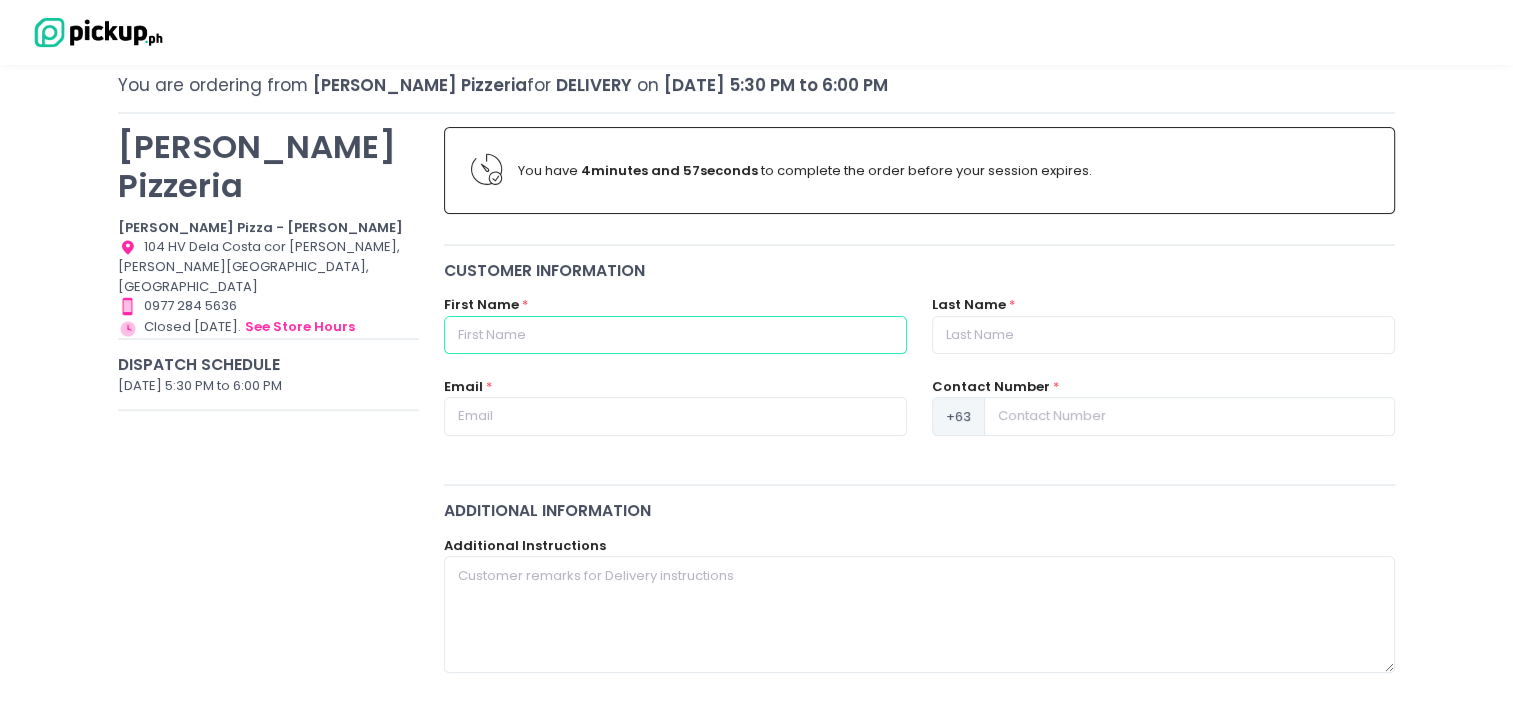 click at bounding box center [675, 335] 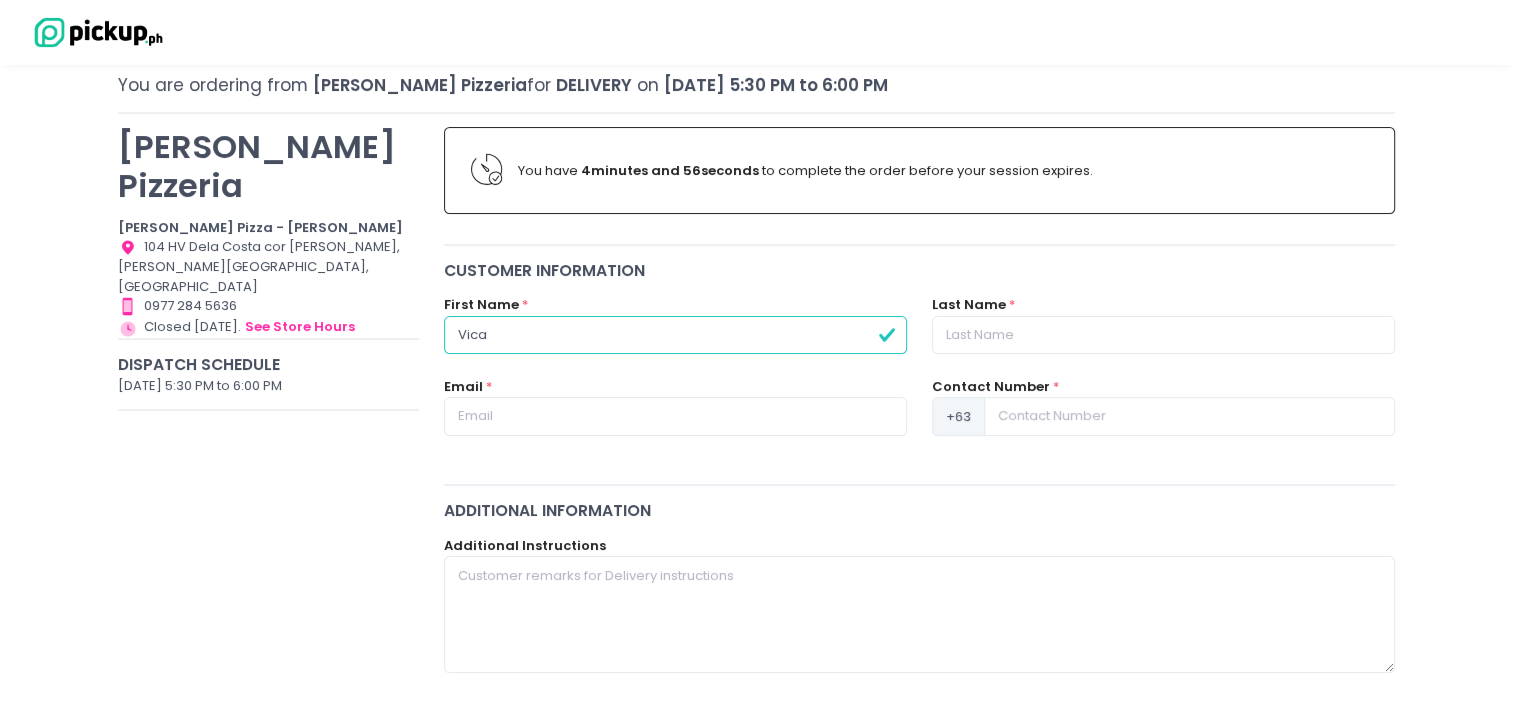 type on "Vica" 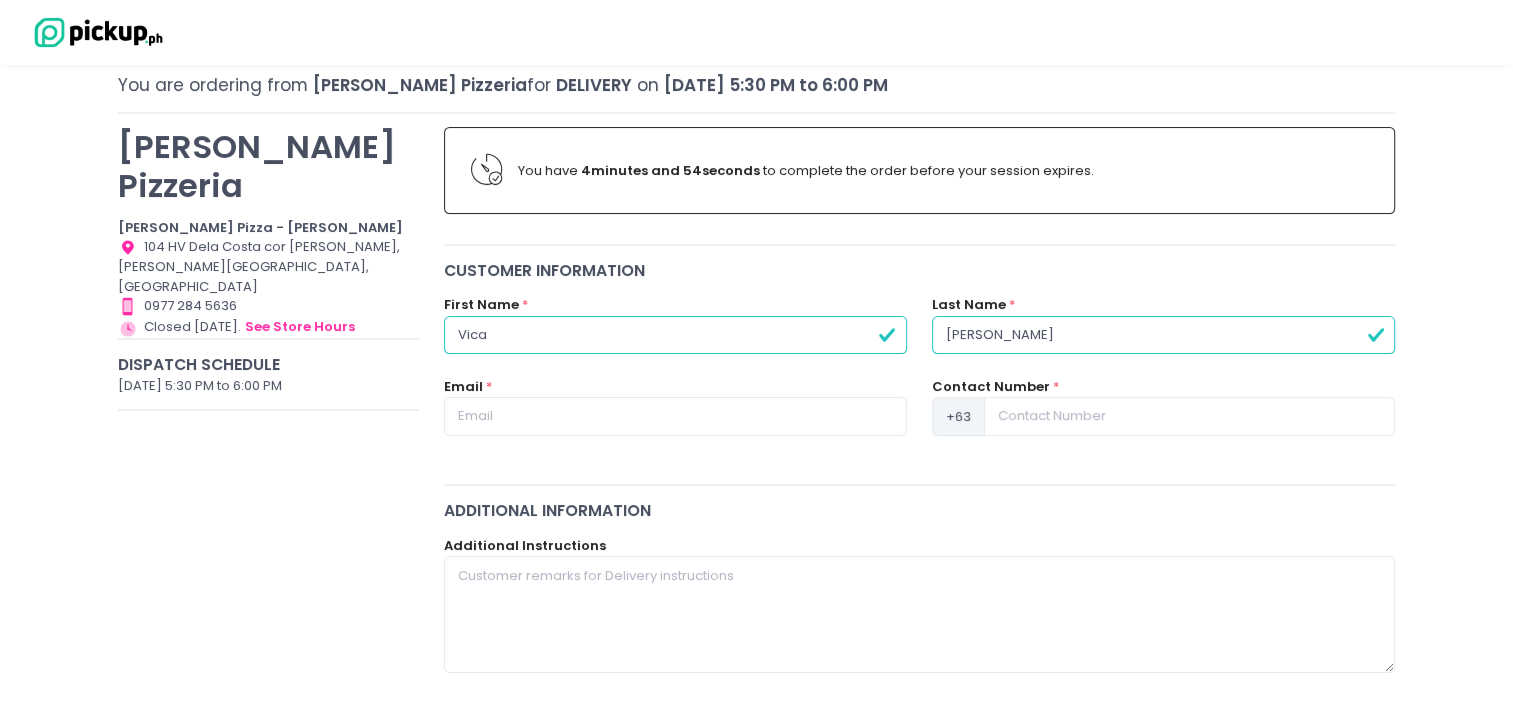 type on "[PERSON_NAME]" 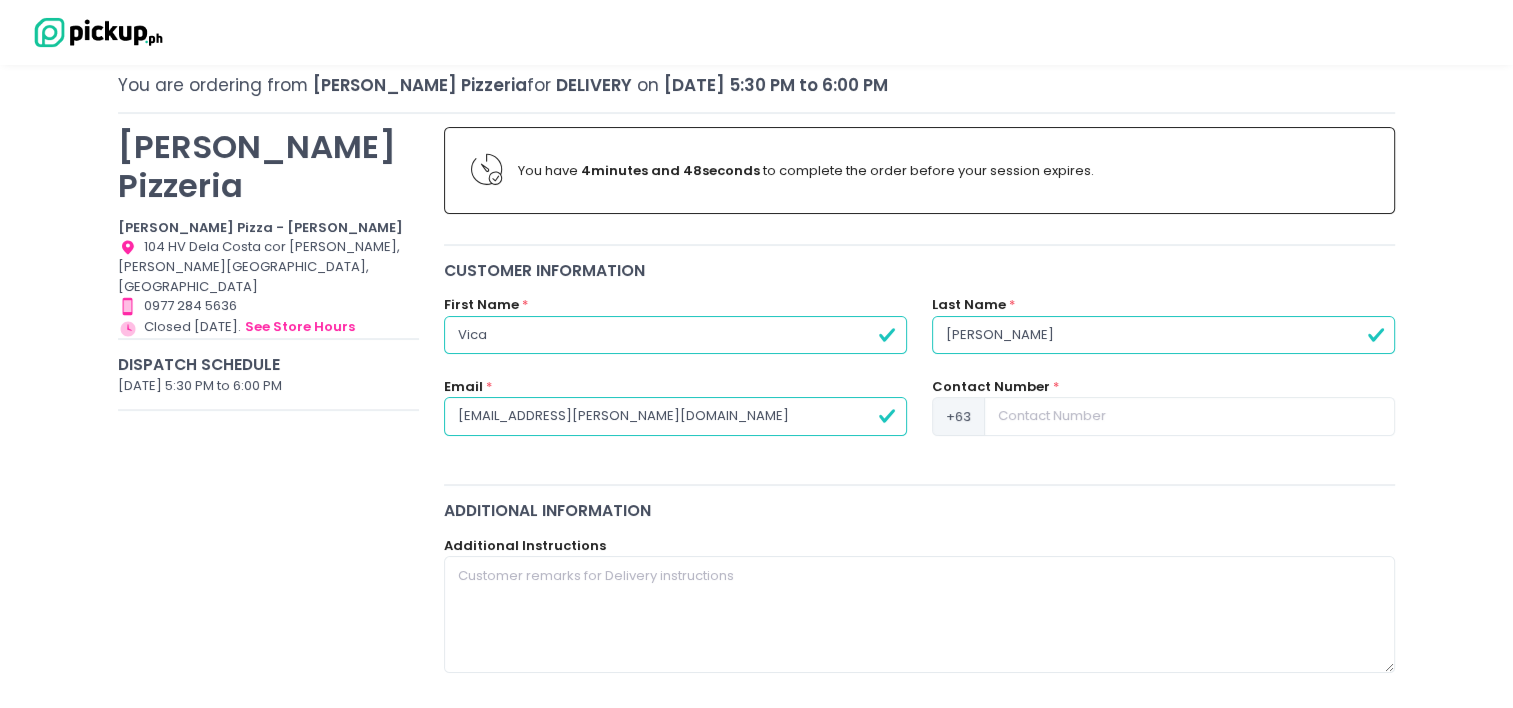 type on "[EMAIL_ADDRESS][PERSON_NAME][DOMAIN_NAME]" 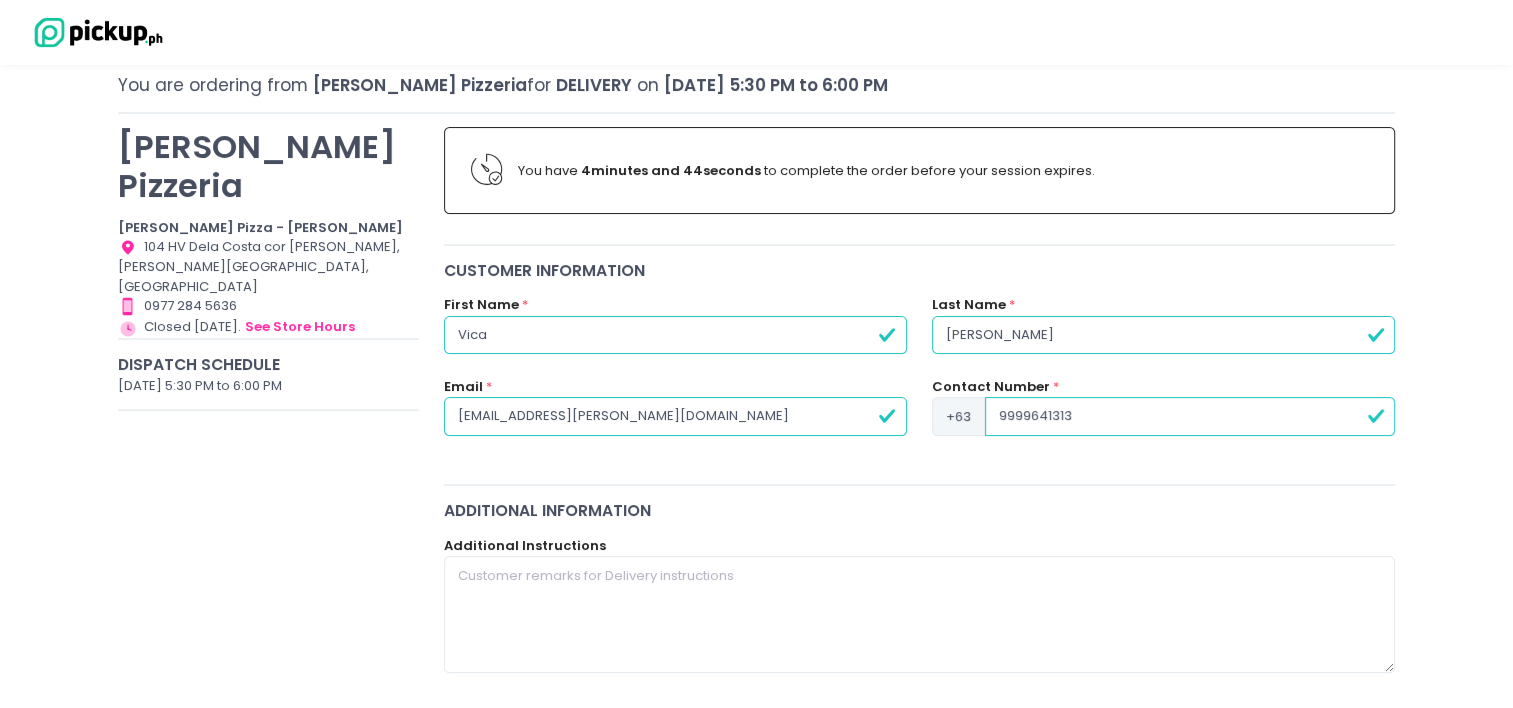 scroll, scrollTop: 300, scrollLeft: 0, axis: vertical 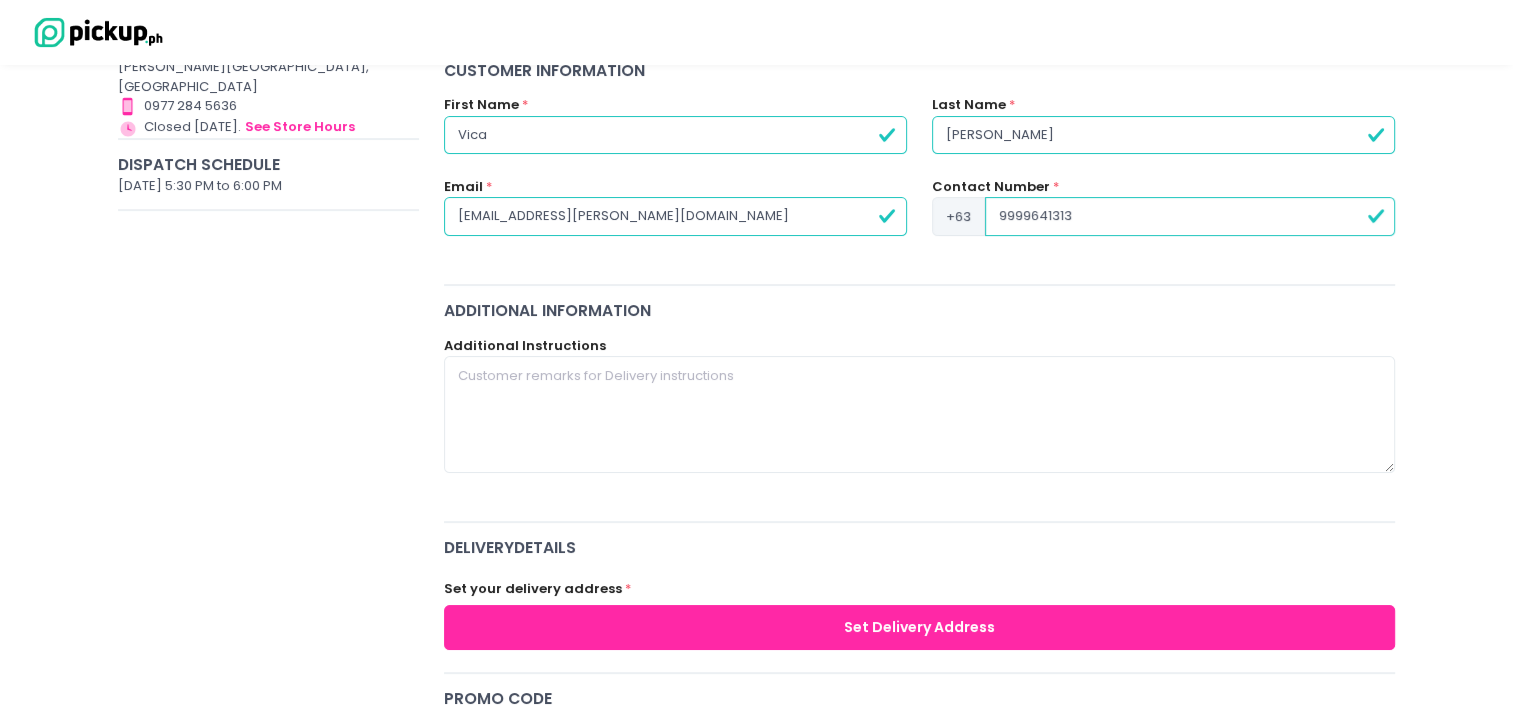 type on "9999641313" 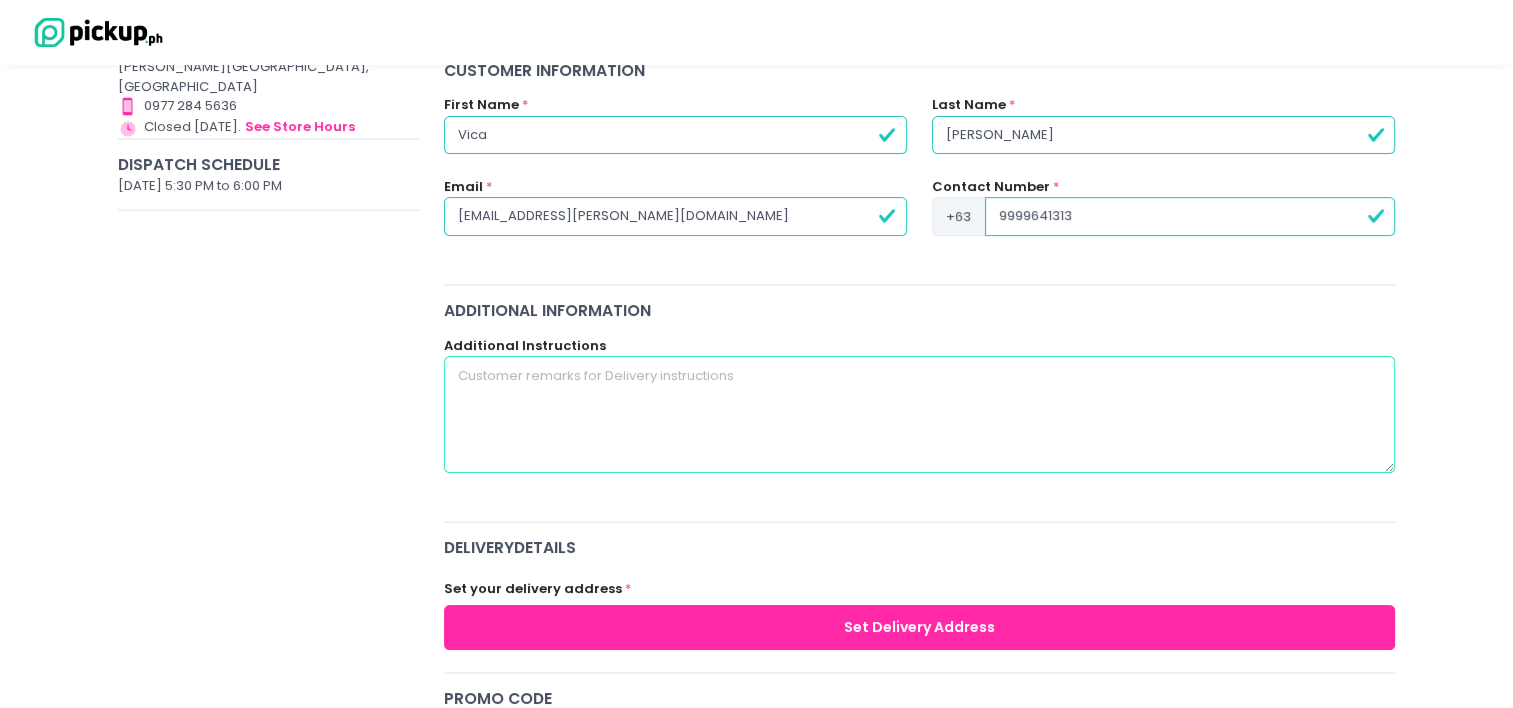 click at bounding box center (920, 414) 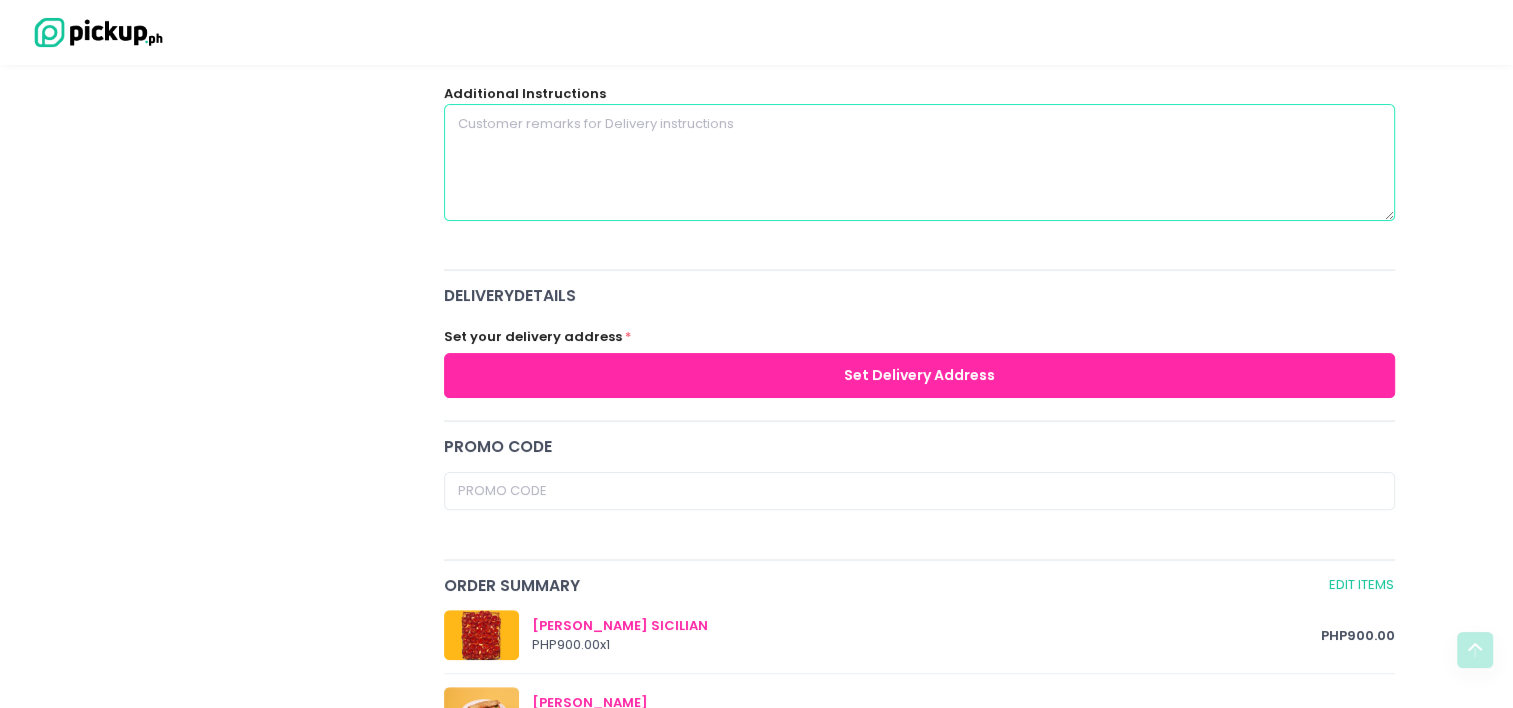 scroll, scrollTop: 600, scrollLeft: 0, axis: vertical 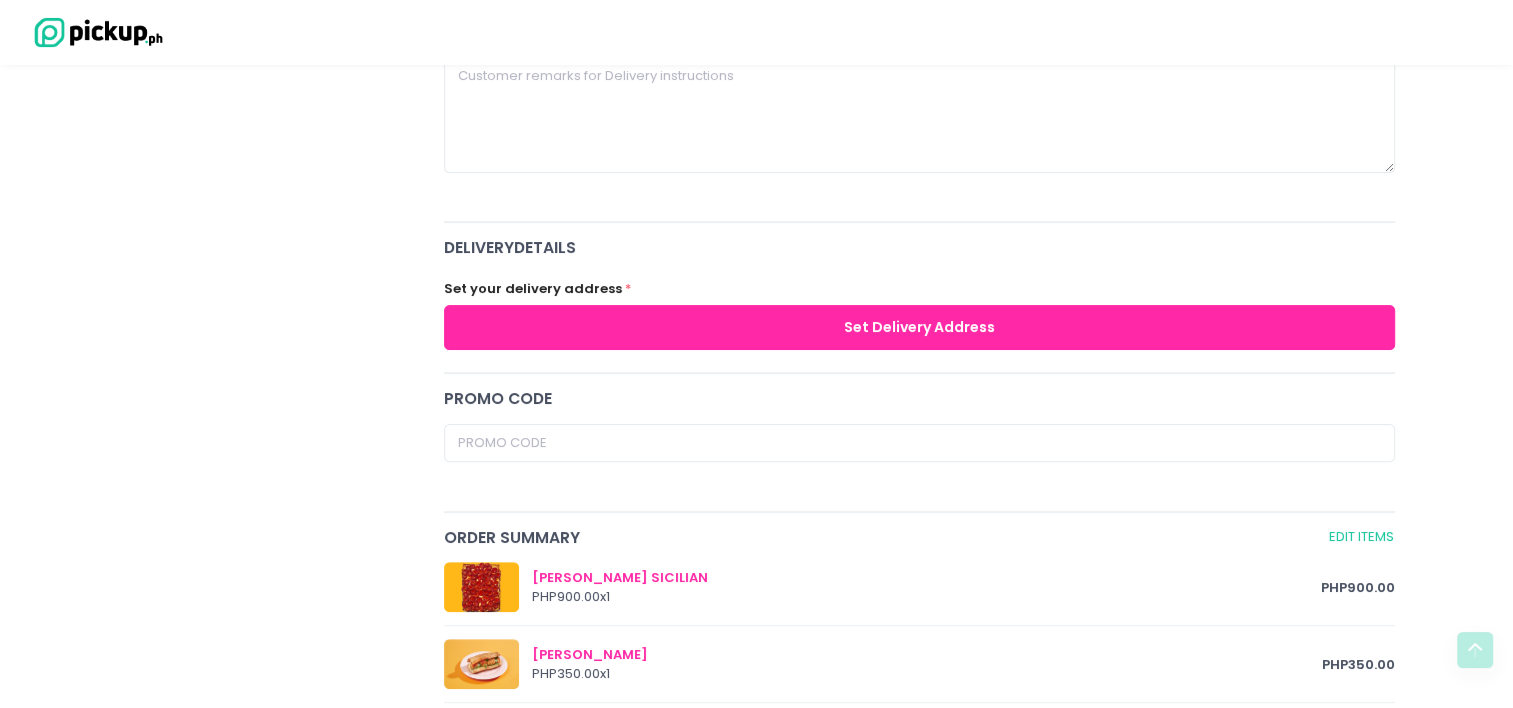click on "Set Delivery Address" at bounding box center [920, 327] 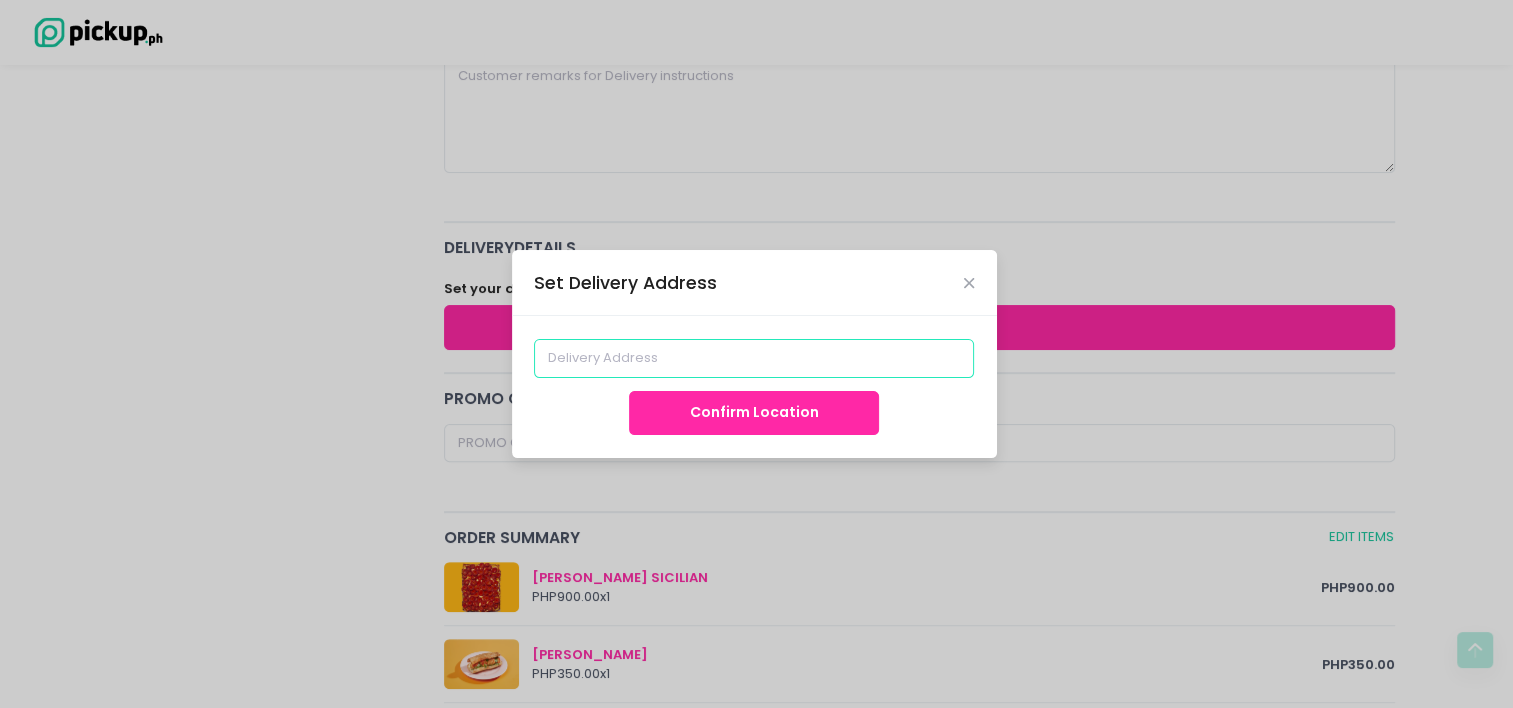 click at bounding box center [754, 358] 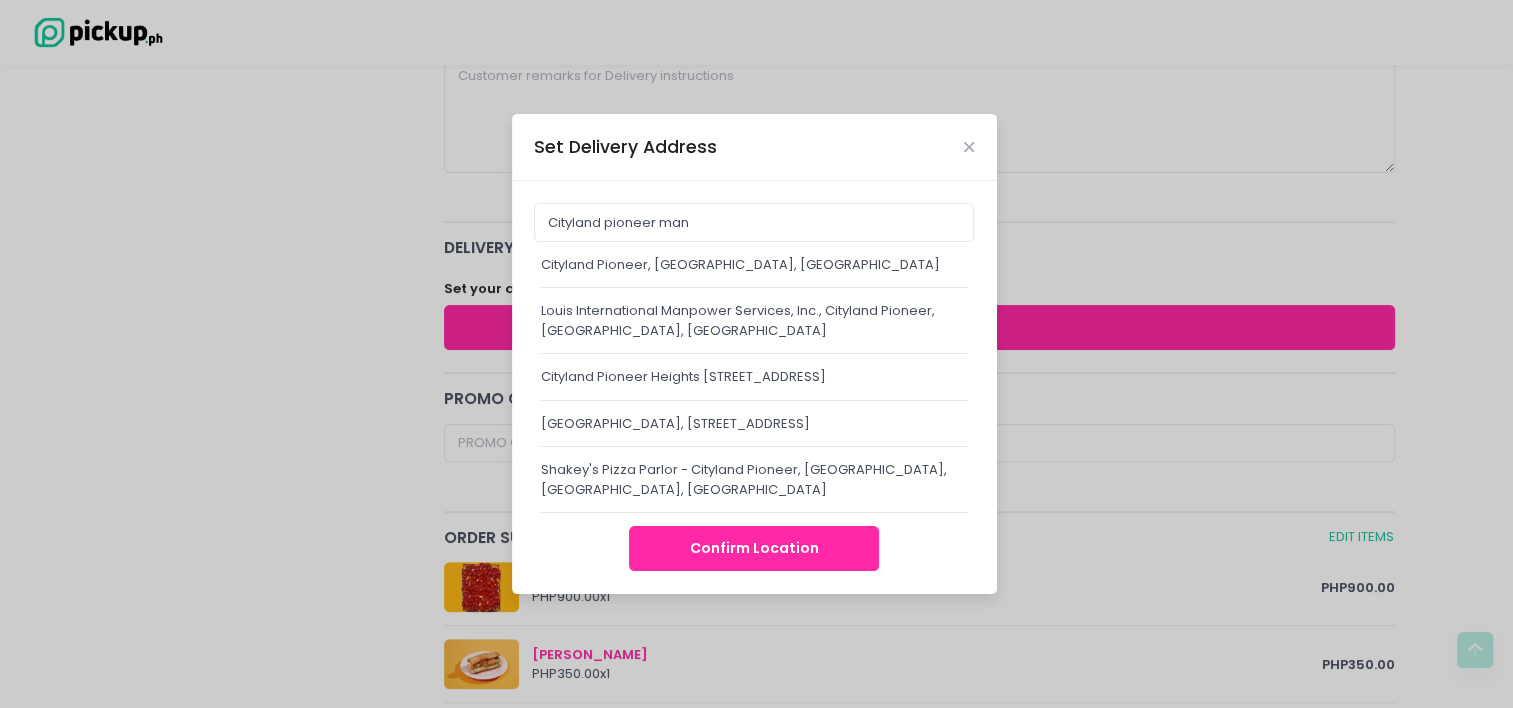 click on "Cityland Pioneer, [GEOGRAPHIC_DATA], [GEOGRAPHIC_DATA]" at bounding box center (754, 265) 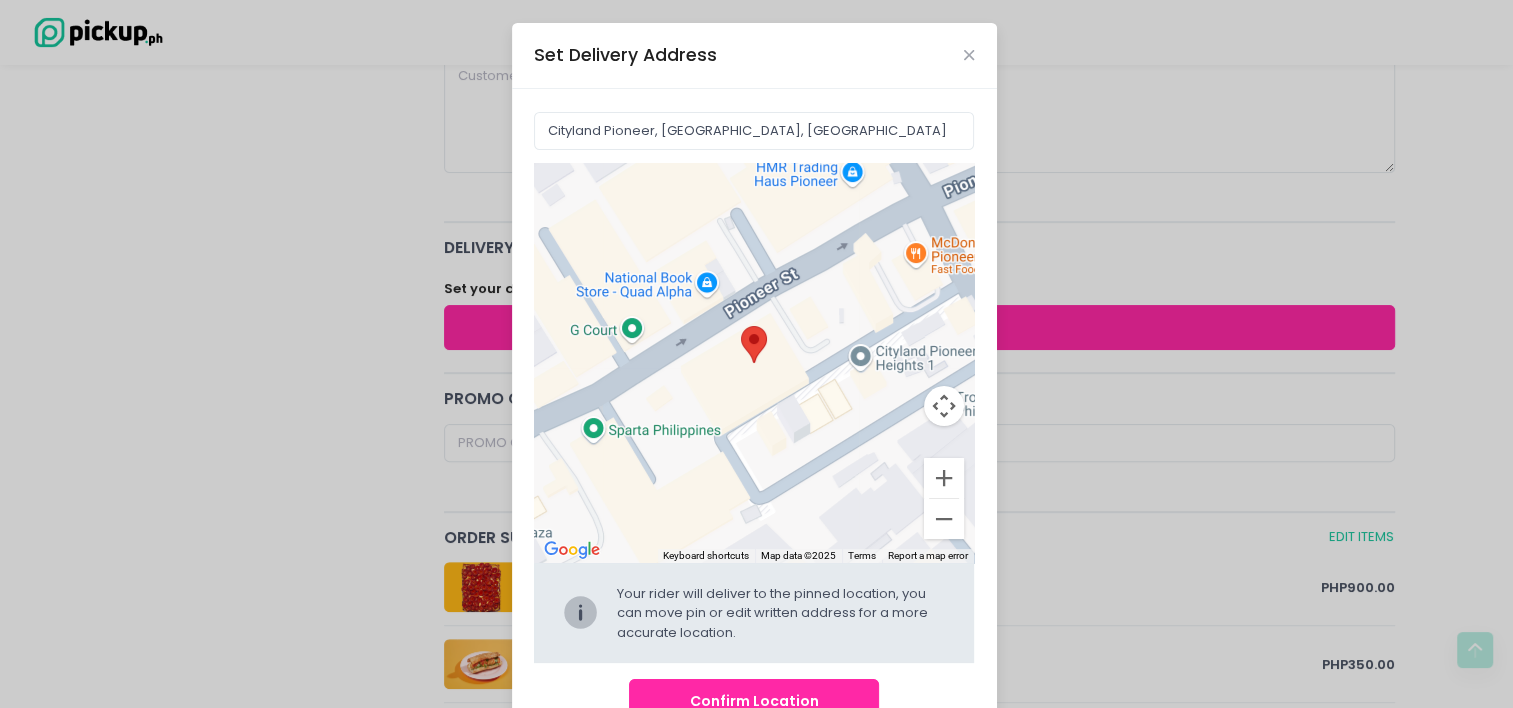 click on "Confirm Location" at bounding box center [754, 701] 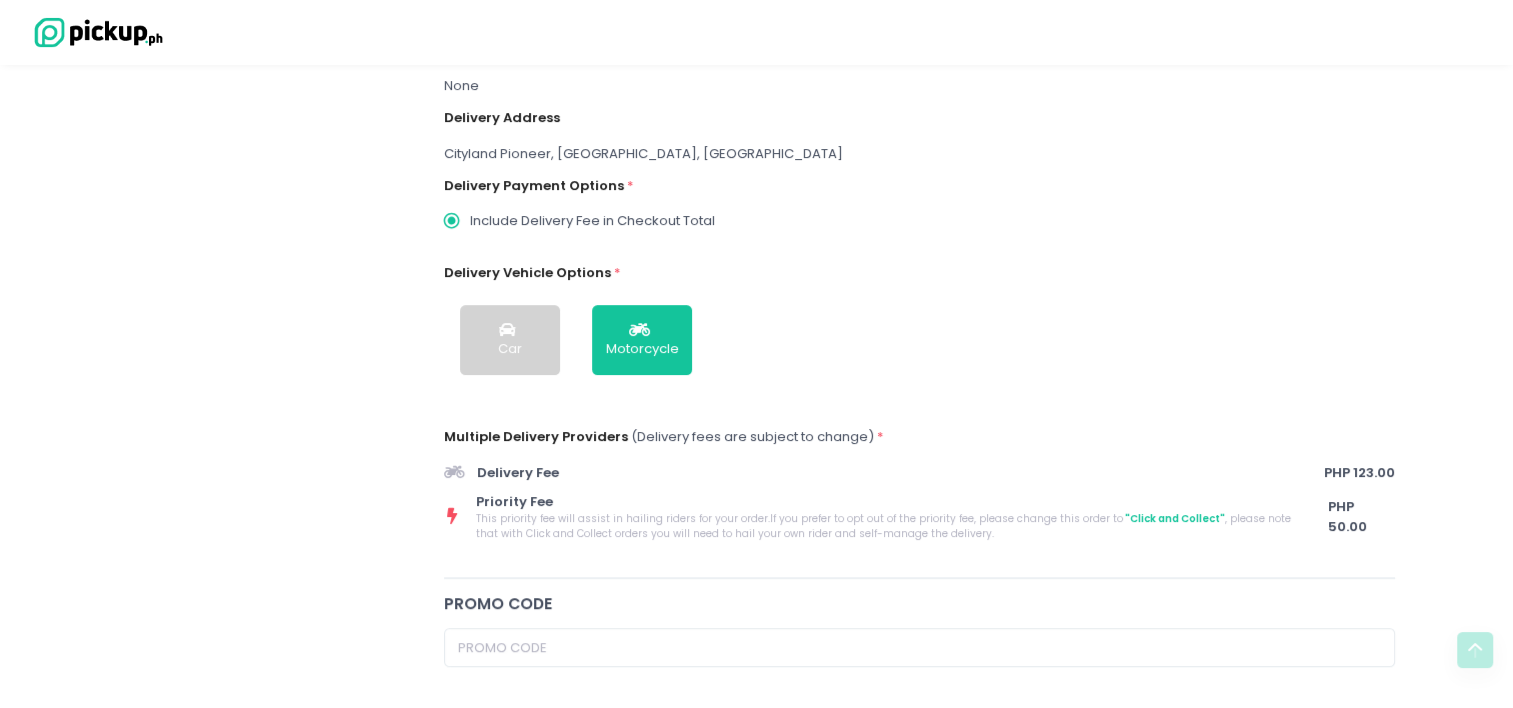 scroll, scrollTop: 494, scrollLeft: 0, axis: vertical 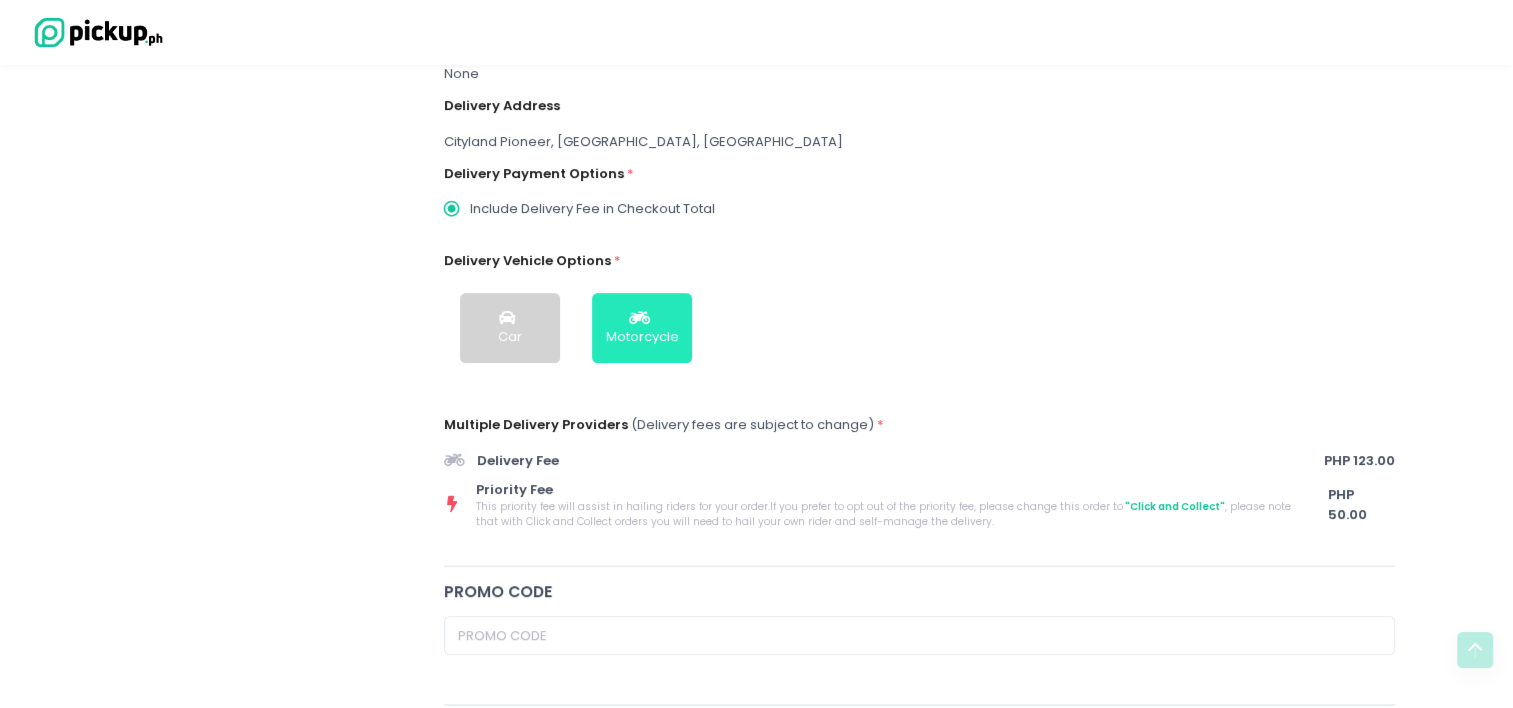 click on "Motorcycle" at bounding box center [642, 337] 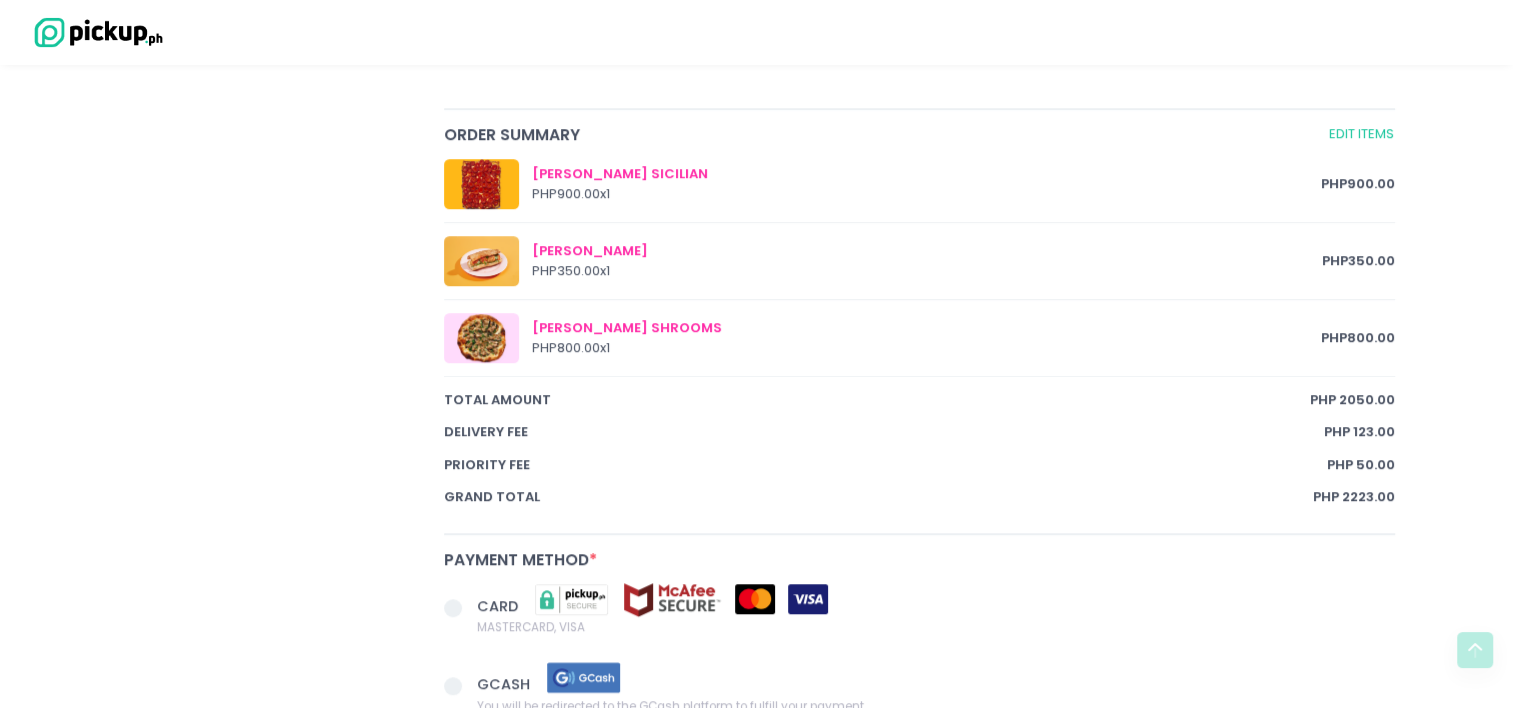 scroll, scrollTop: 1094, scrollLeft: 0, axis: vertical 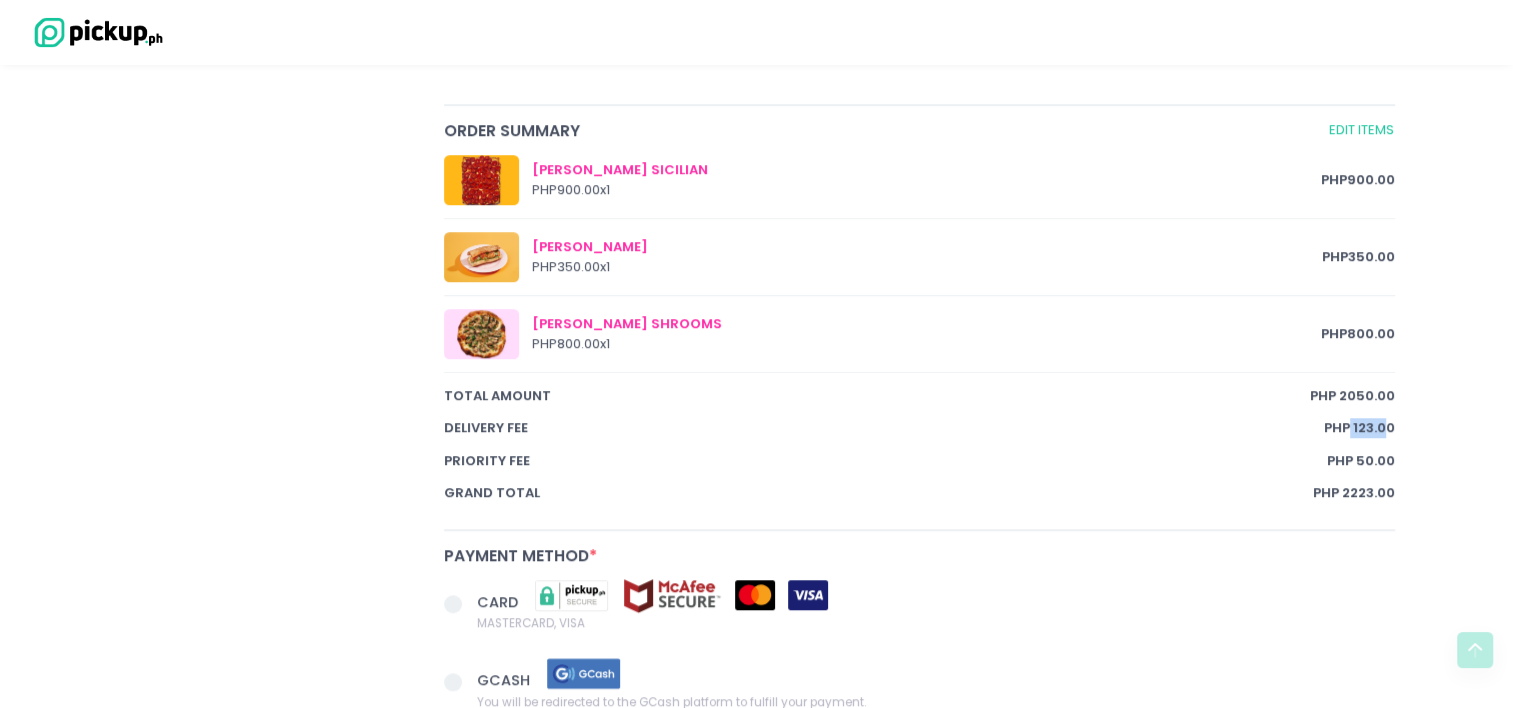 drag, startPoint x: 1366, startPoint y: 422, endPoint x: 1386, endPoint y: 426, distance: 20.396078 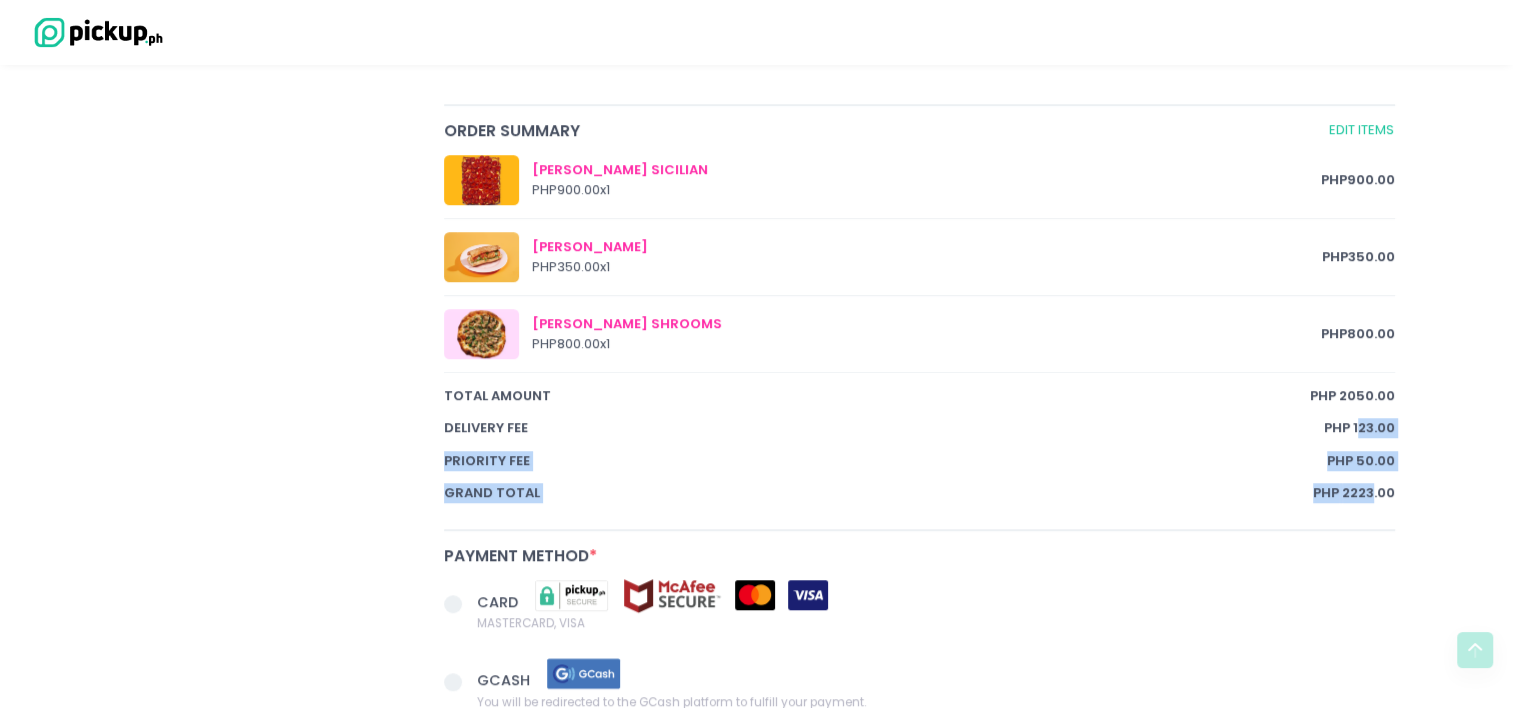 drag, startPoint x: 1365, startPoint y: 471, endPoint x: 1382, endPoint y: 436, distance: 38.910152 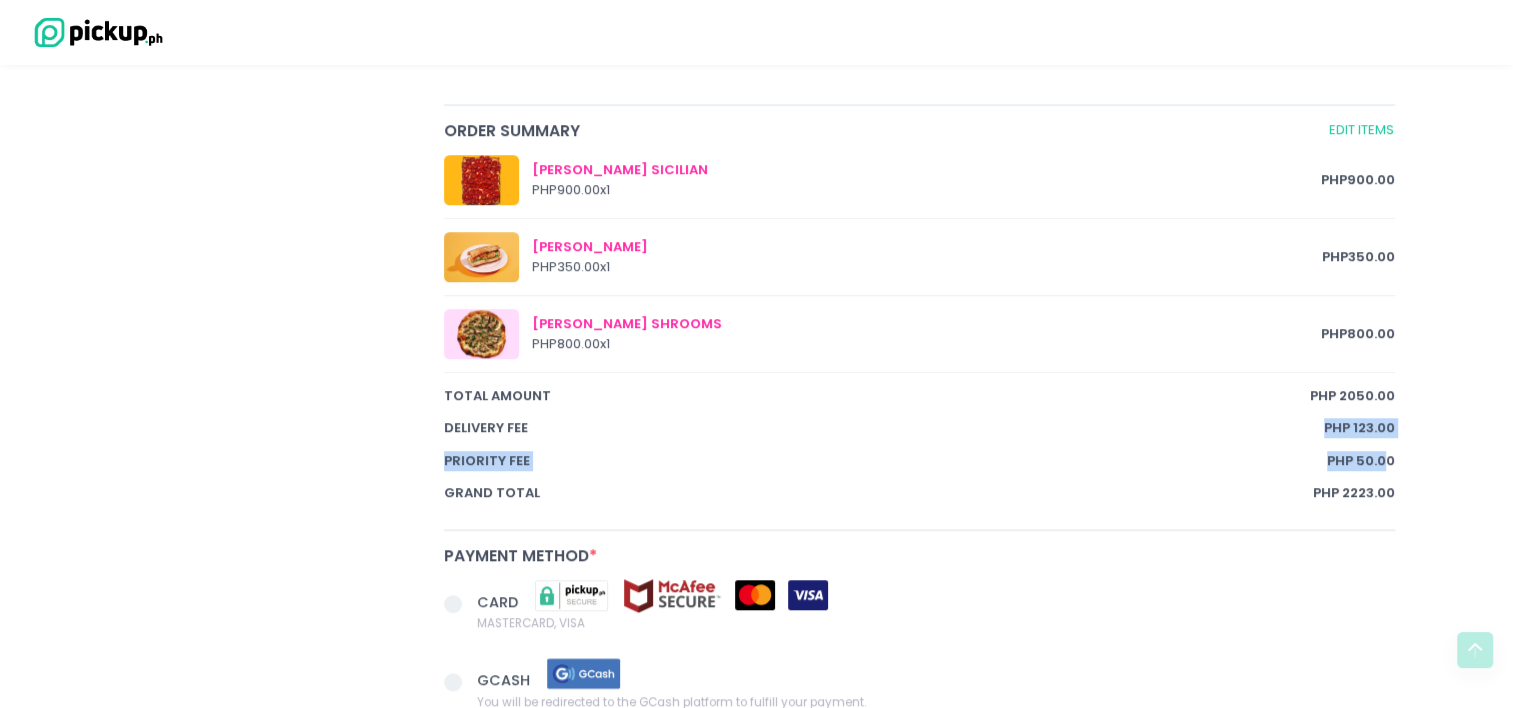 drag, startPoint x: 1385, startPoint y: 460, endPoint x: 1324, endPoint y: 413, distance: 77.00649 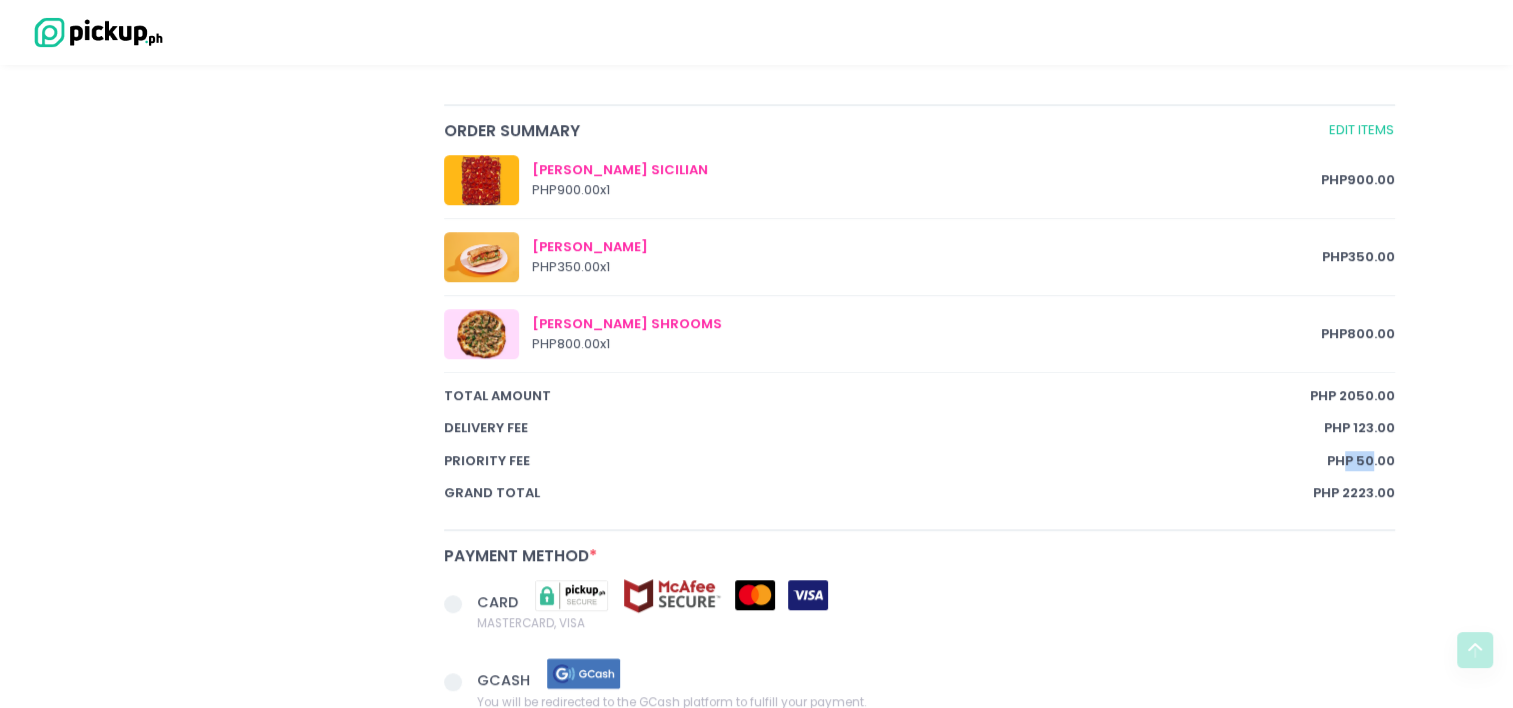 drag, startPoint x: 1376, startPoint y: 463, endPoint x: 1347, endPoint y: 439, distance: 37.64306 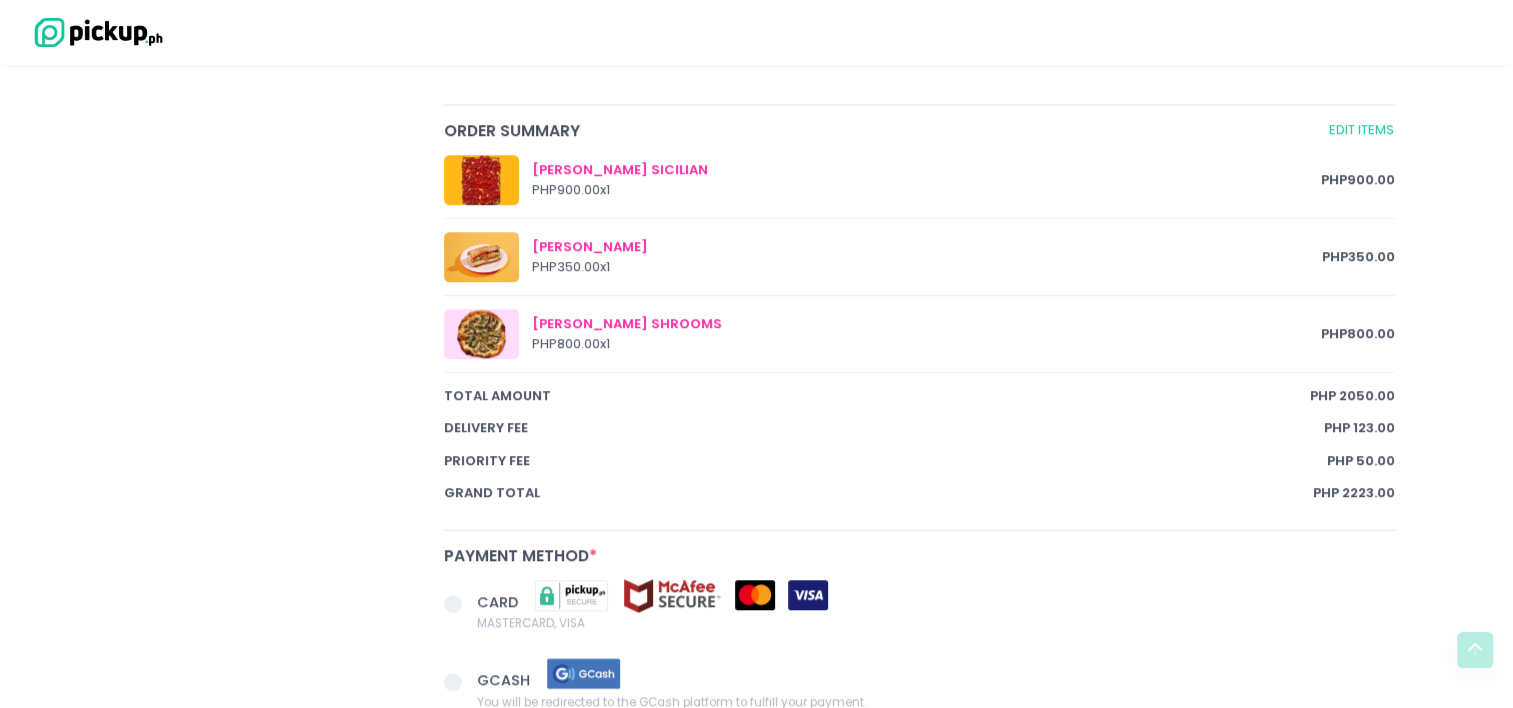 click on "PHP 50.00" at bounding box center [1361, 461] 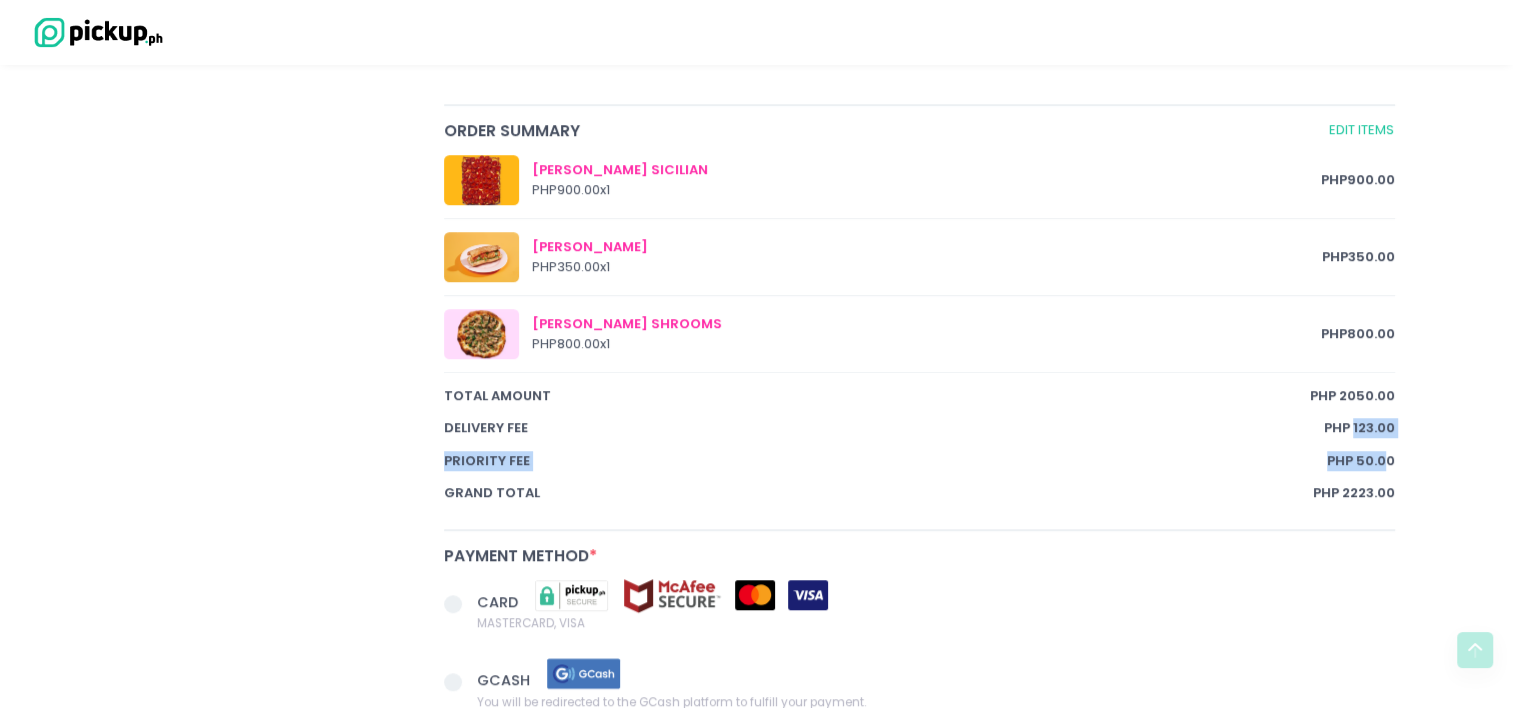 drag, startPoint x: 1354, startPoint y: 424, endPoint x: 1402, endPoint y: 474, distance: 69.31089 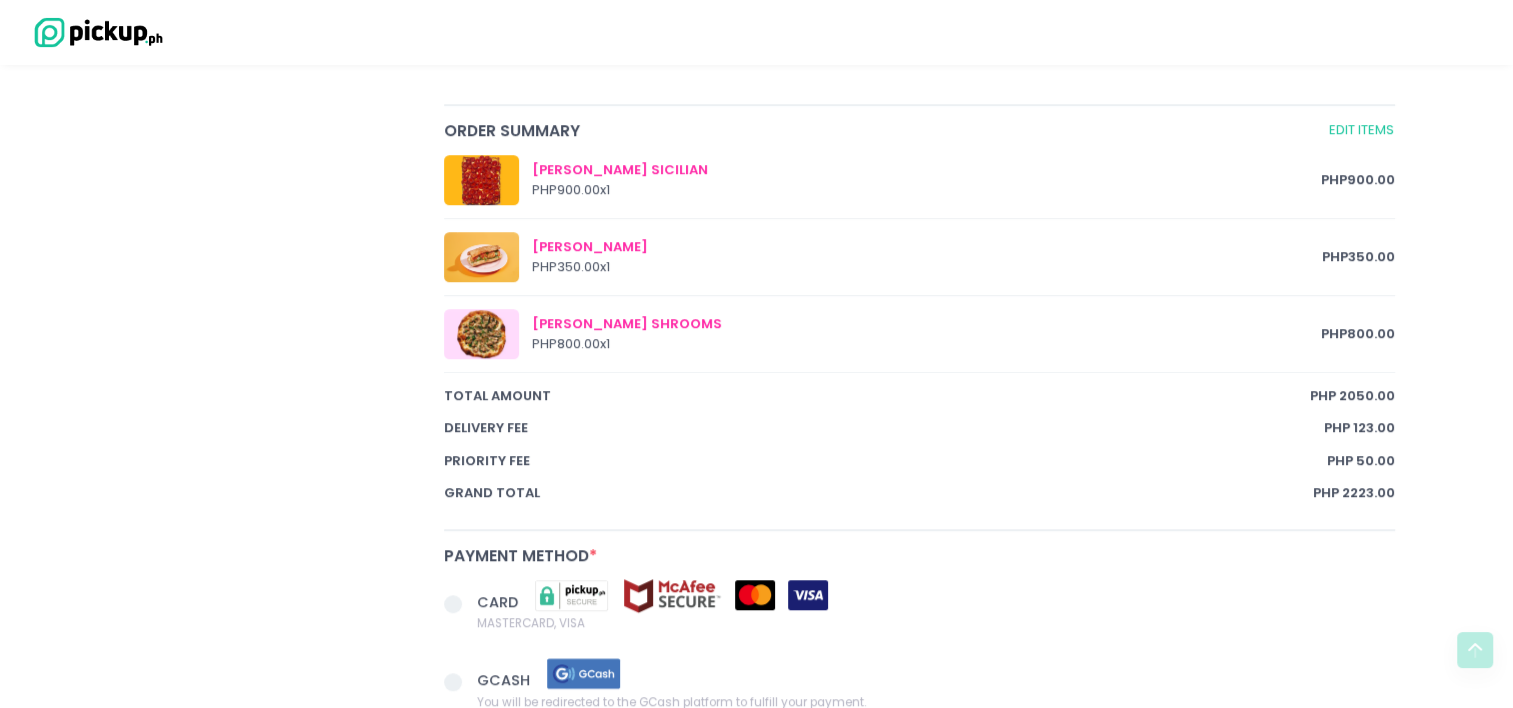 click on "[PERSON_NAME] SICILIAN PHP  900.00  x  1 PHP  900.00 HOAGIE ROLL PHP  350.00  x  1 PHP  350.00 [PERSON_NAME] SHROOMS PHP  800.00  x  1 PHP  800.00 total amount     PHP   2050.00 Delivery Fee   PHP 123.00 Priority Fee   PHP 50.00 Grand total   PHP   2223.00" at bounding box center (919, 329) 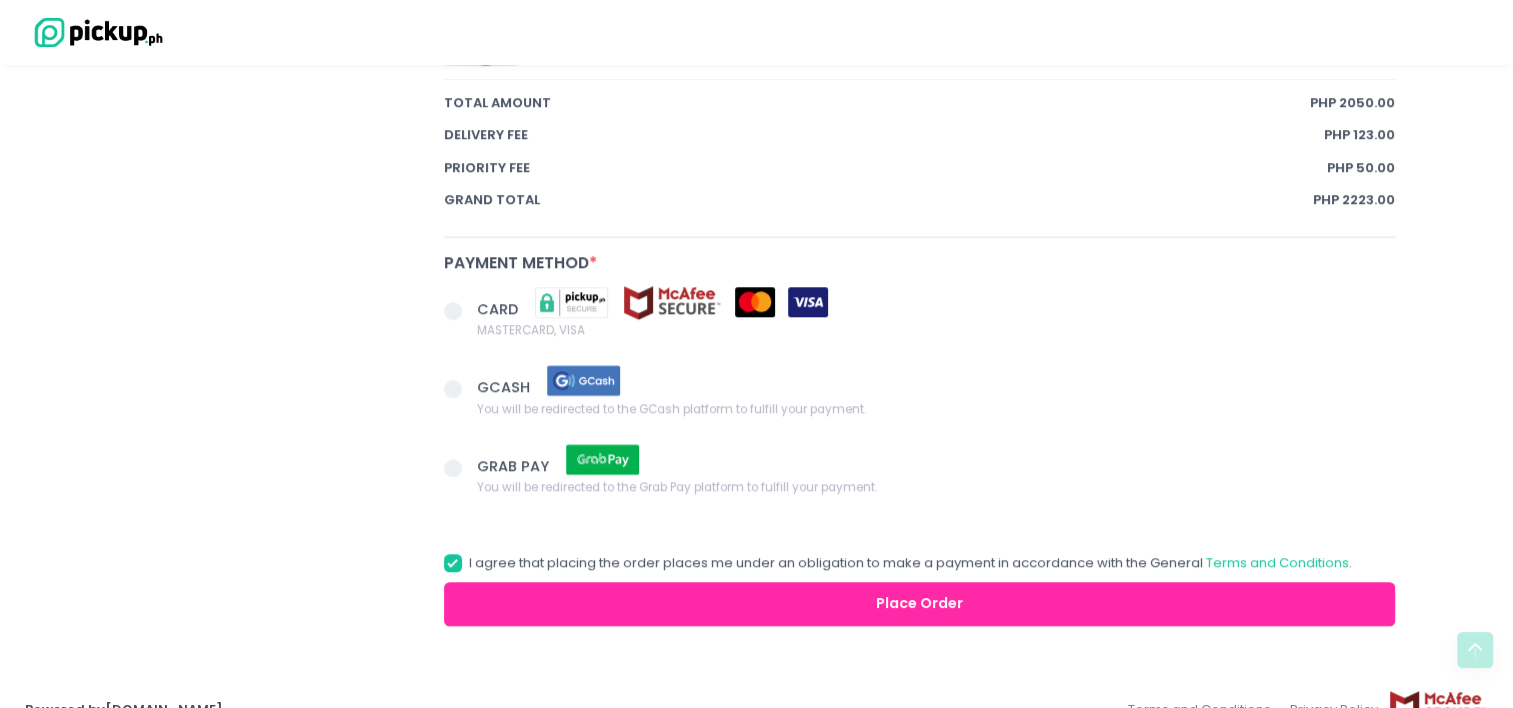 scroll, scrollTop: 1394, scrollLeft: 0, axis: vertical 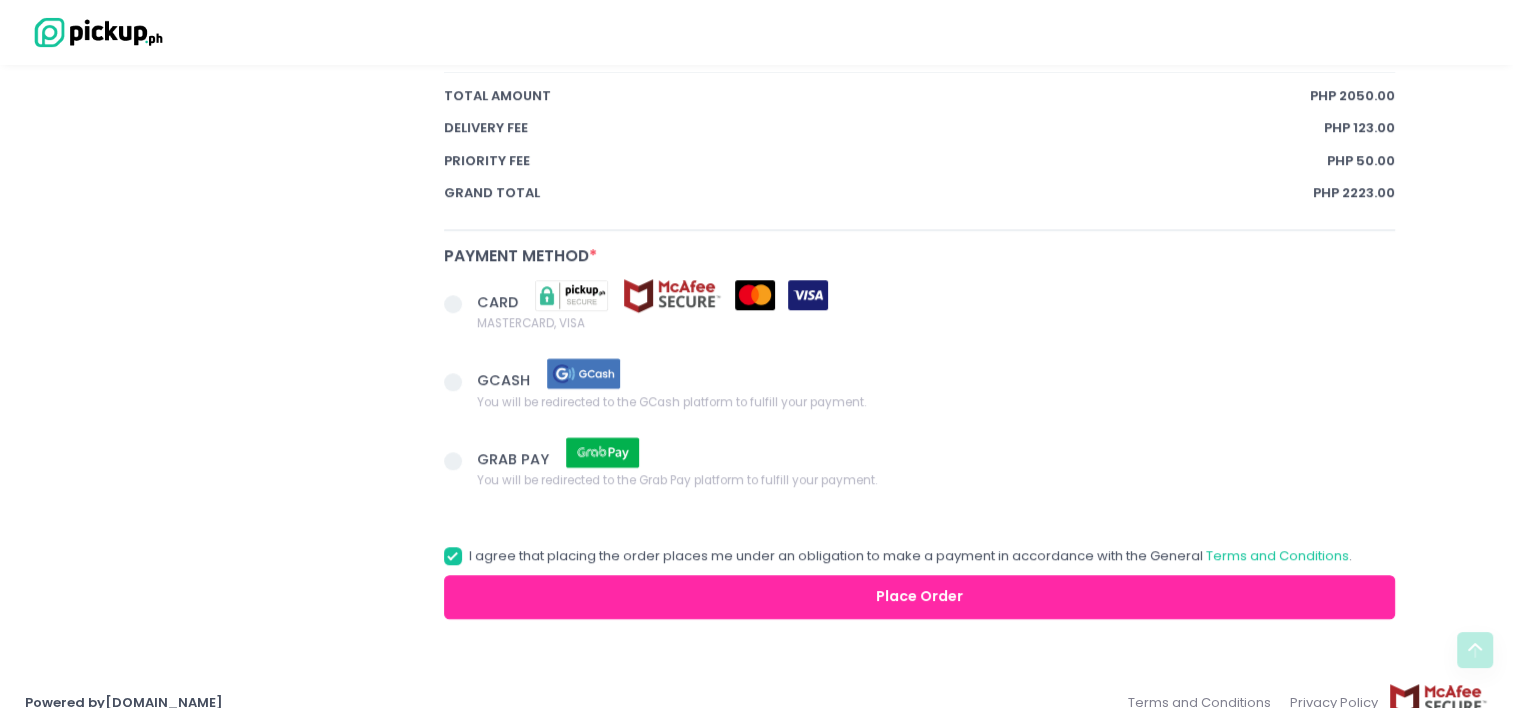 click at bounding box center [453, 304] 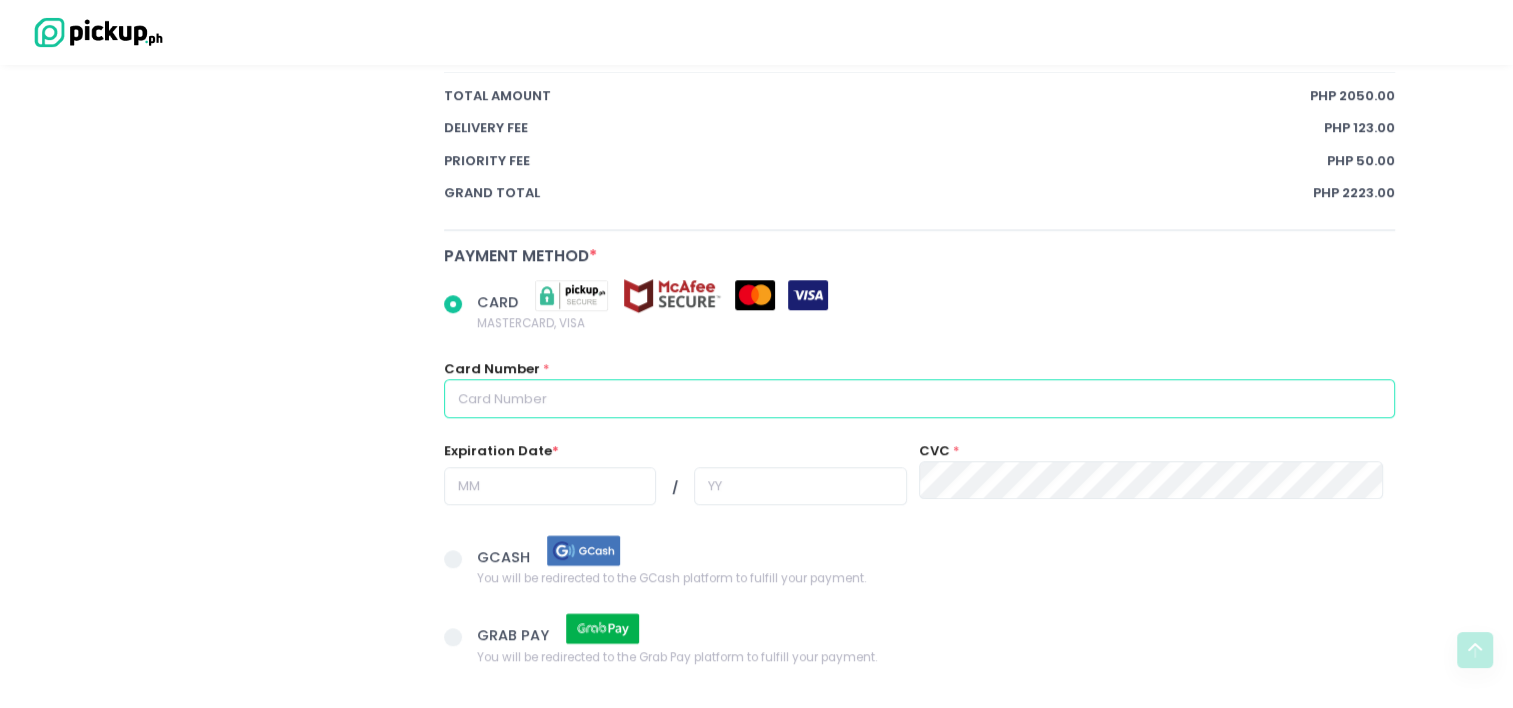 click at bounding box center [920, 398] 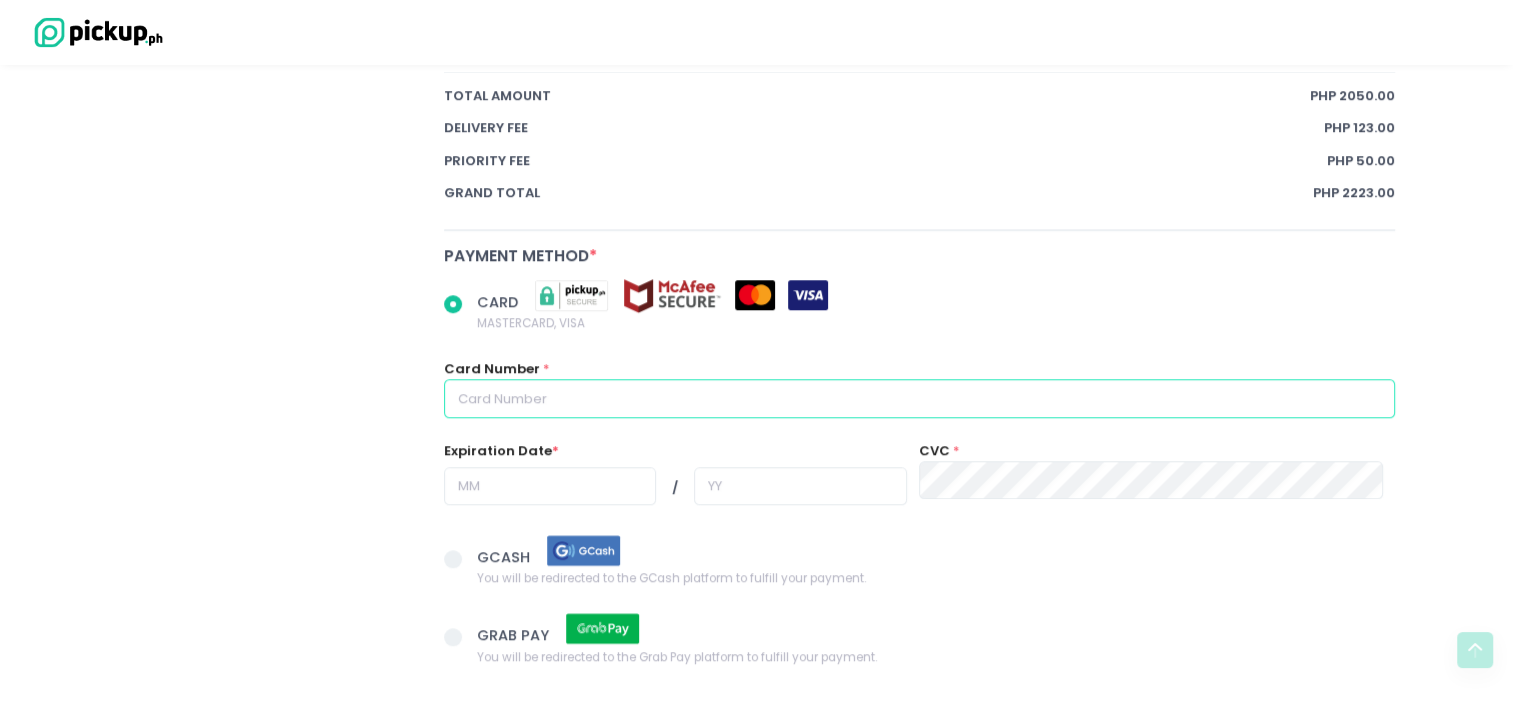 radio on "true" 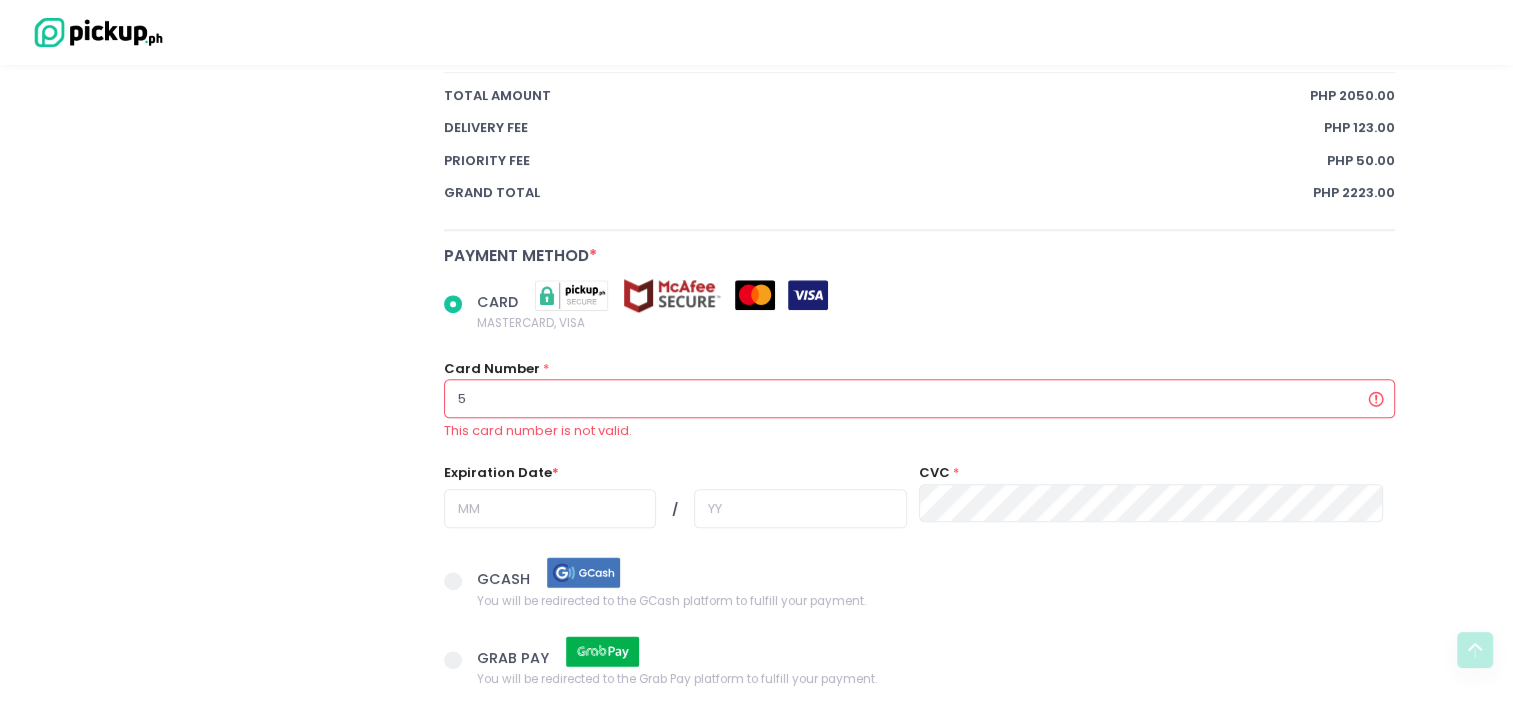 radio on "true" 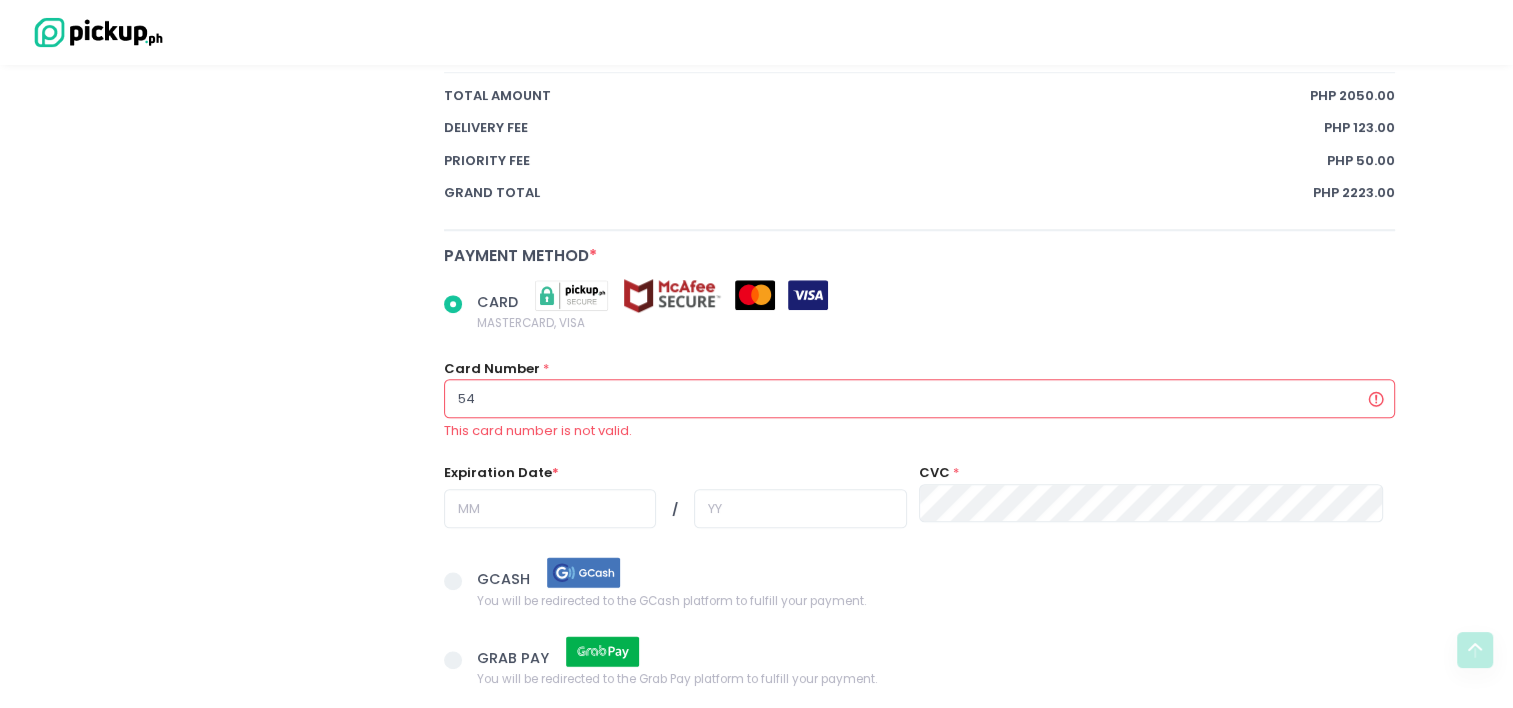 radio on "true" 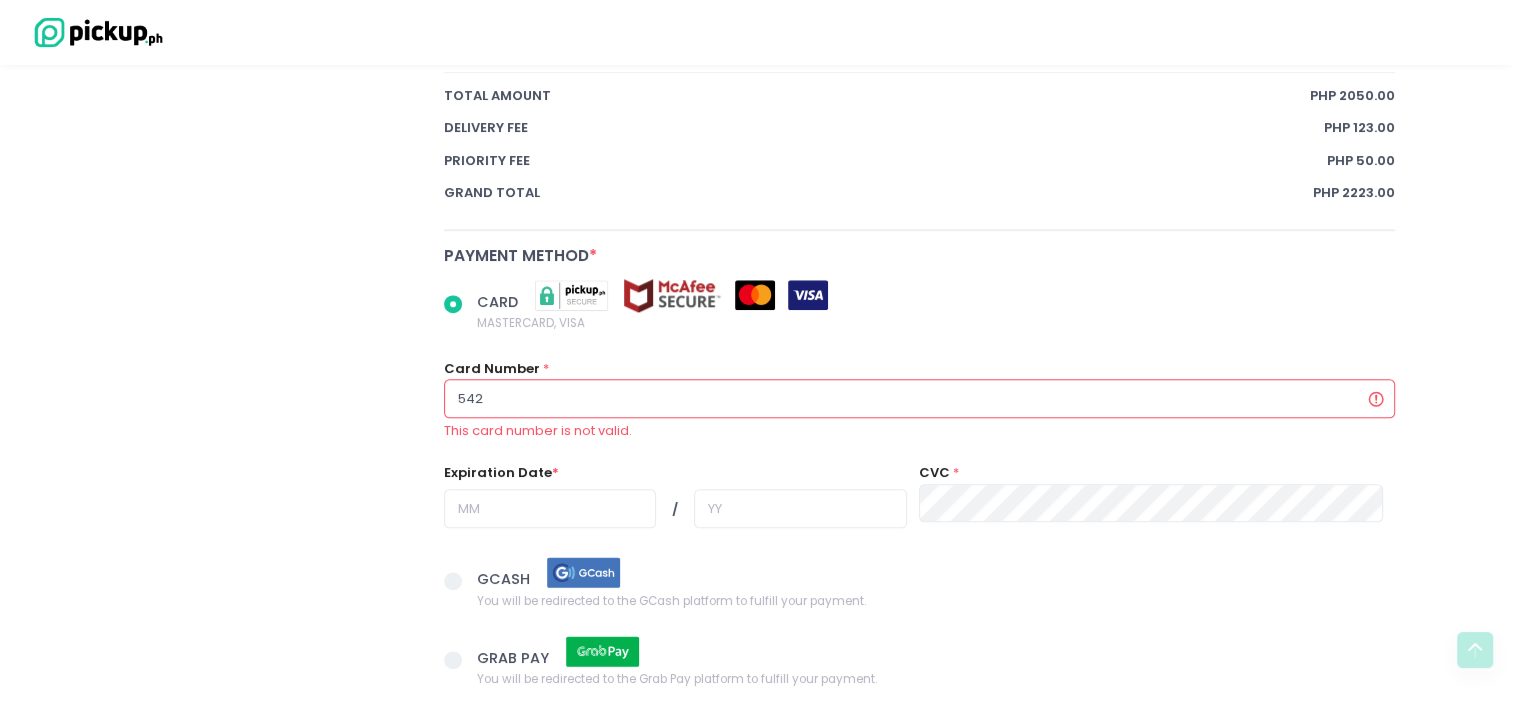 radio on "true" 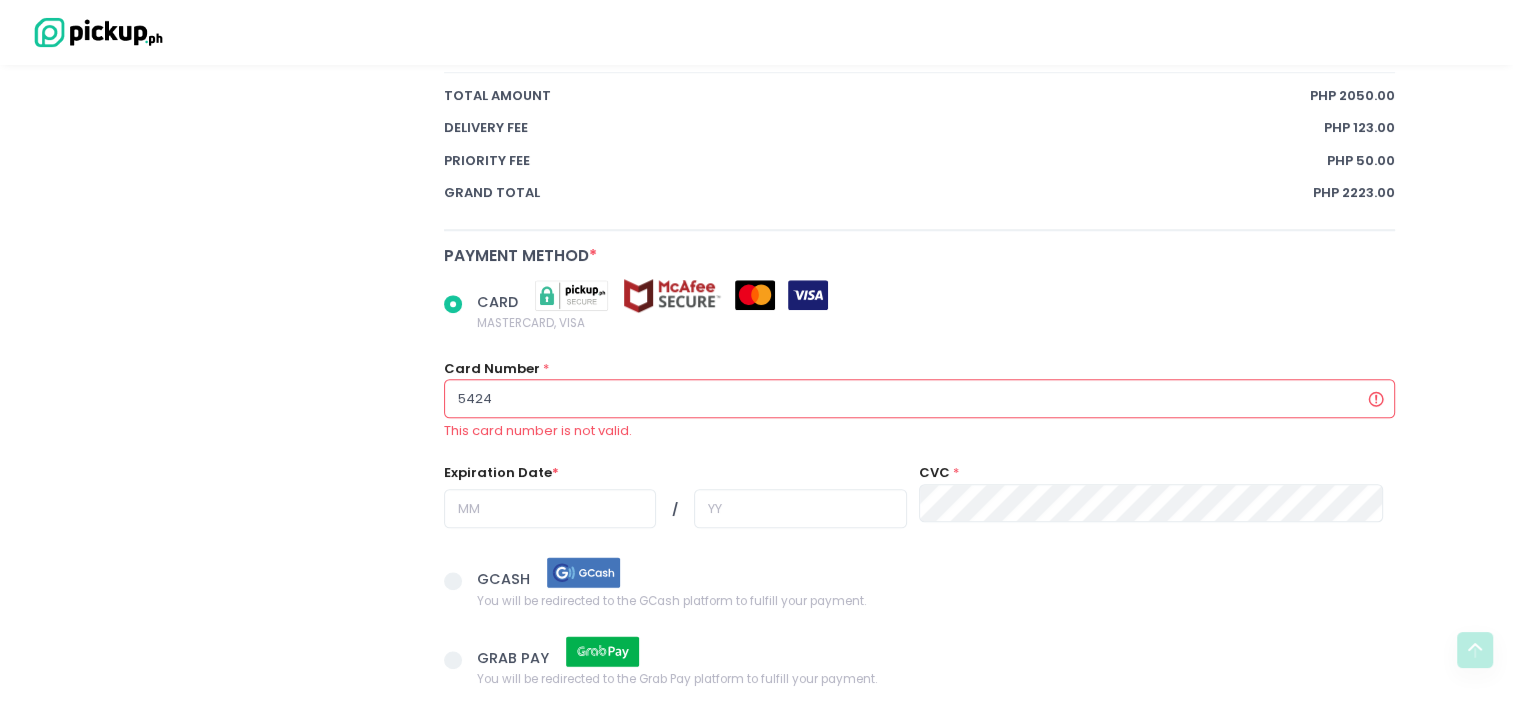 radio on "true" 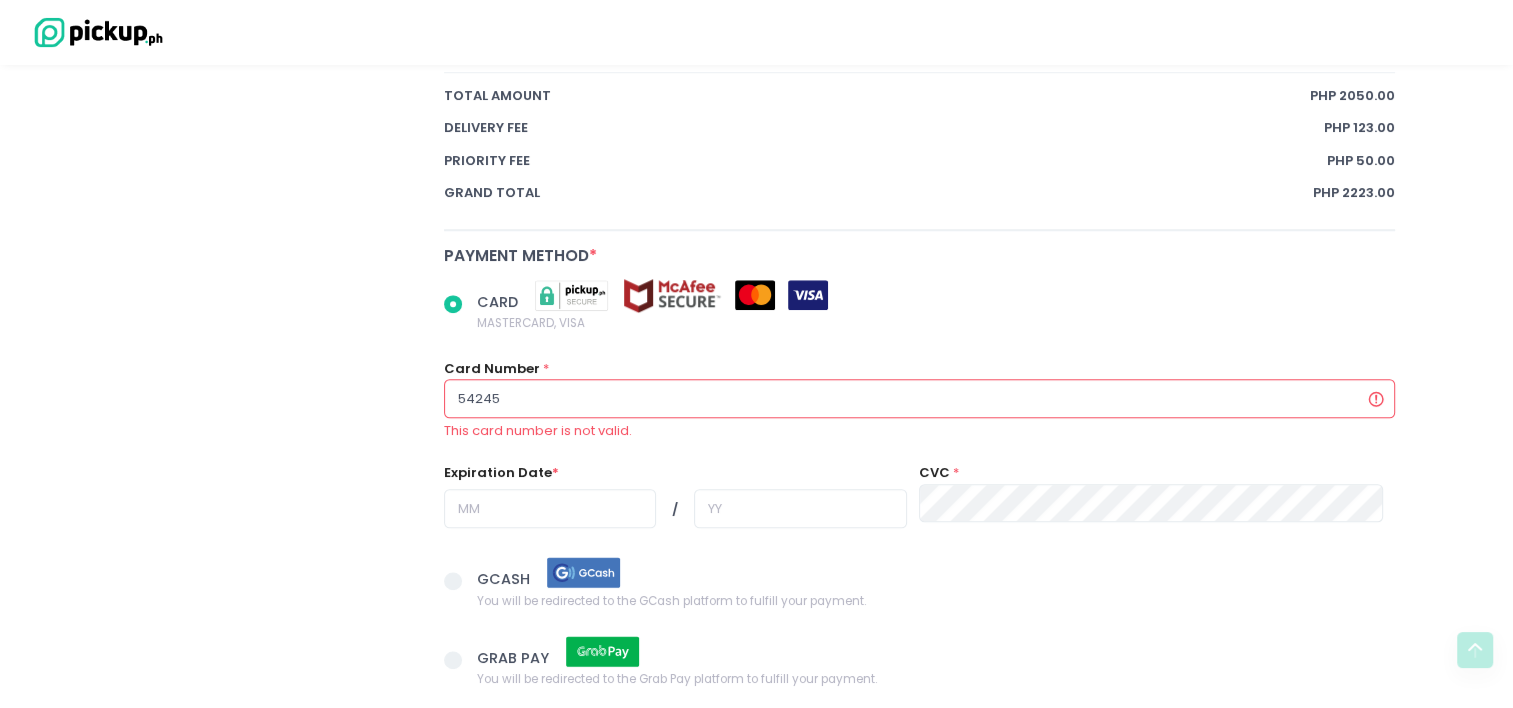 radio on "true" 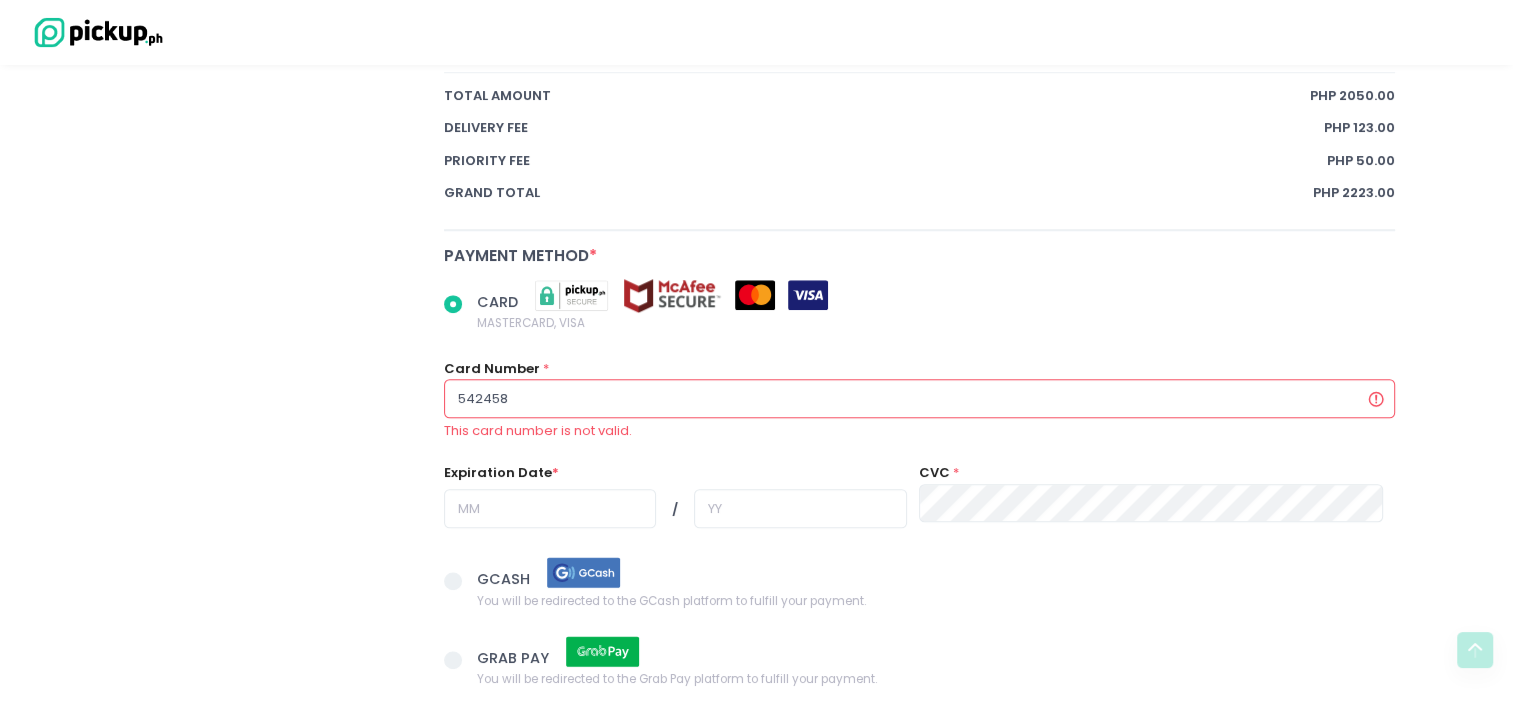 radio on "true" 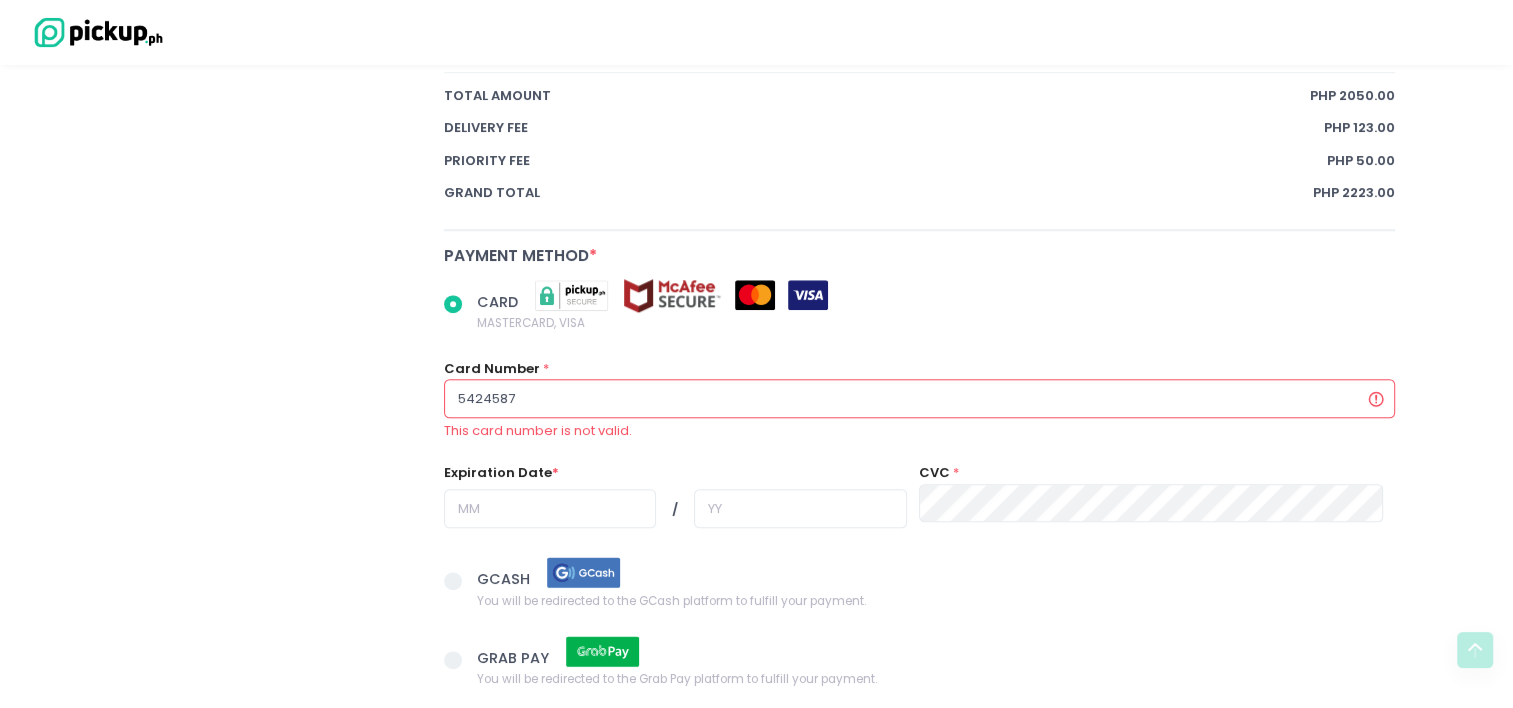 radio on "true" 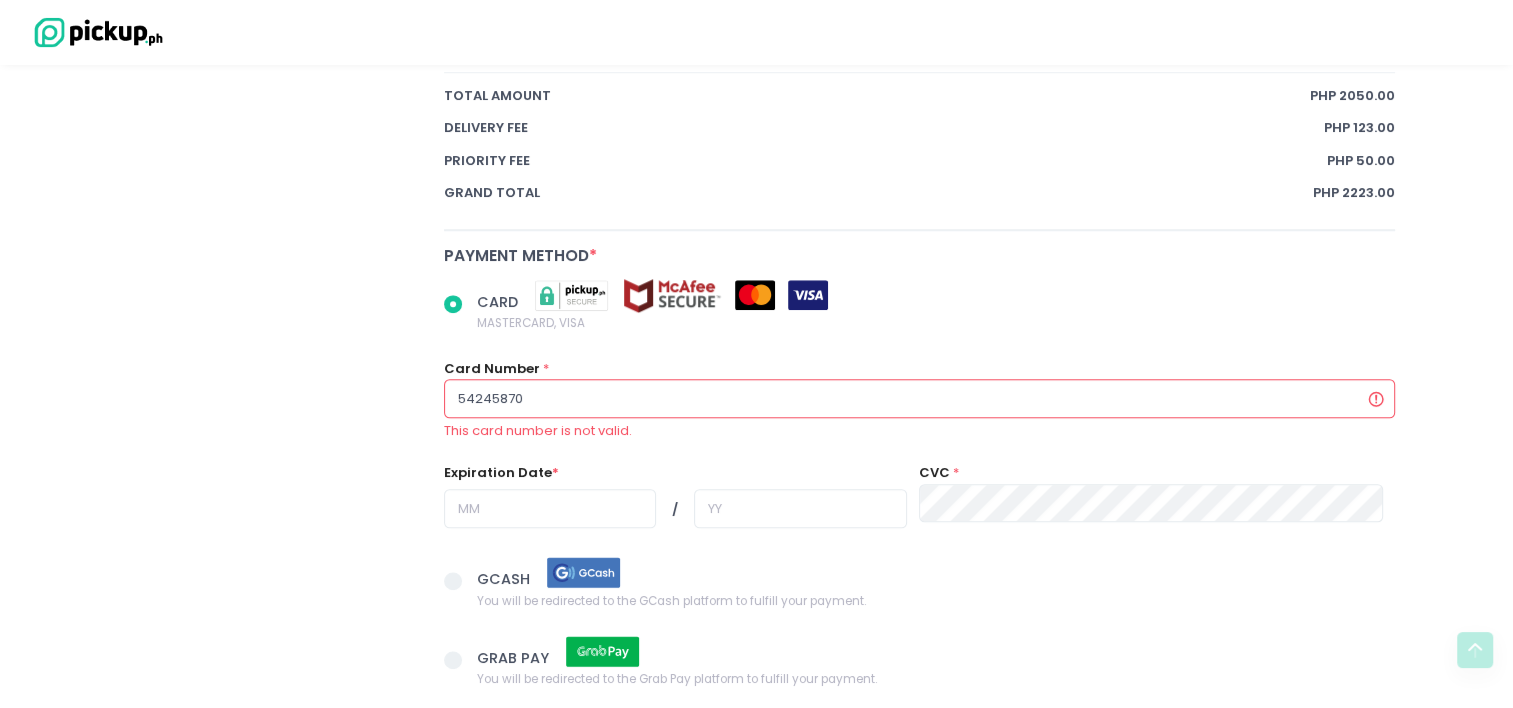 radio on "true" 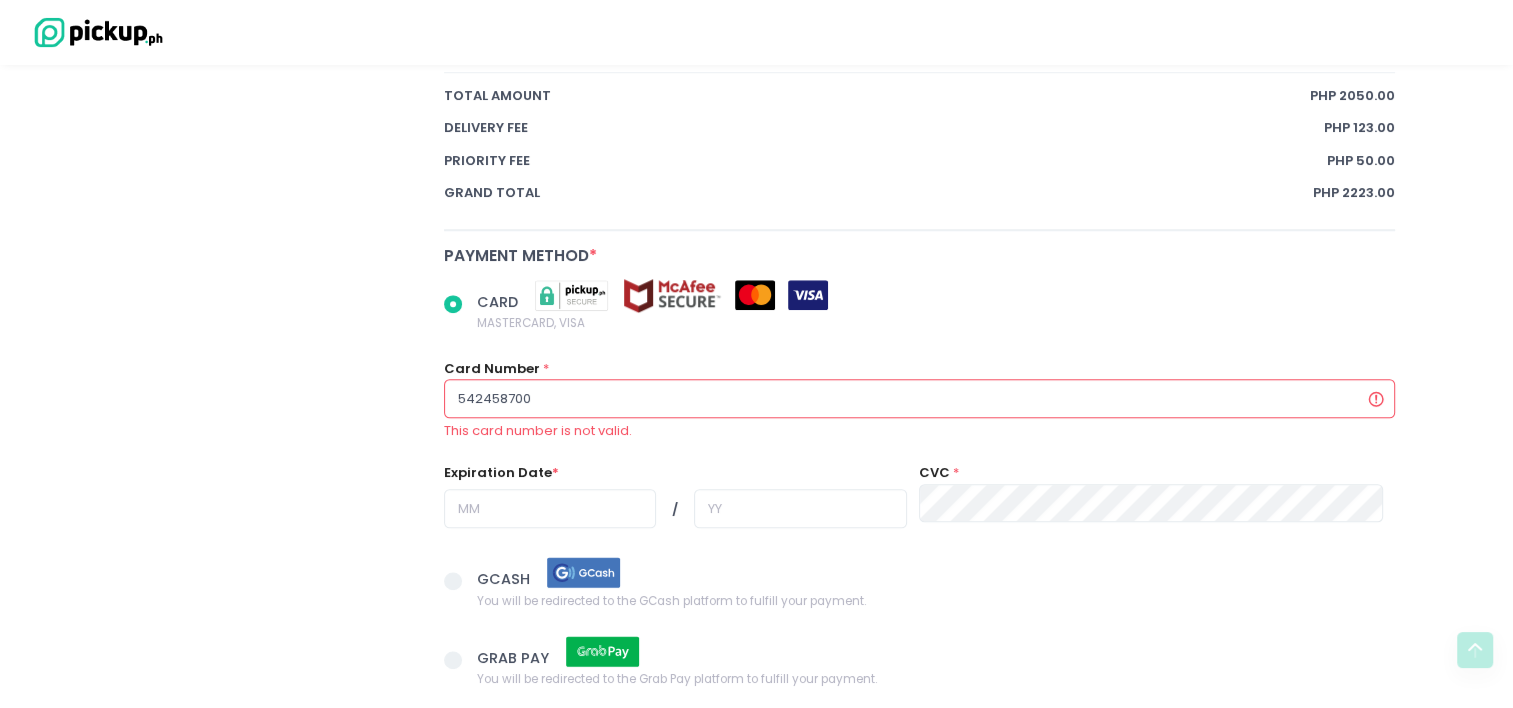 radio on "true" 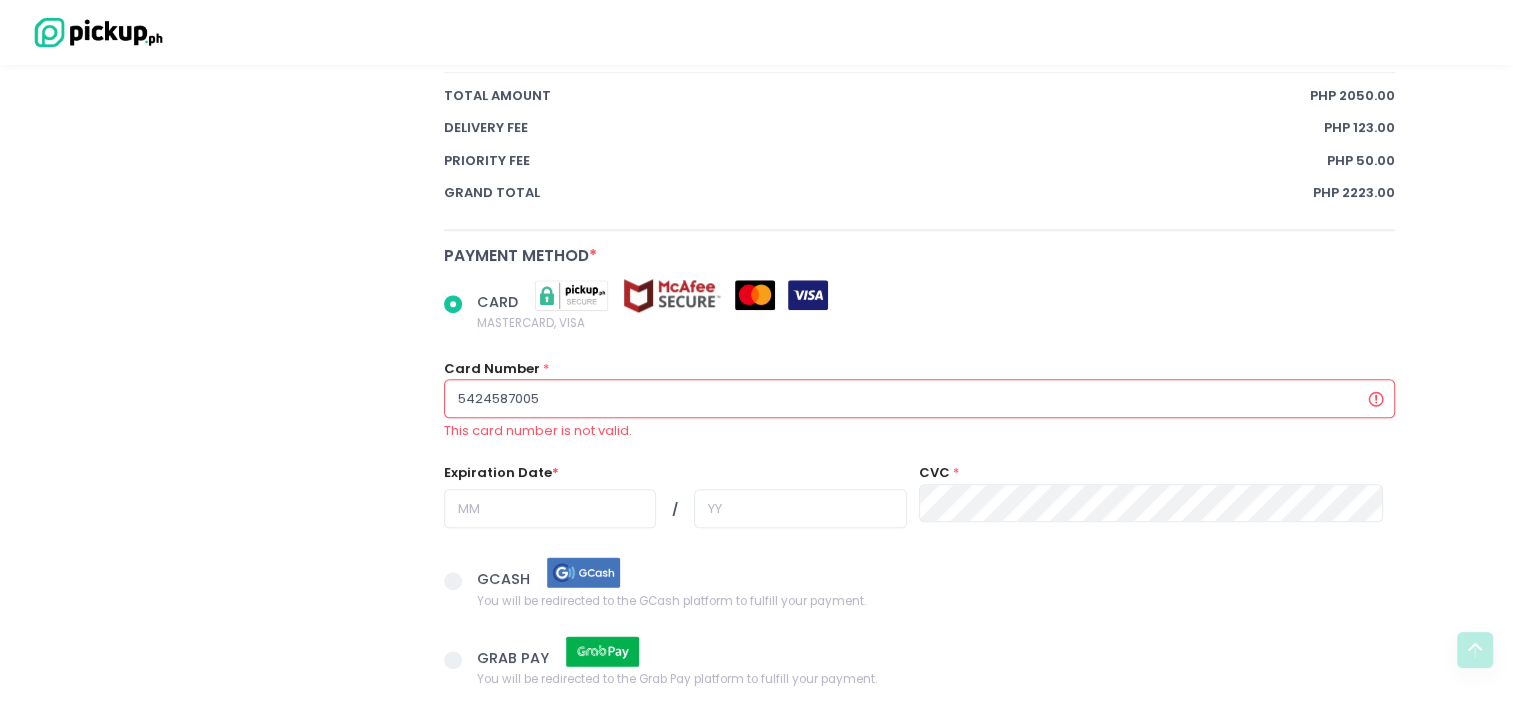 radio on "true" 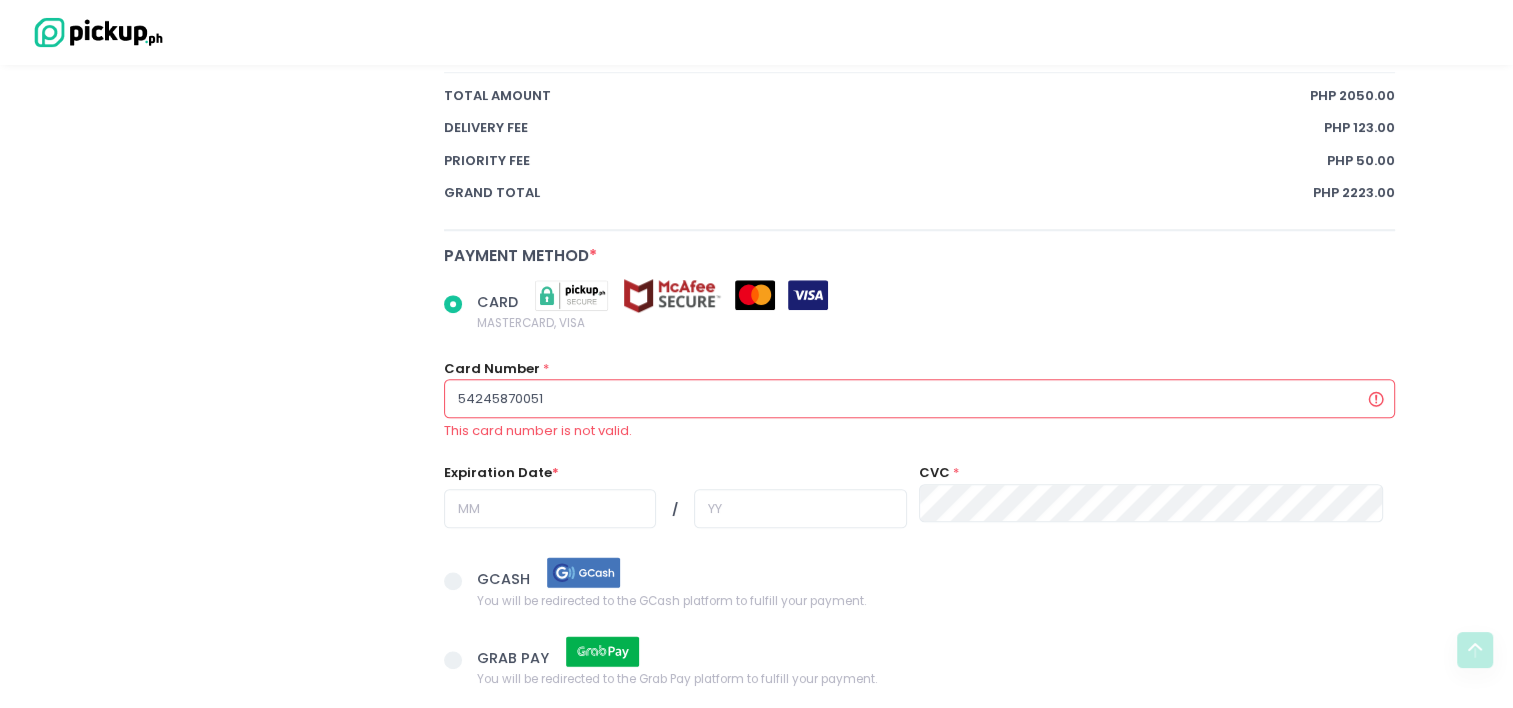 radio on "true" 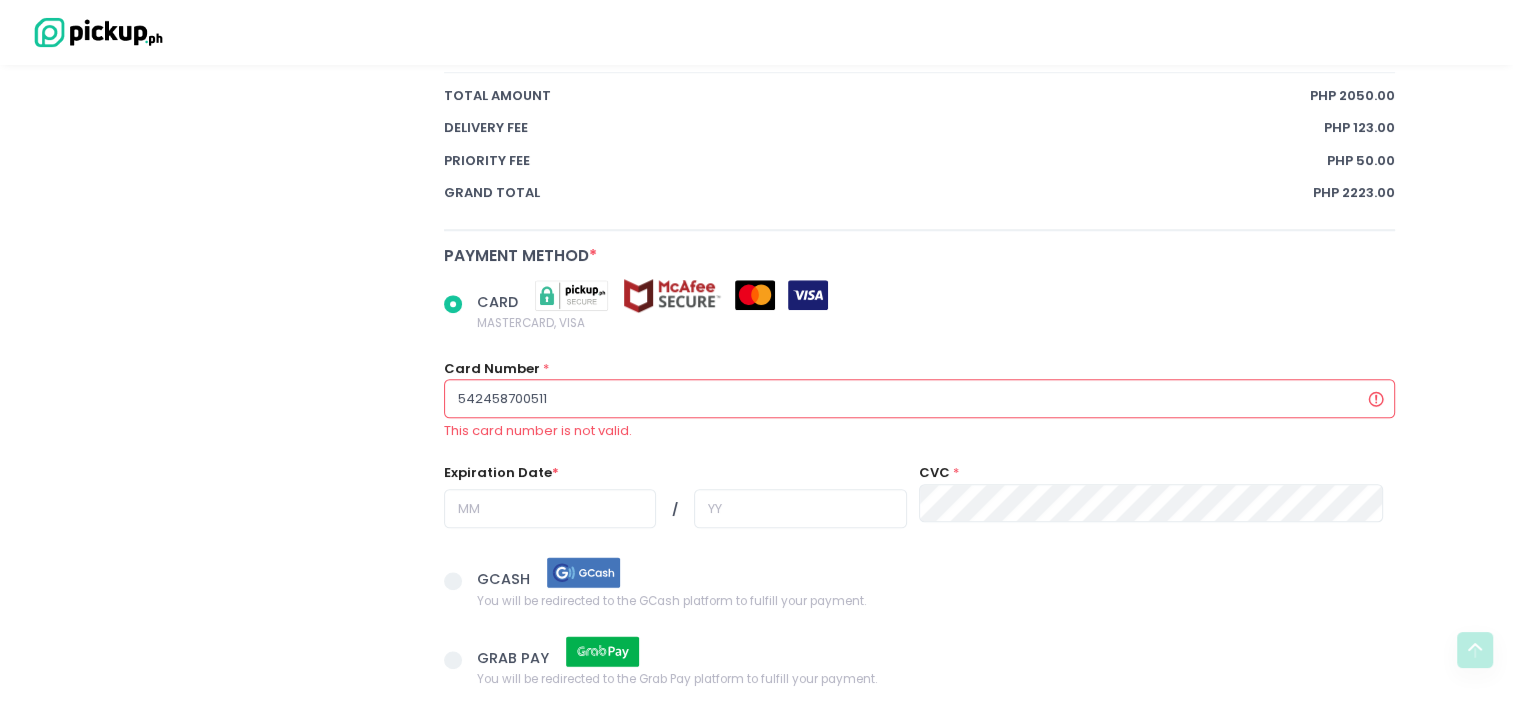 radio on "true" 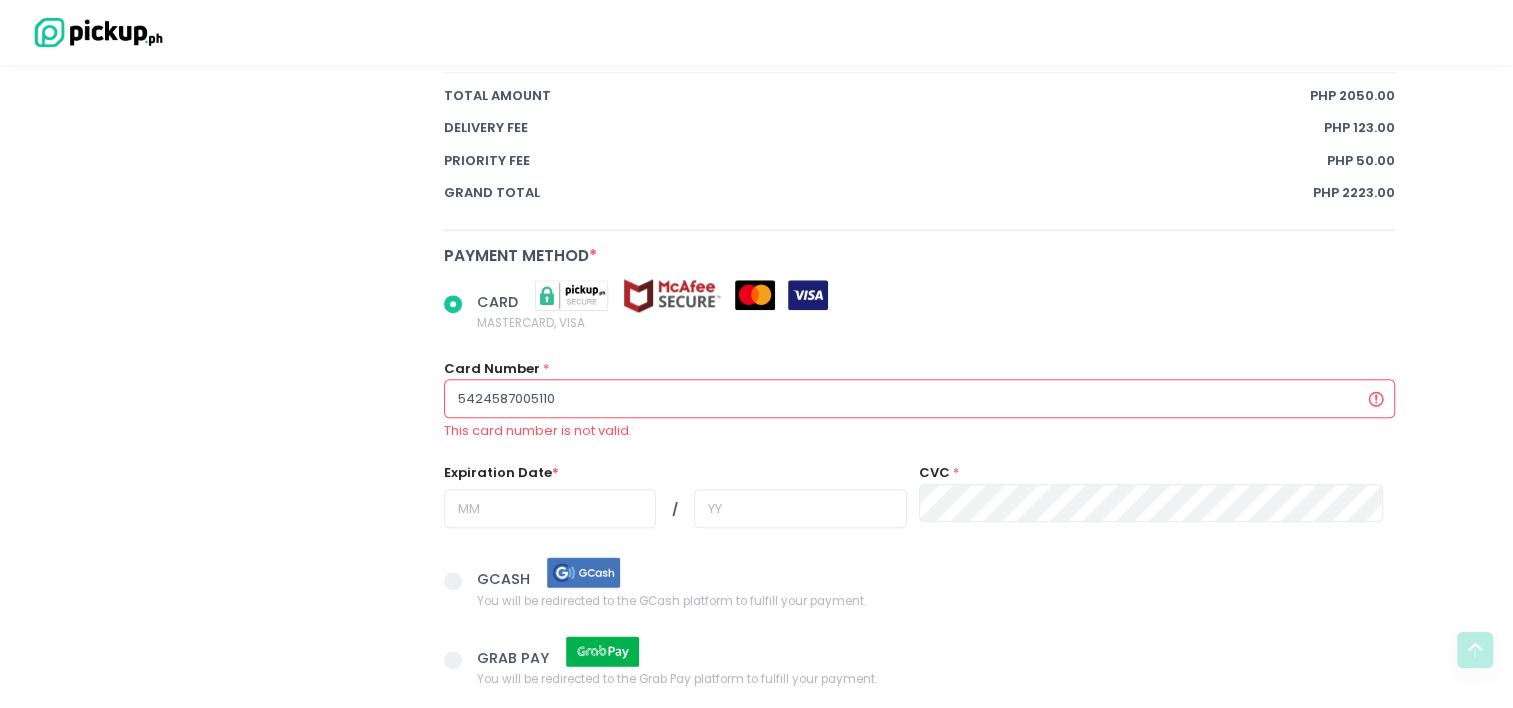 radio on "true" 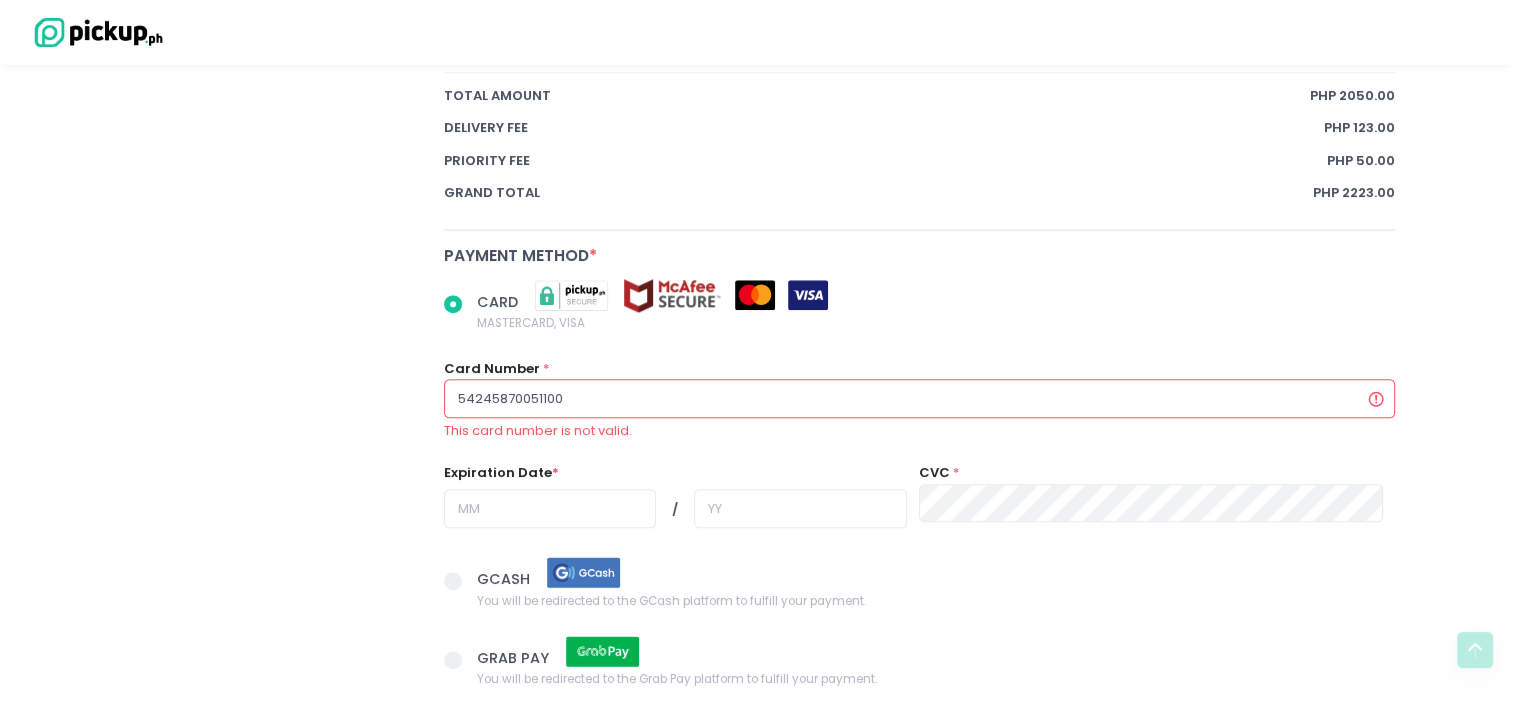 radio on "true" 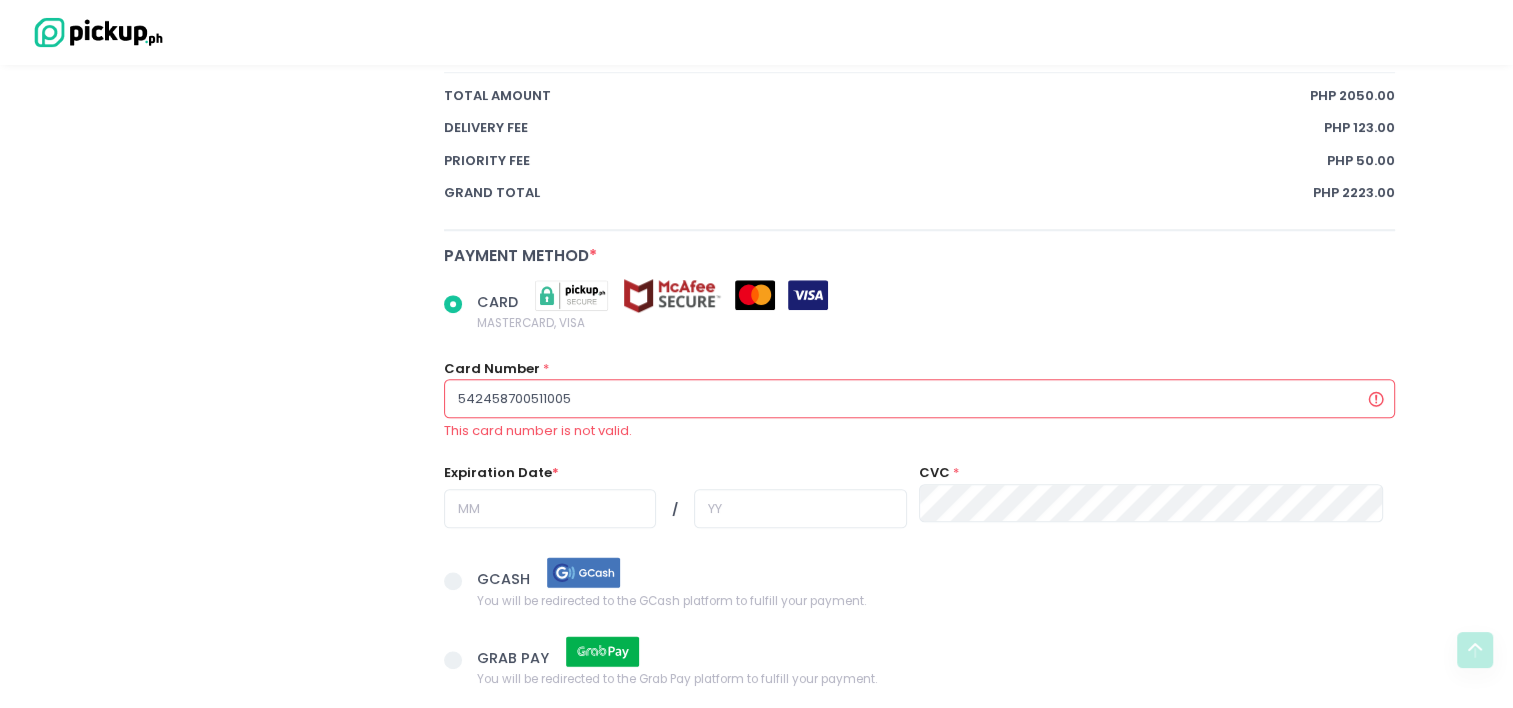 radio on "true" 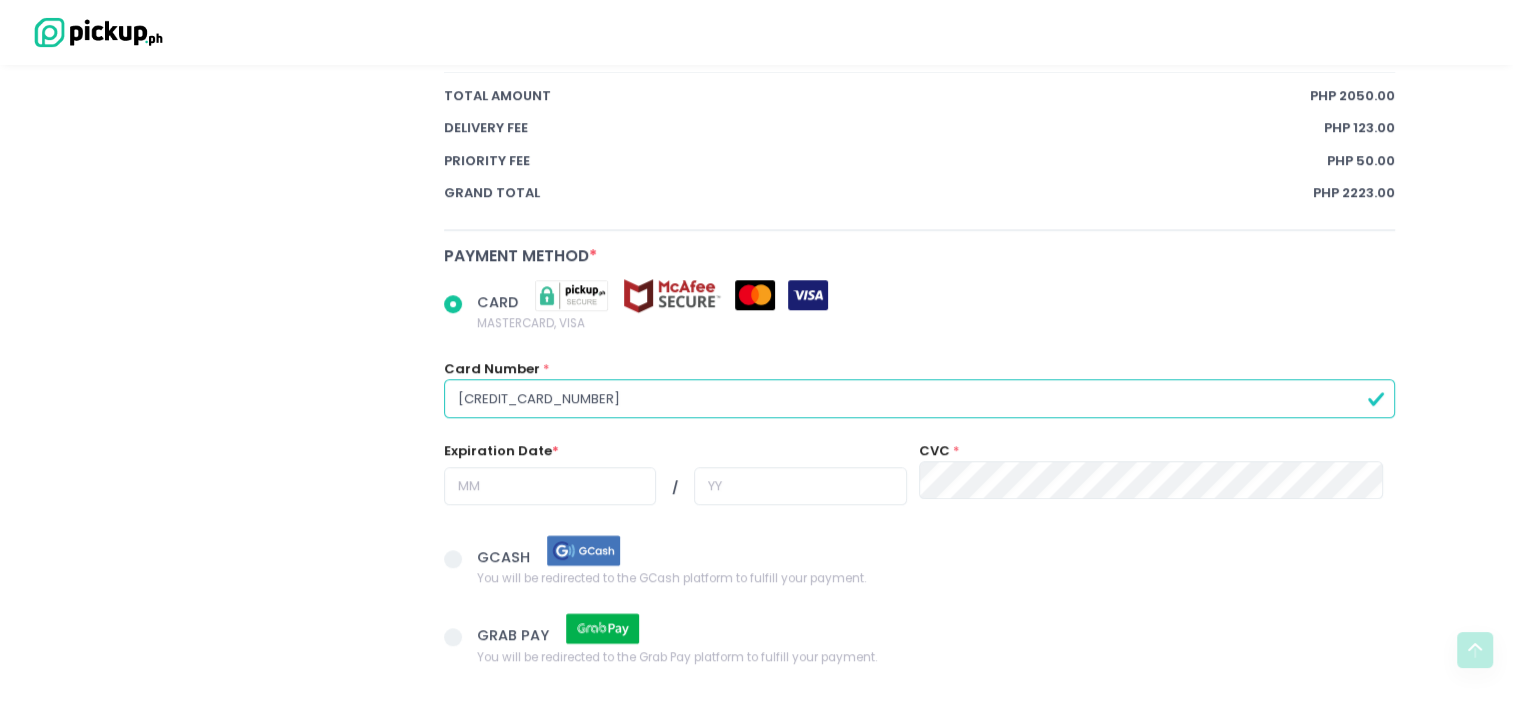 type on "[CREDIT_CARD_NUMBER]" 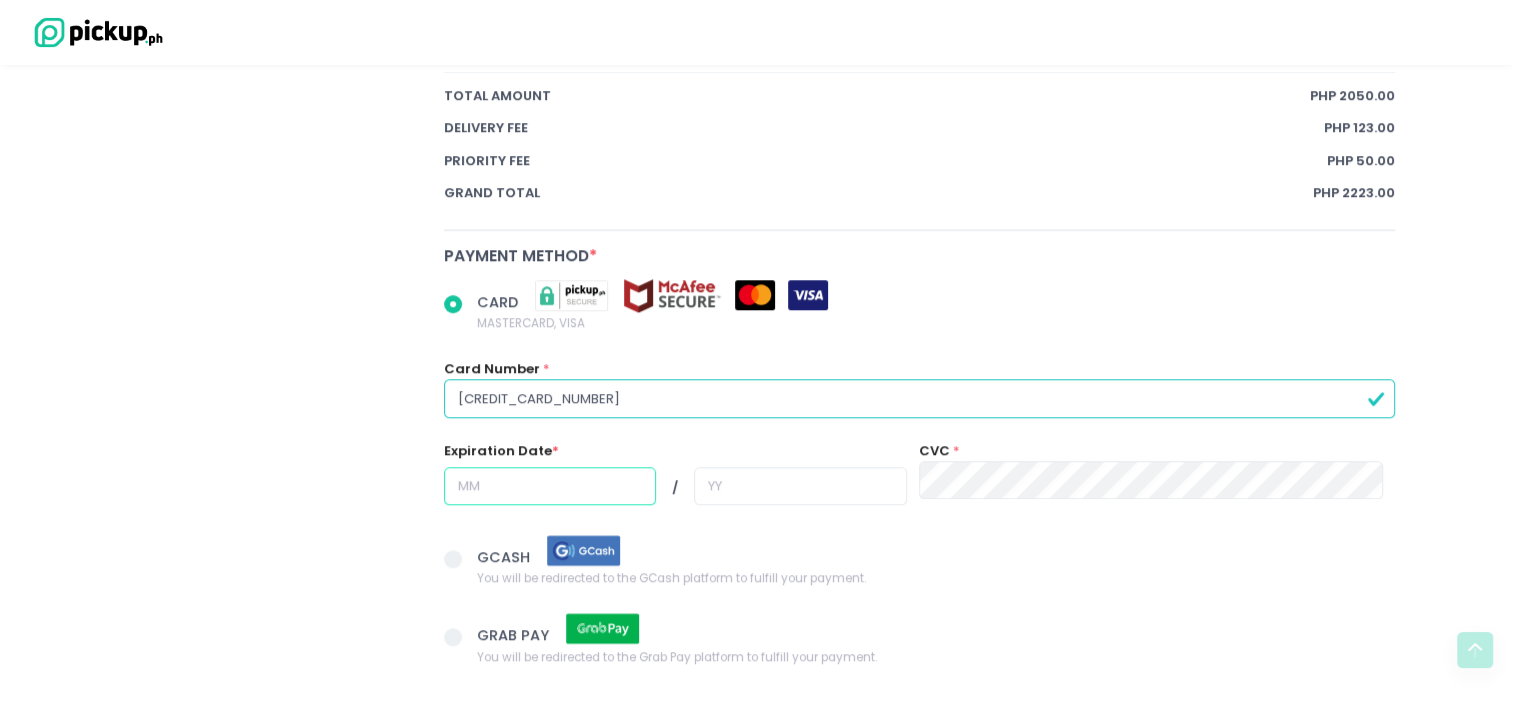 click at bounding box center [550, 486] 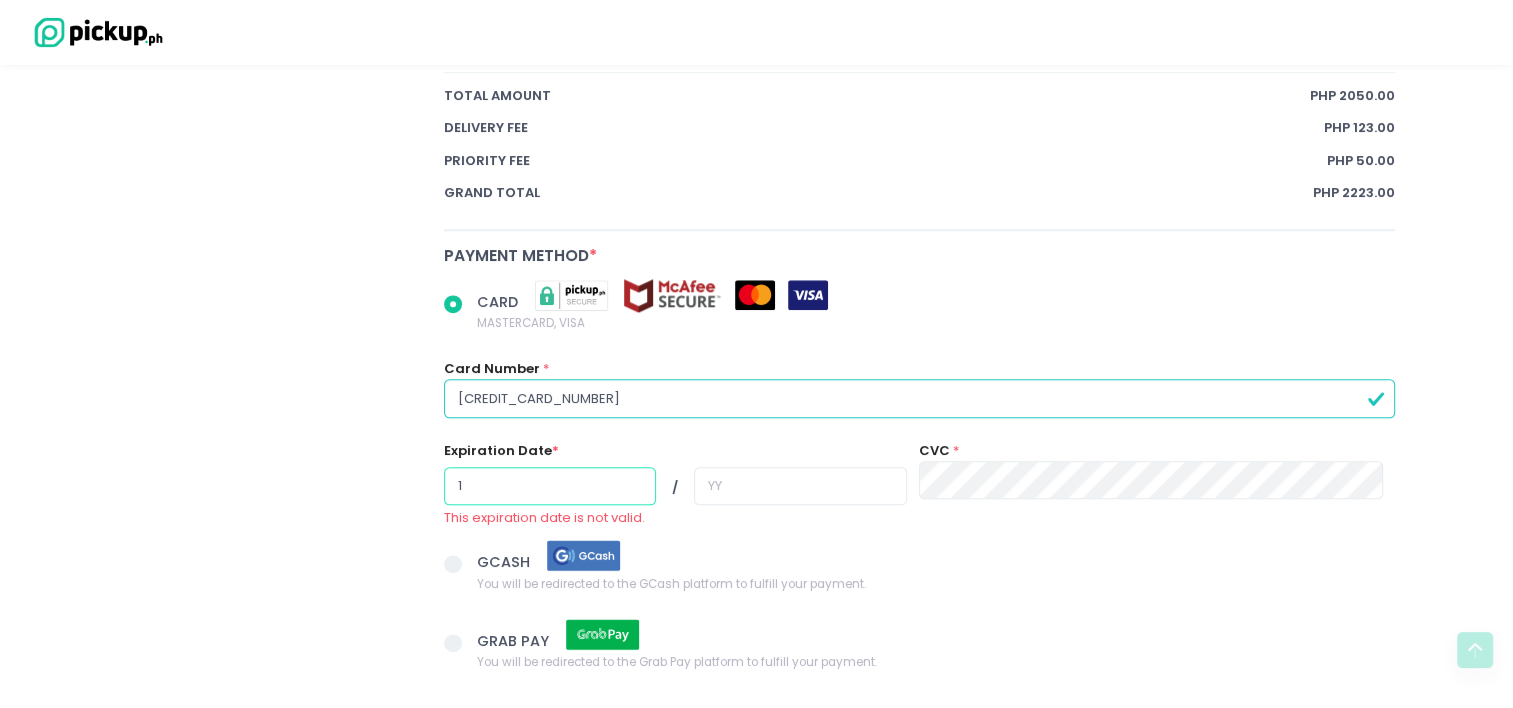 radio on "true" 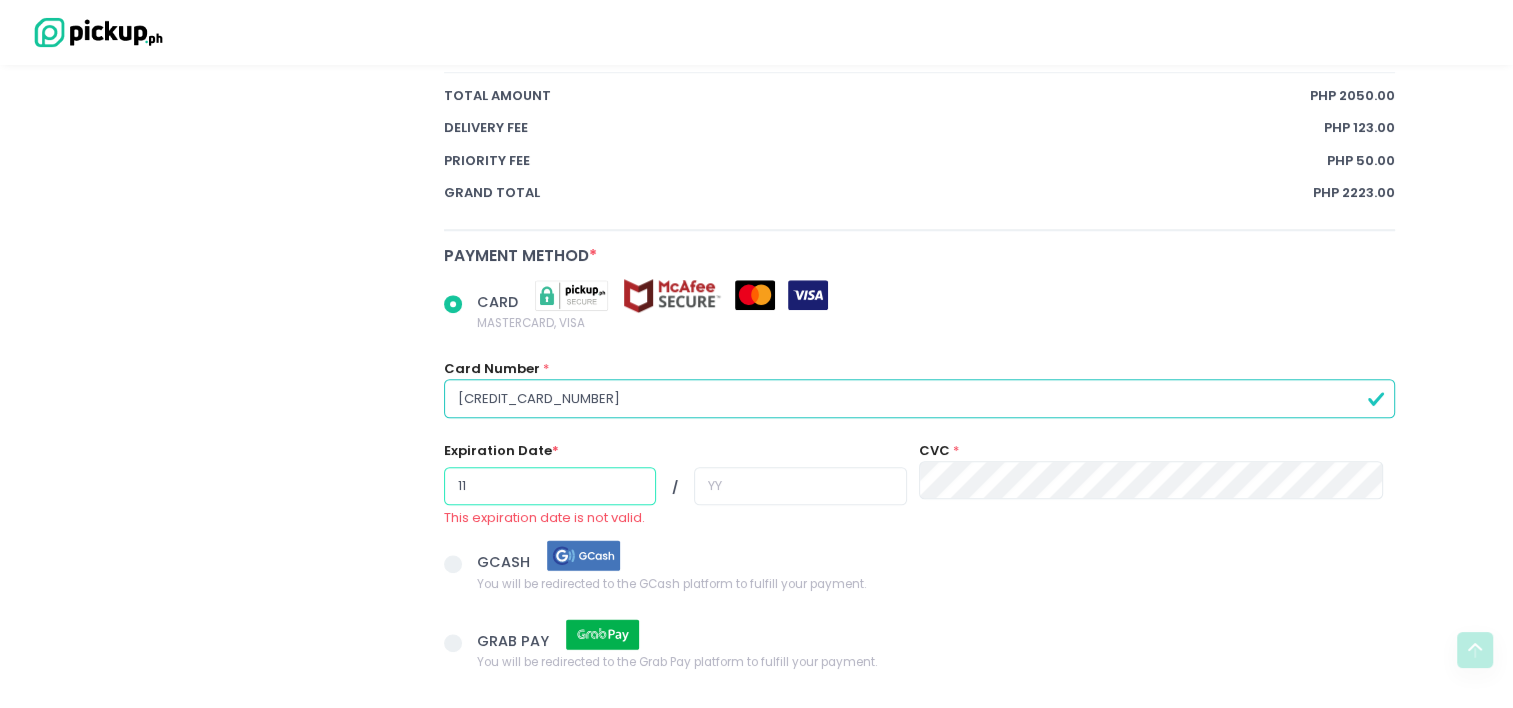 type on "11" 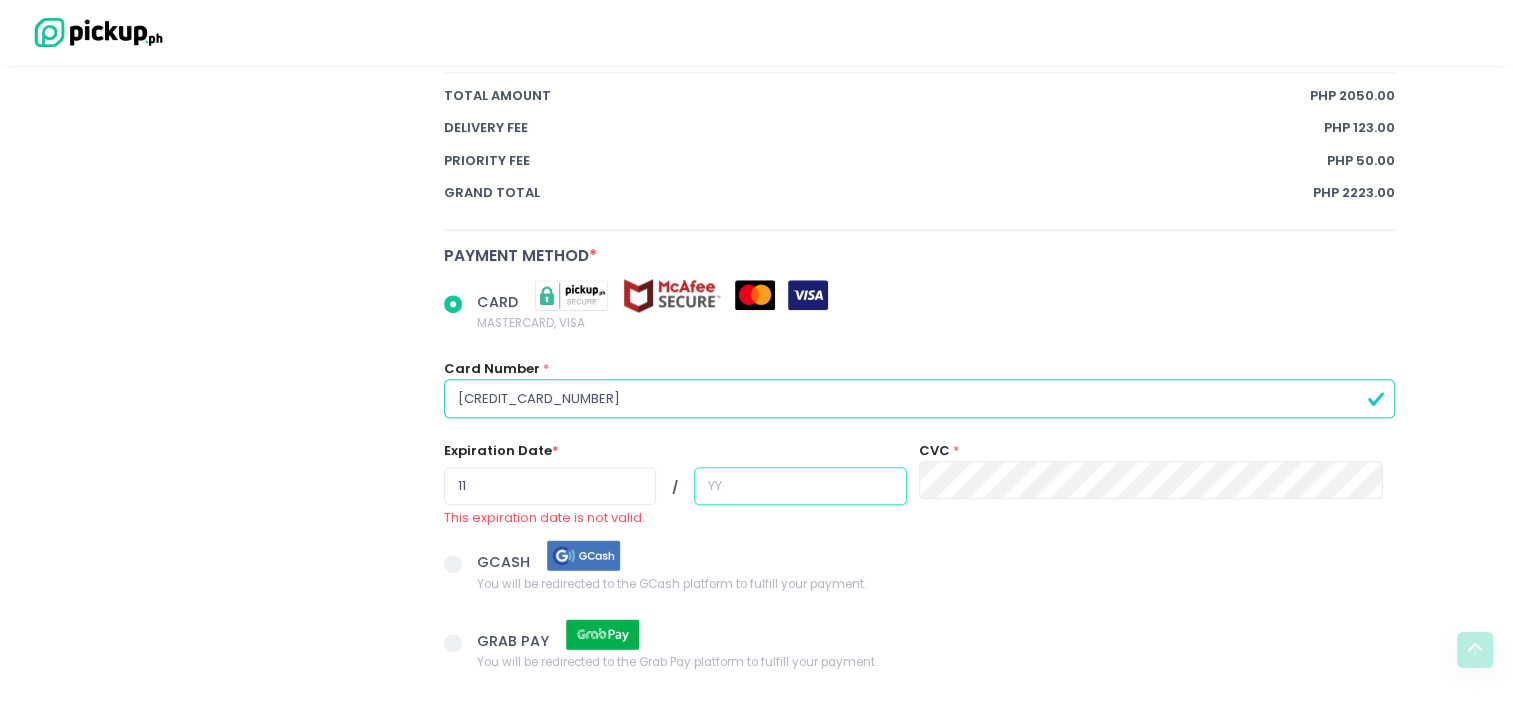 click at bounding box center (800, 486) 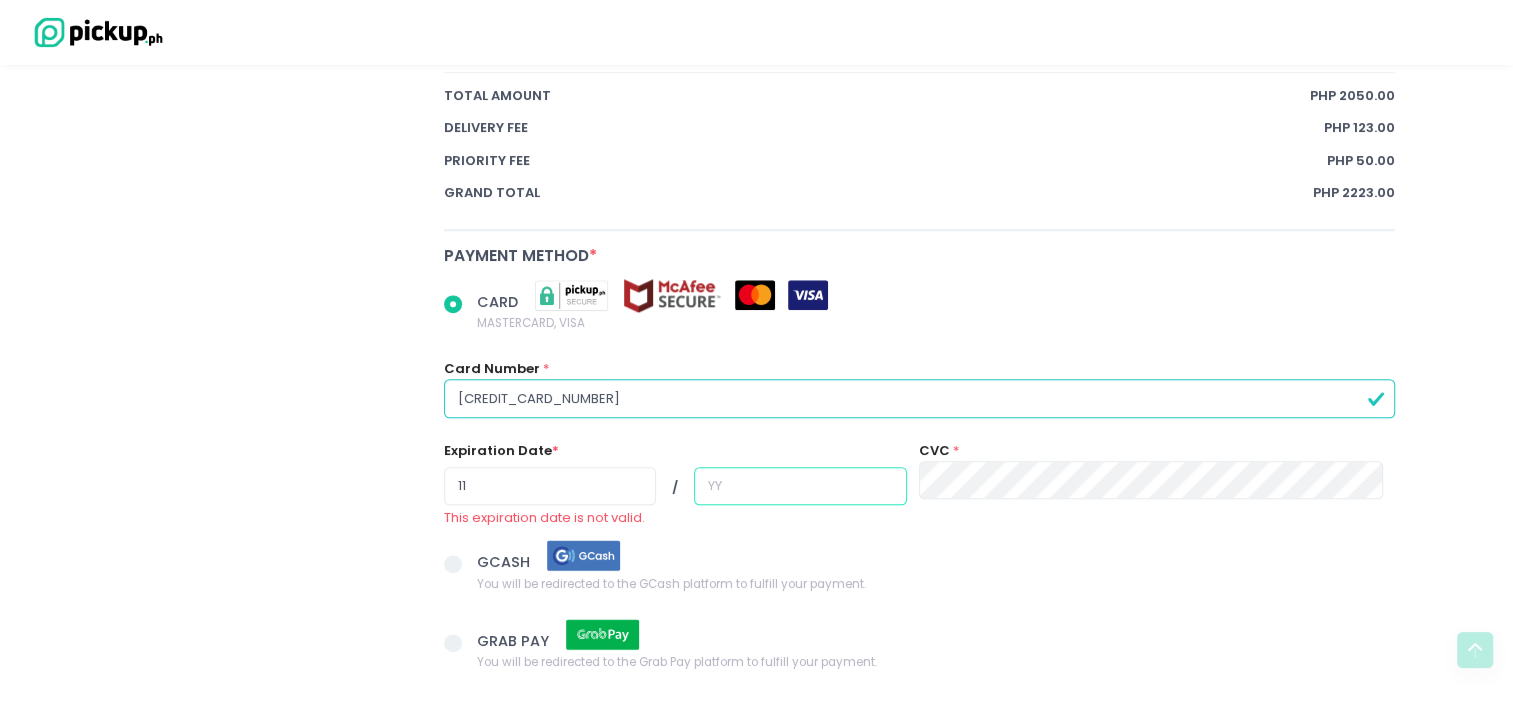 radio on "true" 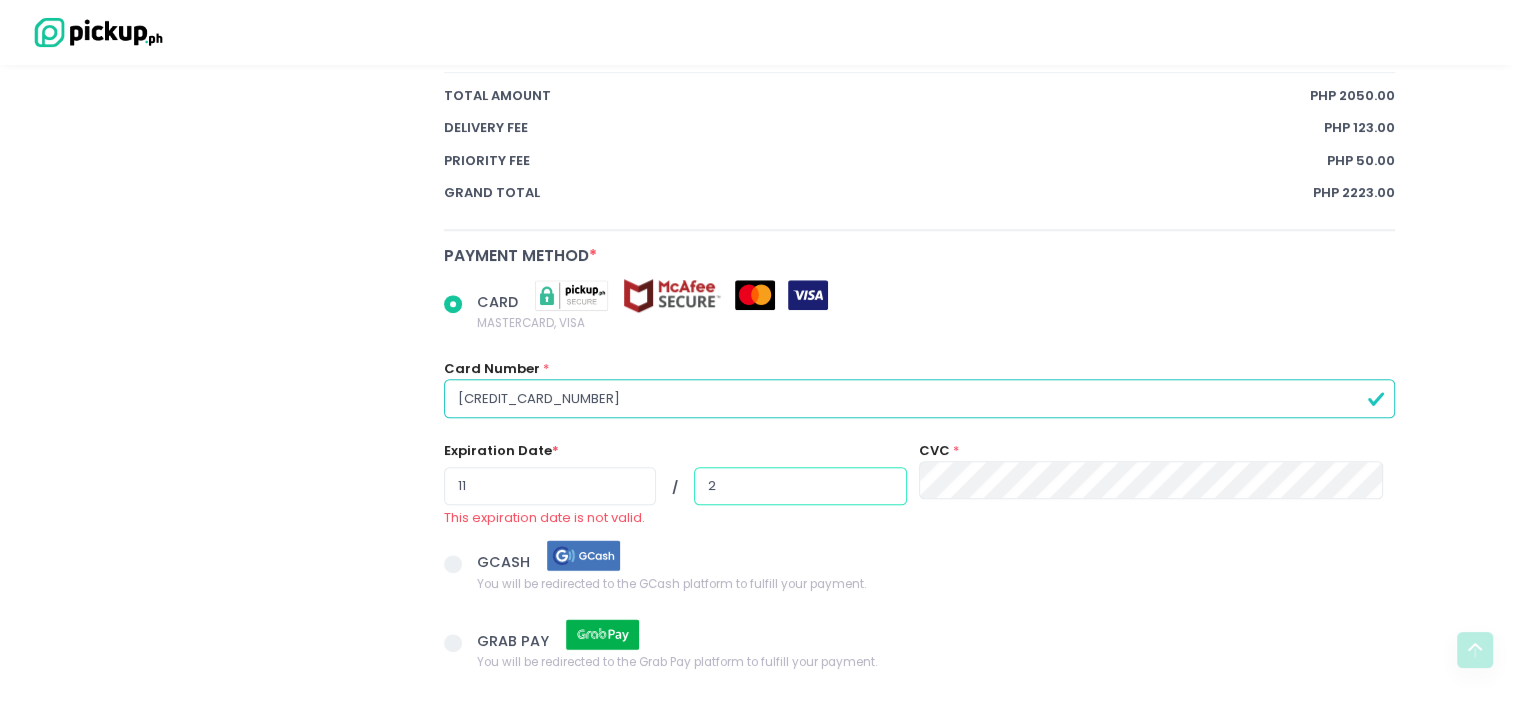 radio on "true" 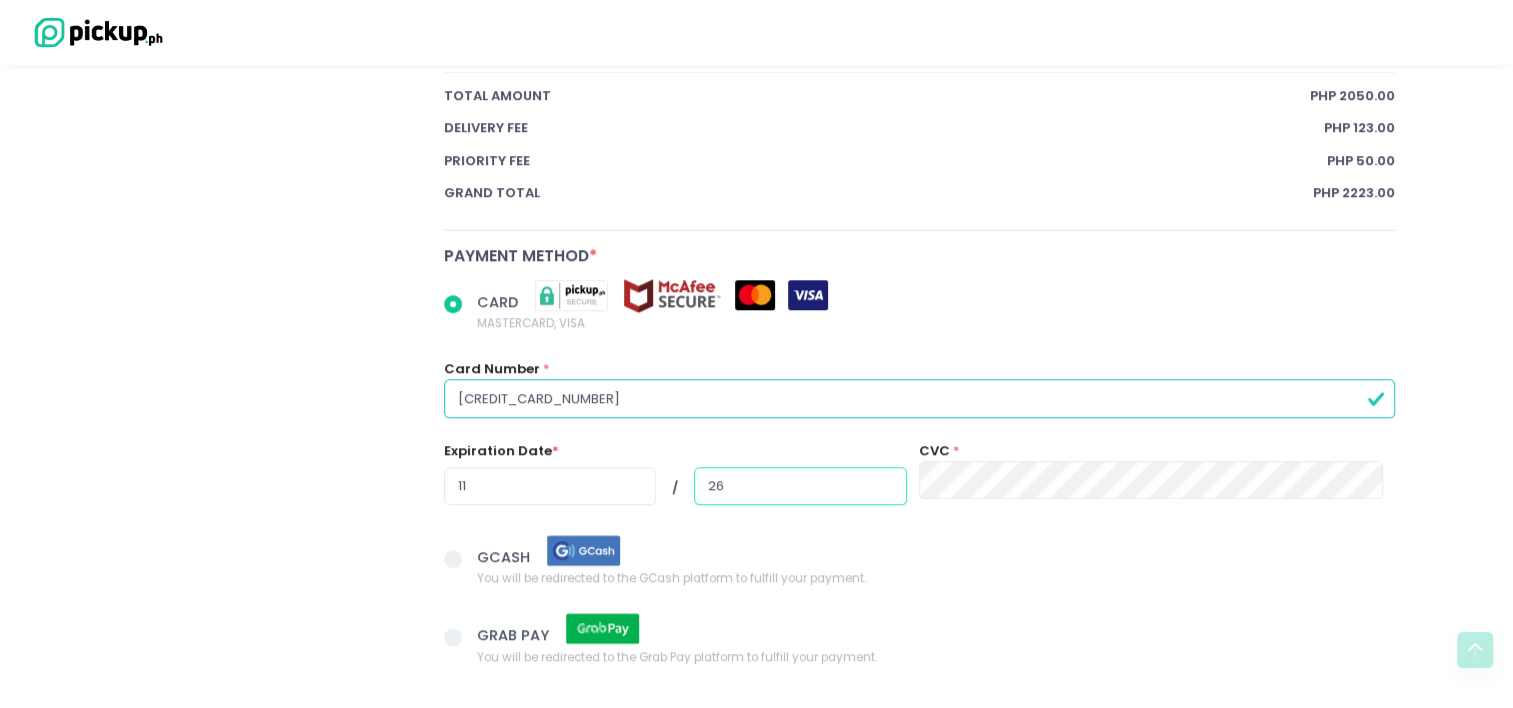 type on "26" 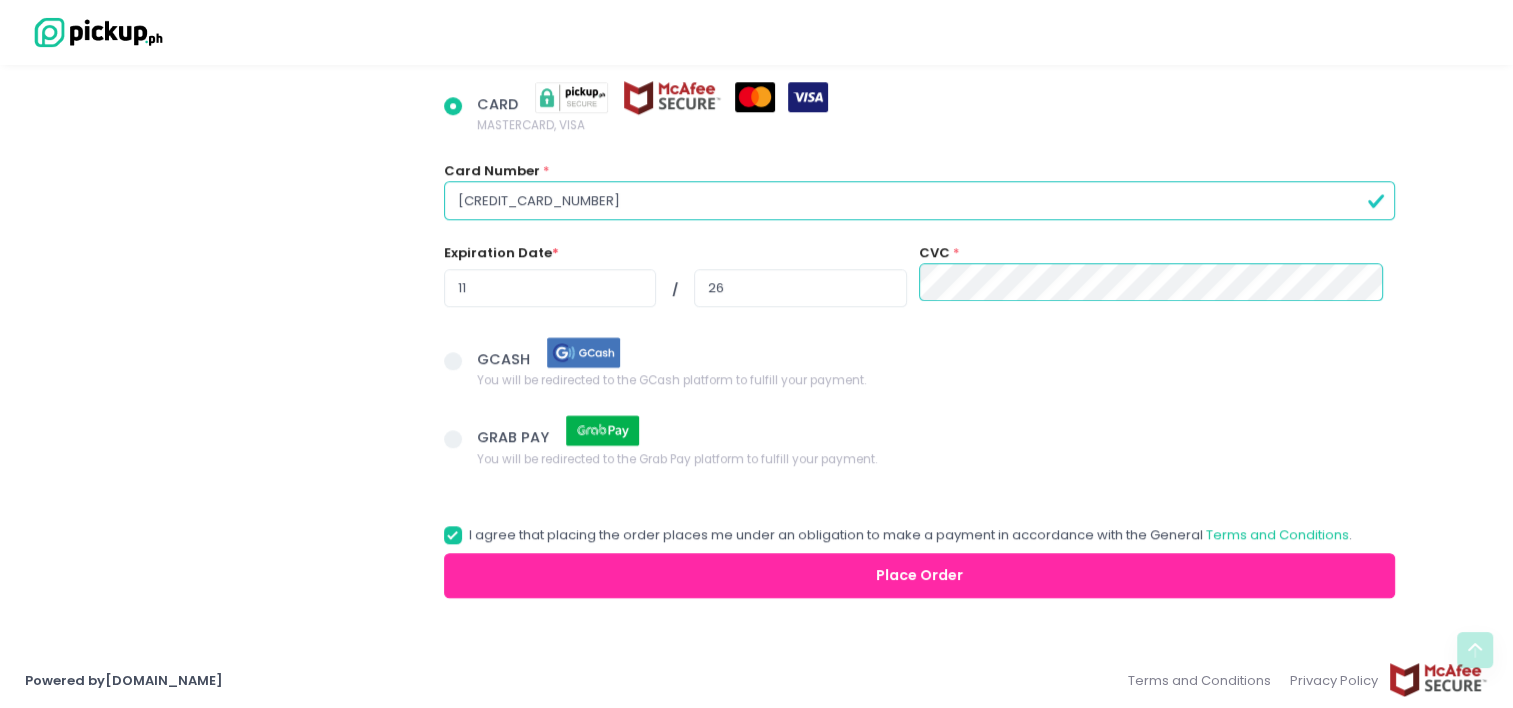 scroll, scrollTop: 1593, scrollLeft: 0, axis: vertical 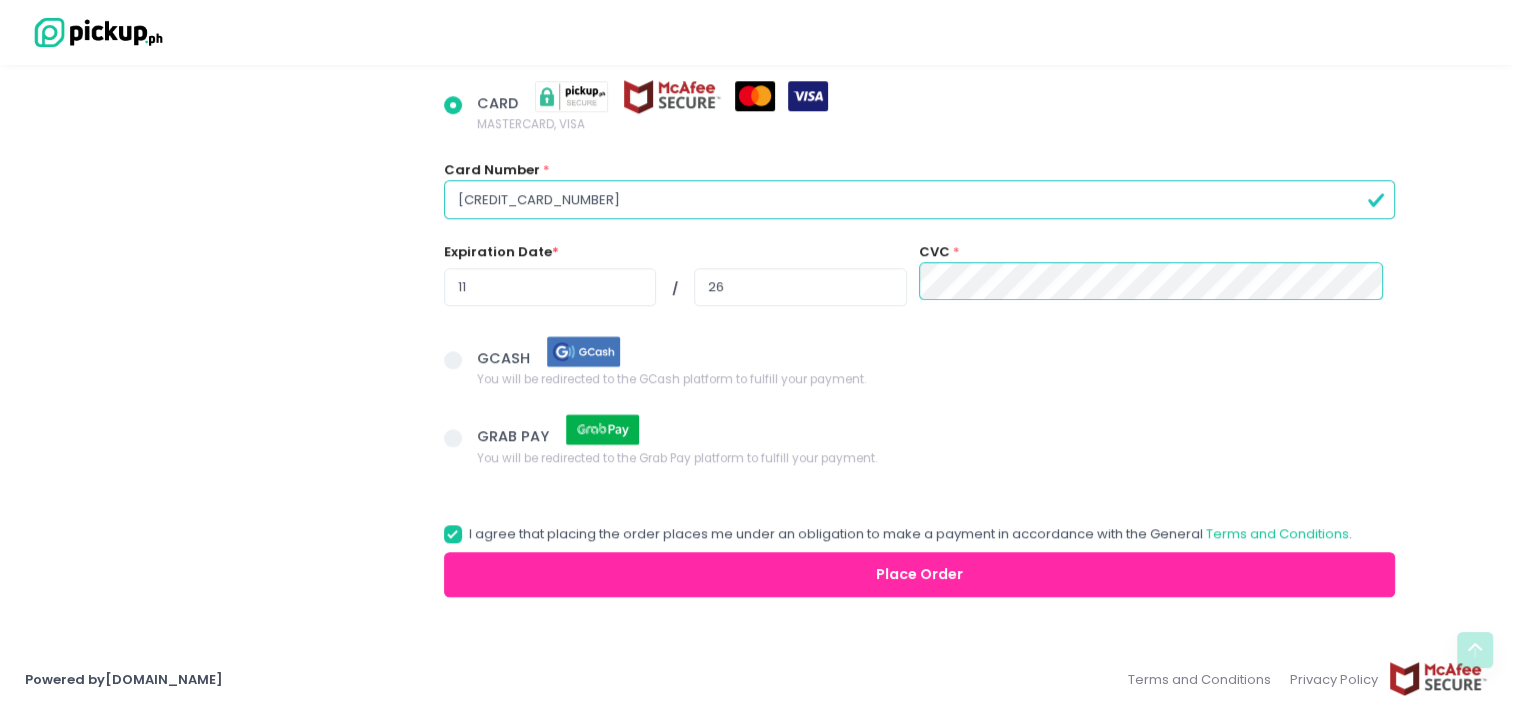radio on "true" 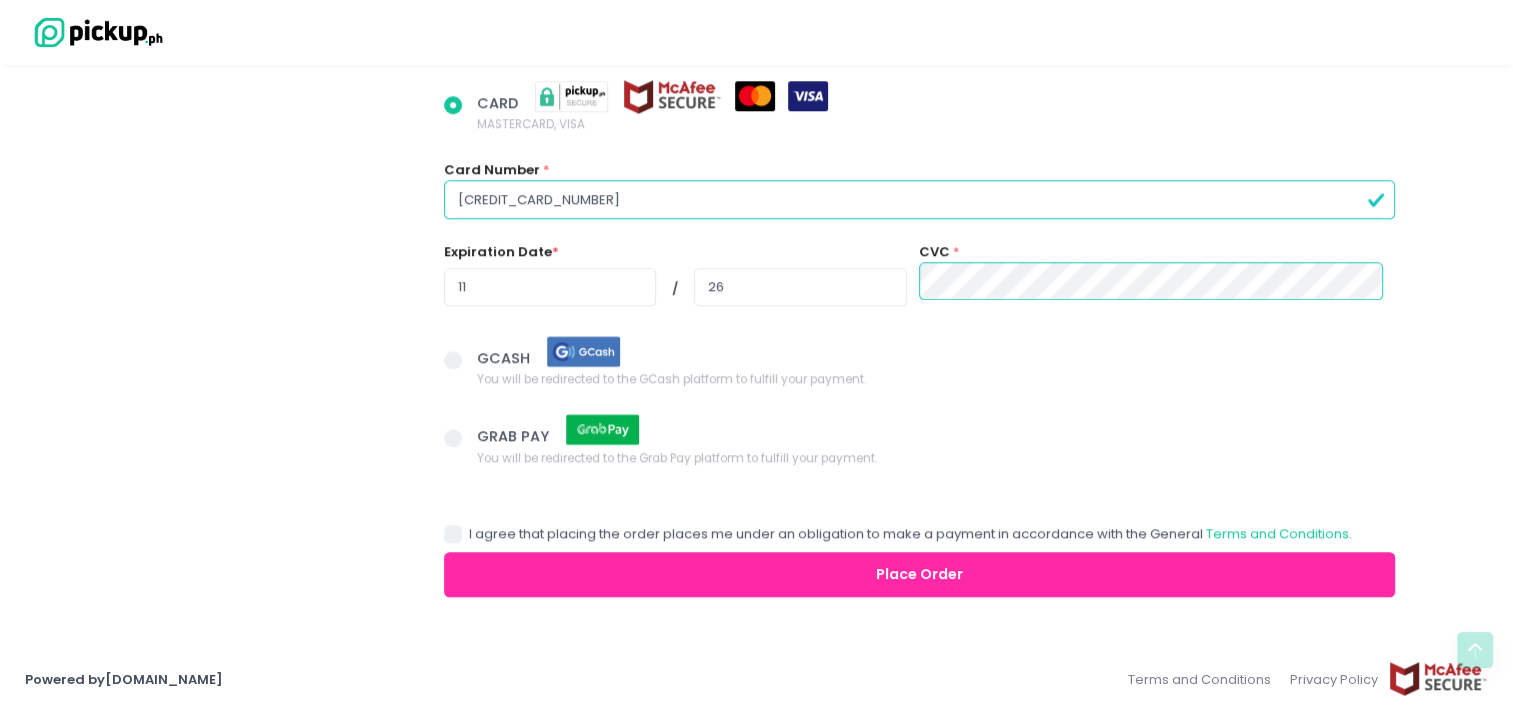 checkbox on "false" 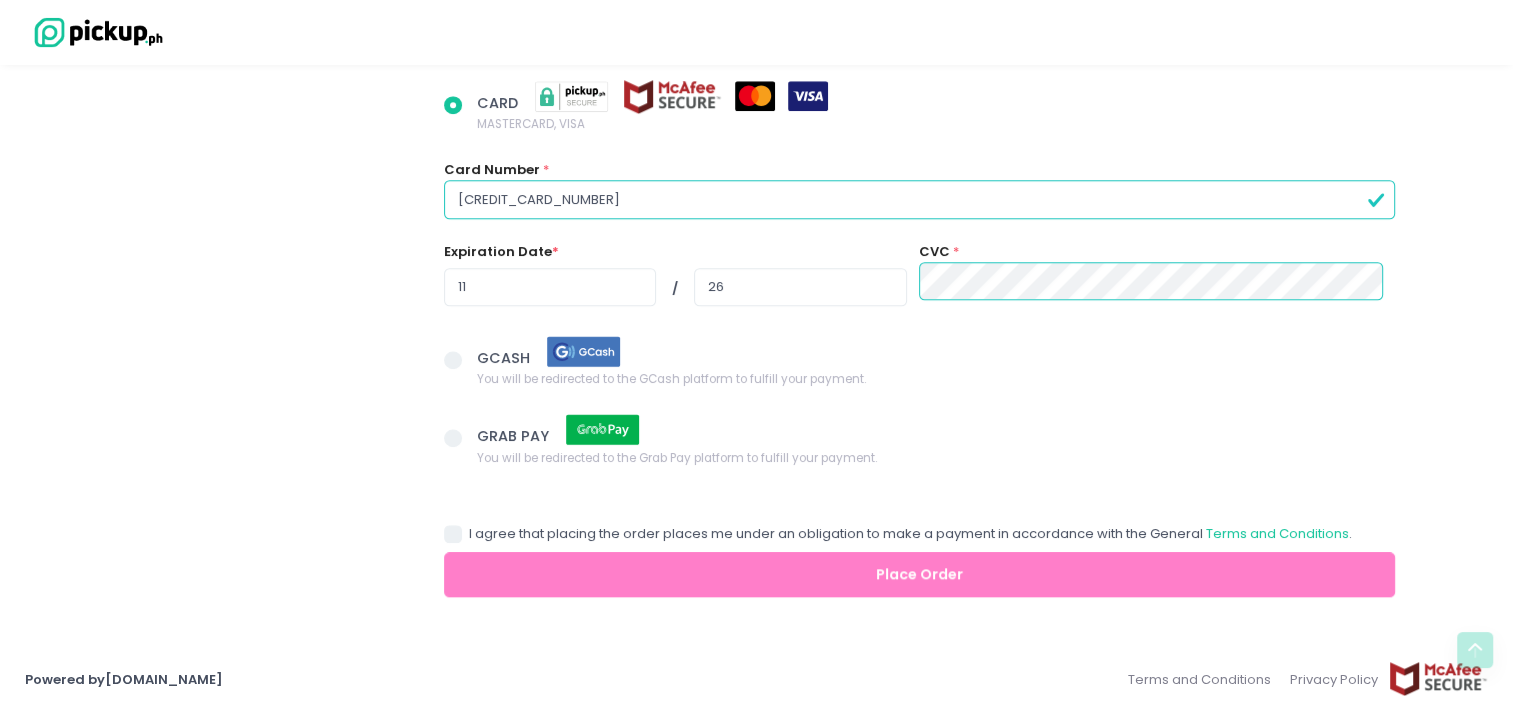 click on "I agree that placing the order places me under an obligation to make a payment in accordance with the General   Terms and Conditions ." at bounding box center (898, 534) 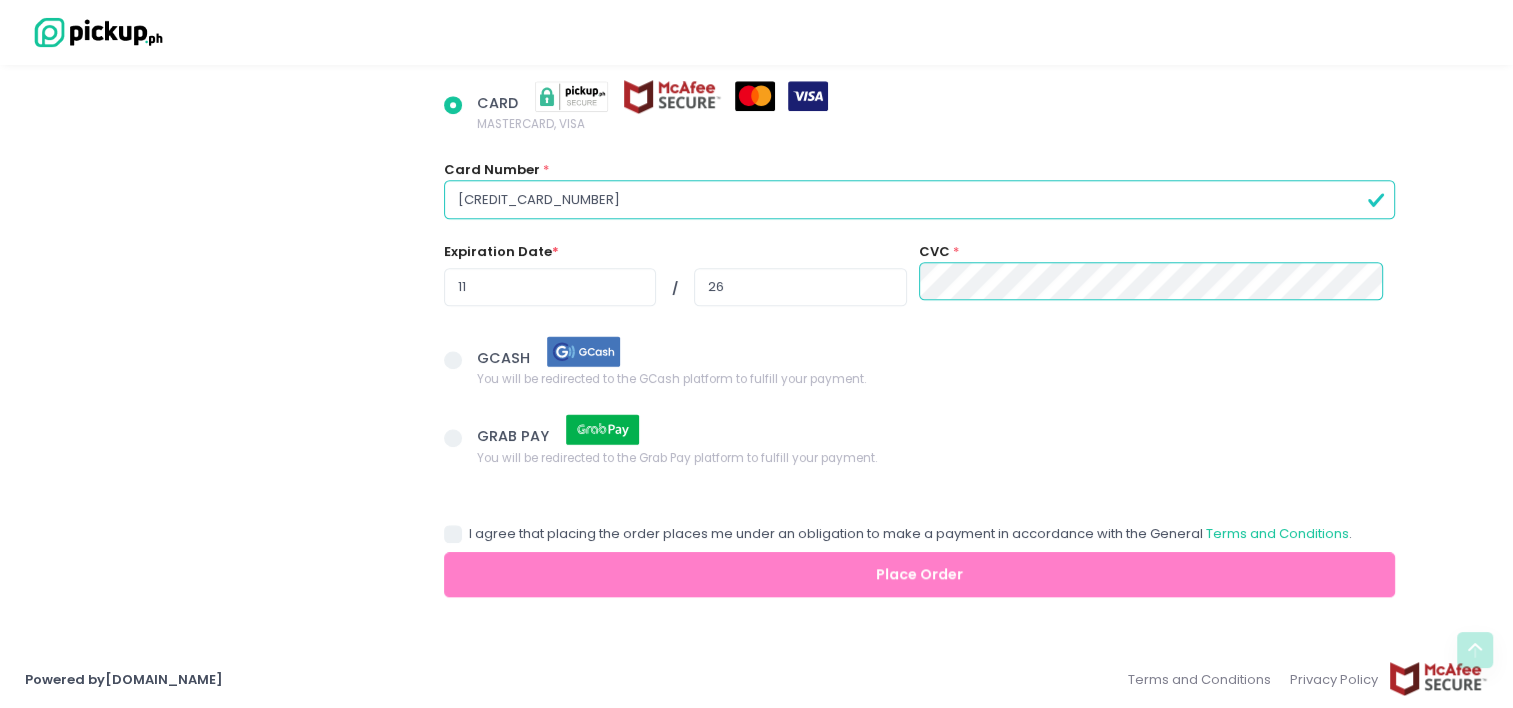 click on "I agree that placing the order places me under an obligation to make a payment in accordance with the General   Terms and Conditions ." at bounding box center (475, 530) 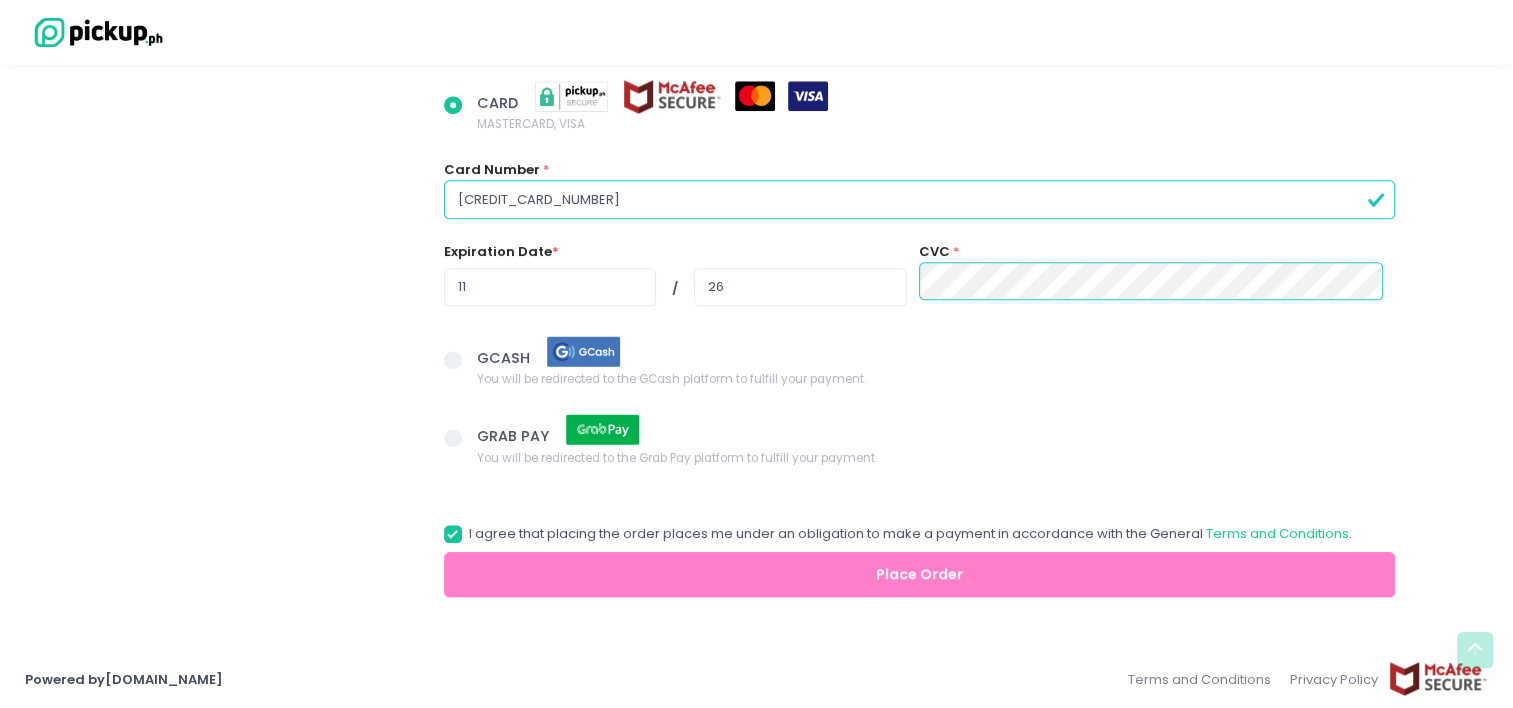 checkbox on "true" 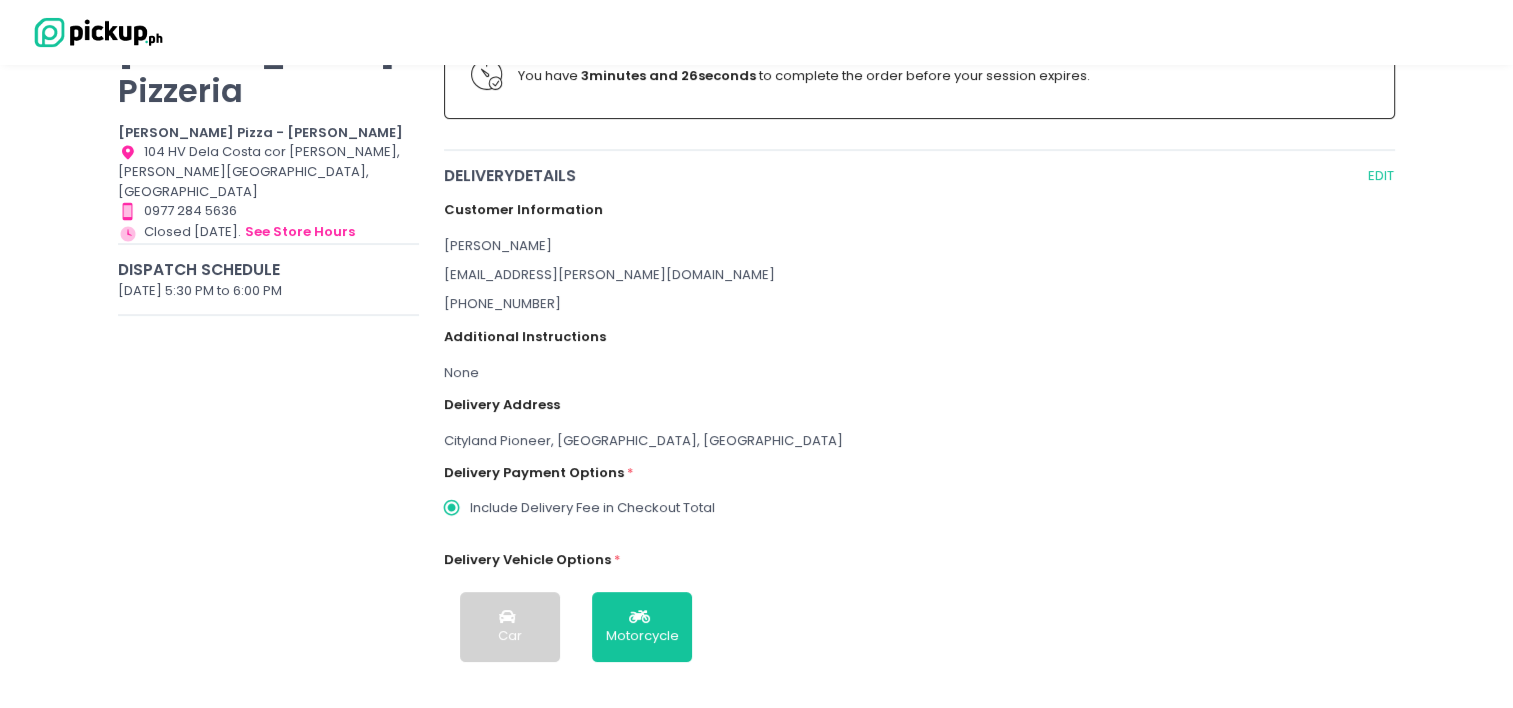 scroll, scrollTop: 200, scrollLeft: 0, axis: vertical 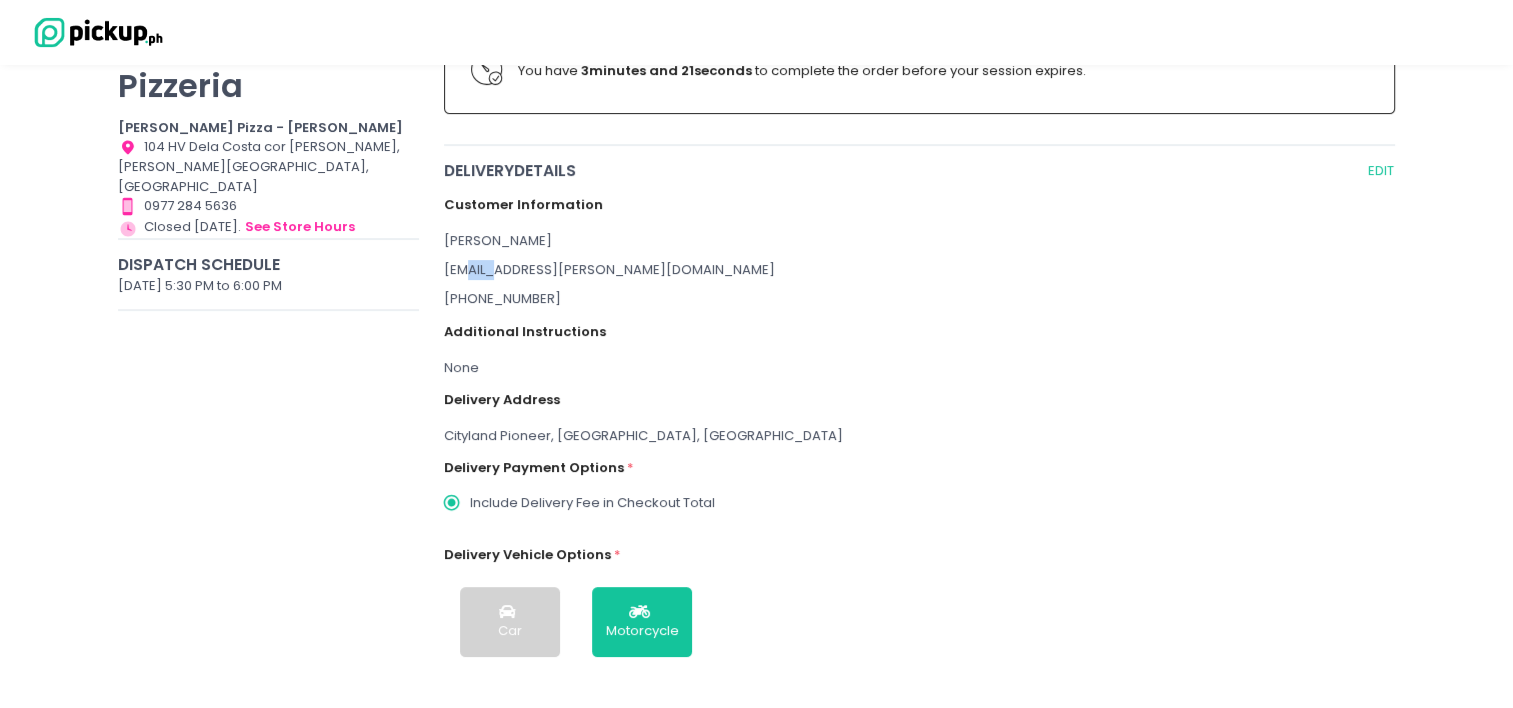 drag, startPoint x: 461, startPoint y: 264, endPoint x: 482, endPoint y: 267, distance: 21.213203 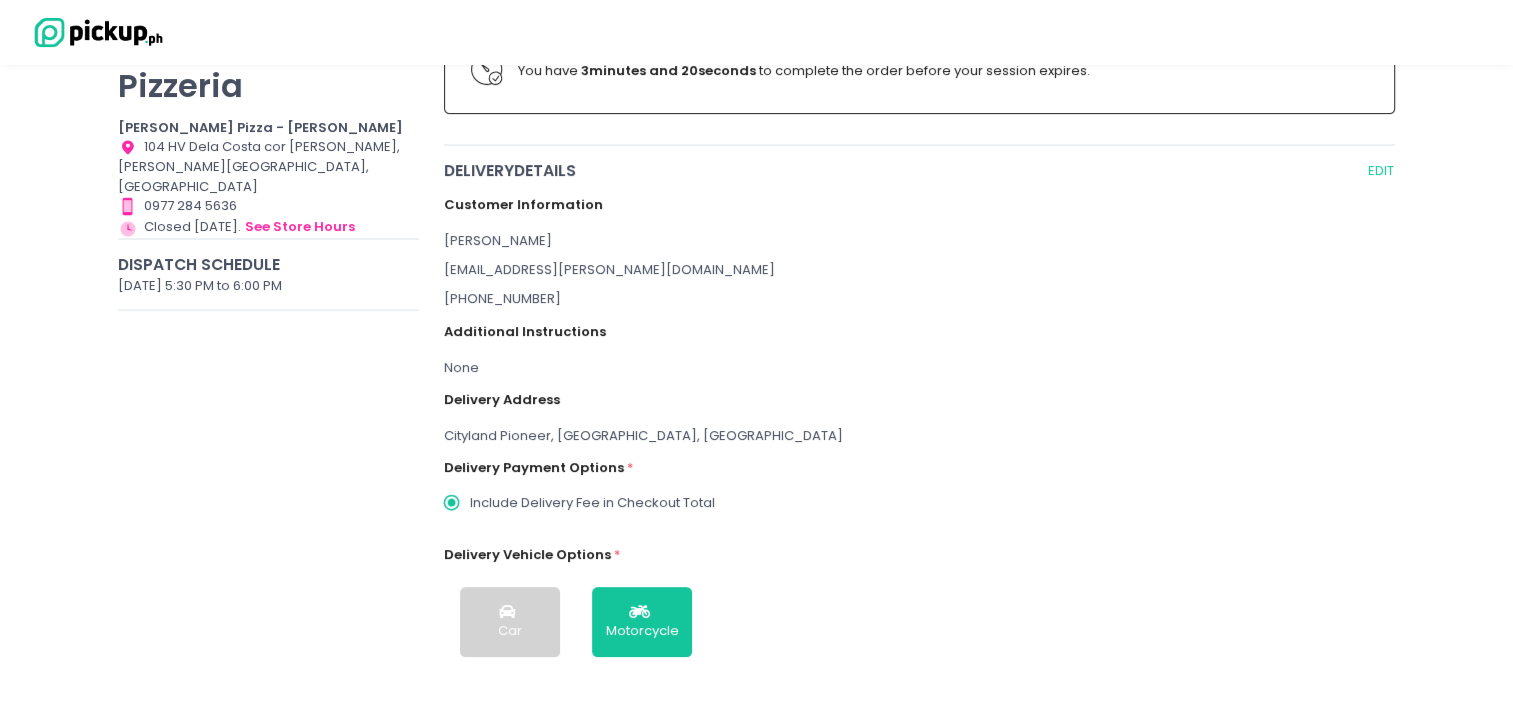 click on "[EMAIL_ADDRESS][PERSON_NAME][DOMAIN_NAME]" at bounding box center [920, 270] 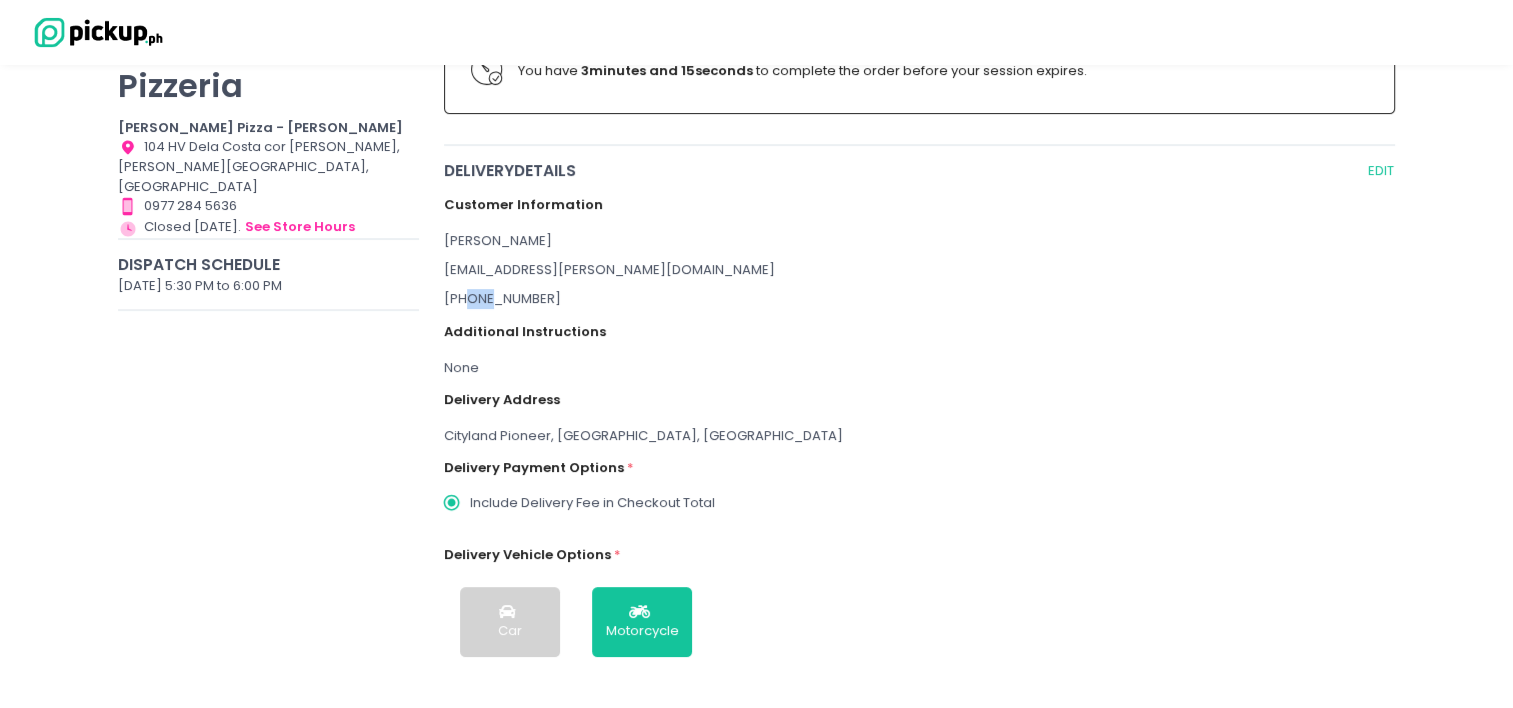drag, startPoint x: 465, startPoint y: 294, endPoint x: 490, endPoint y: 299, distance: 25.495098 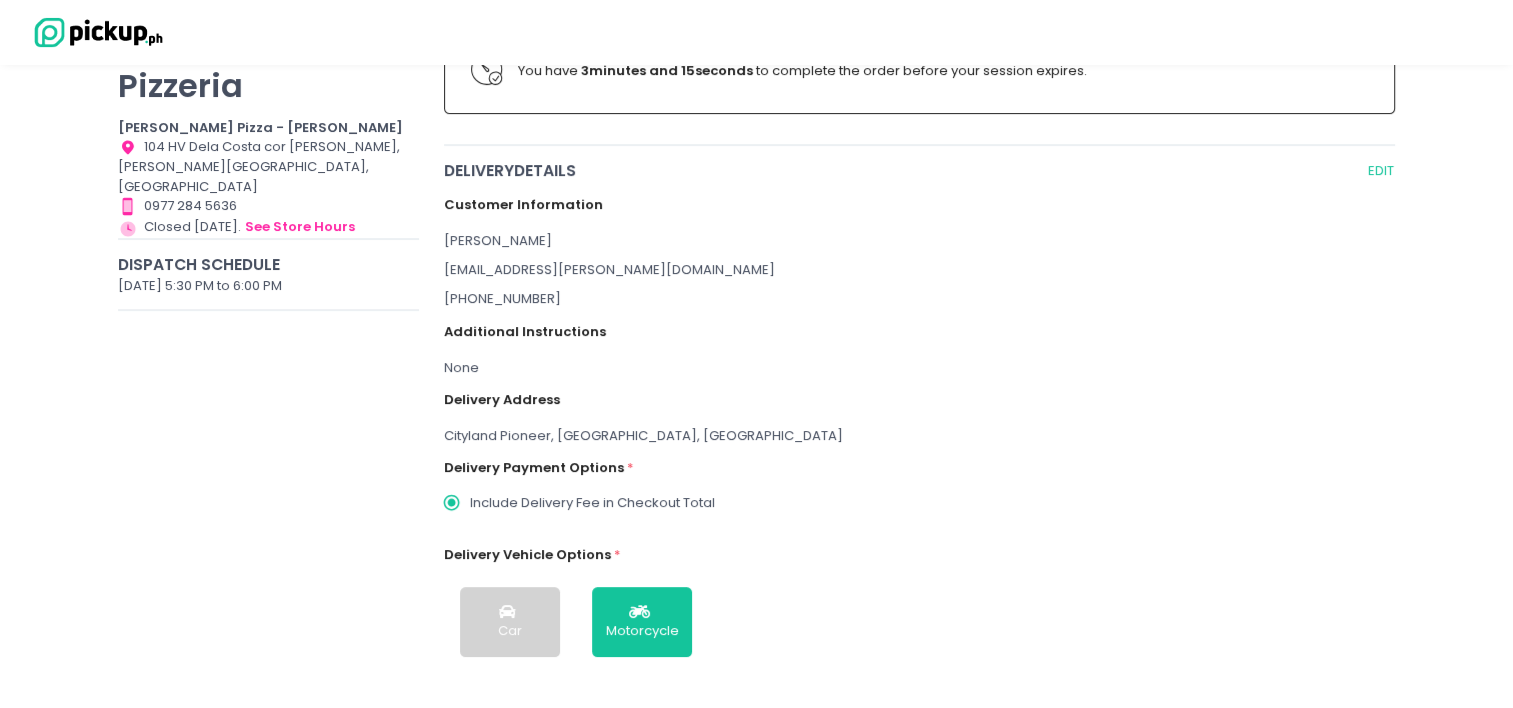 click on "[PHONE_NUMBER]" at bounding box center (920, 299) 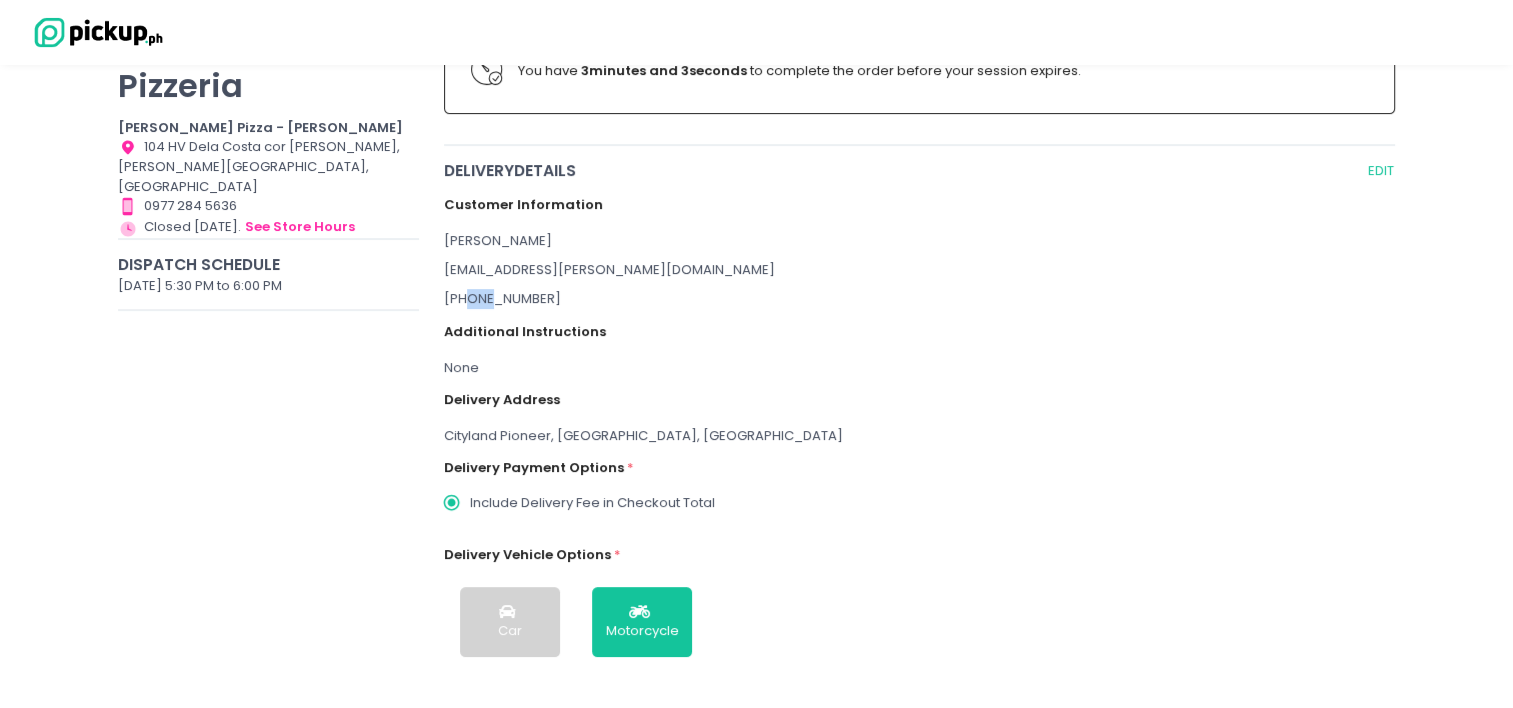 drag, startPoint x: 470, startPoint y: 297, endPoint x: 489, endPoint y: 298, distance: 19.026299 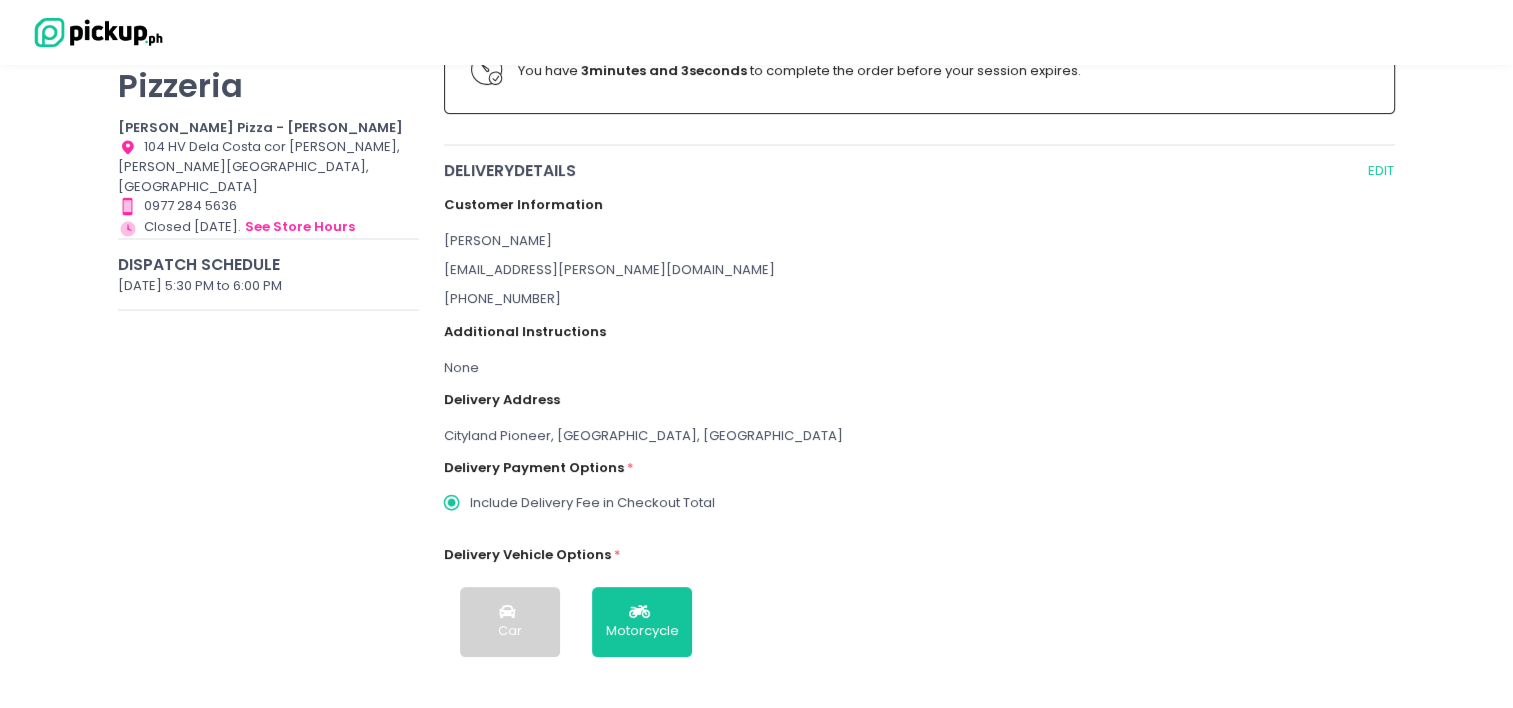 click on "[PHONE_NUMBER]" at bounding box center (920, 299) 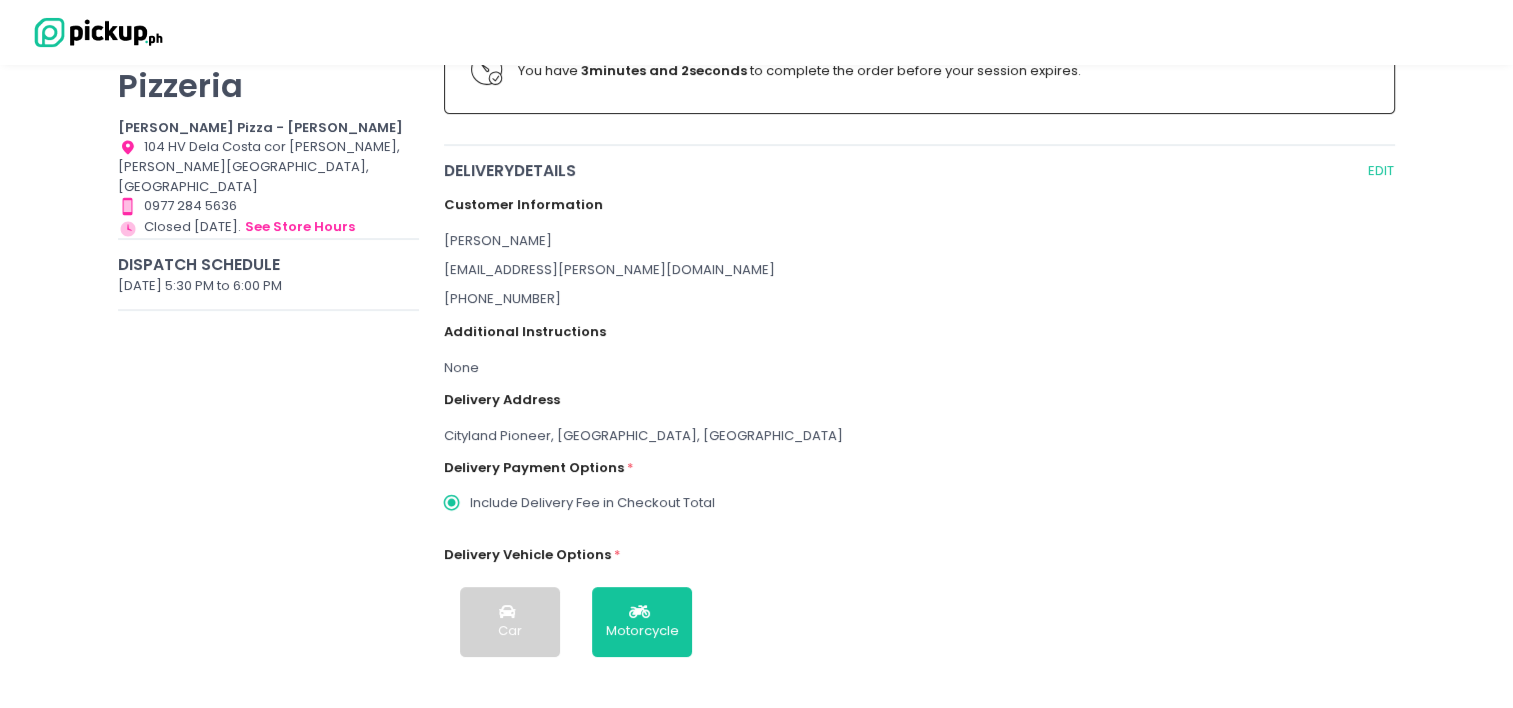 click on "[PHONE_NUMBER]" at bounding box center (920, 299) 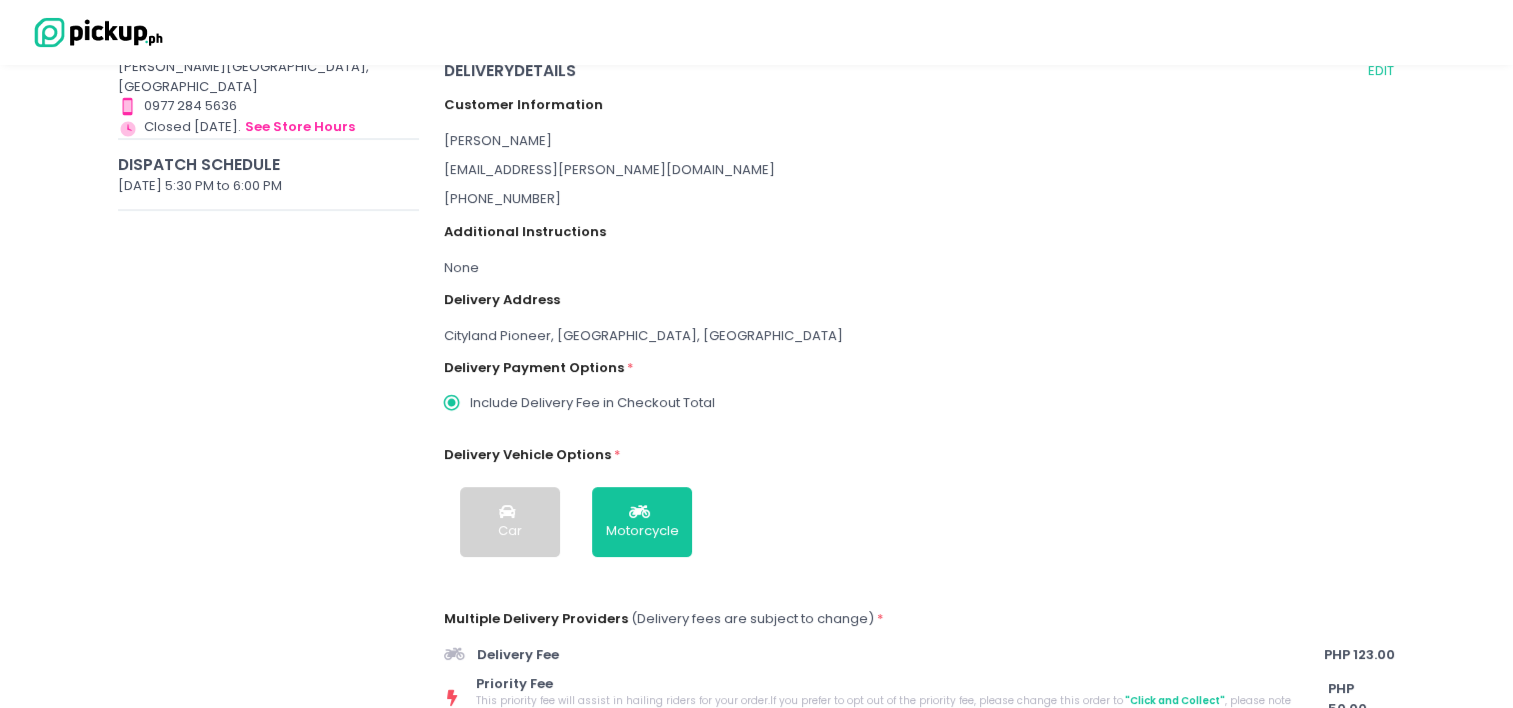scroll, scrollTop: 400, scrollLeft: 0, axis: vertical 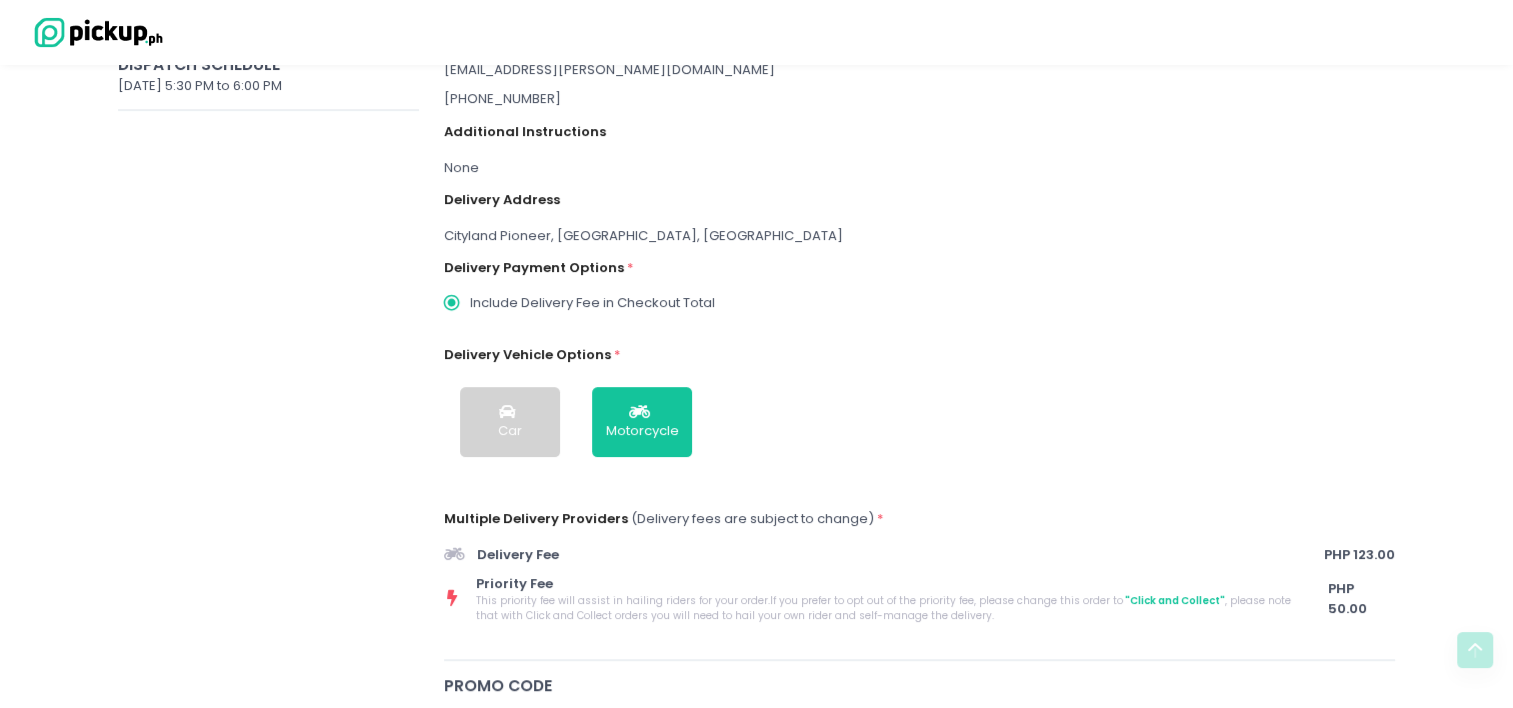 click on "Include Delivery Fee in Checkout Total" at bounding box center [592, 303] 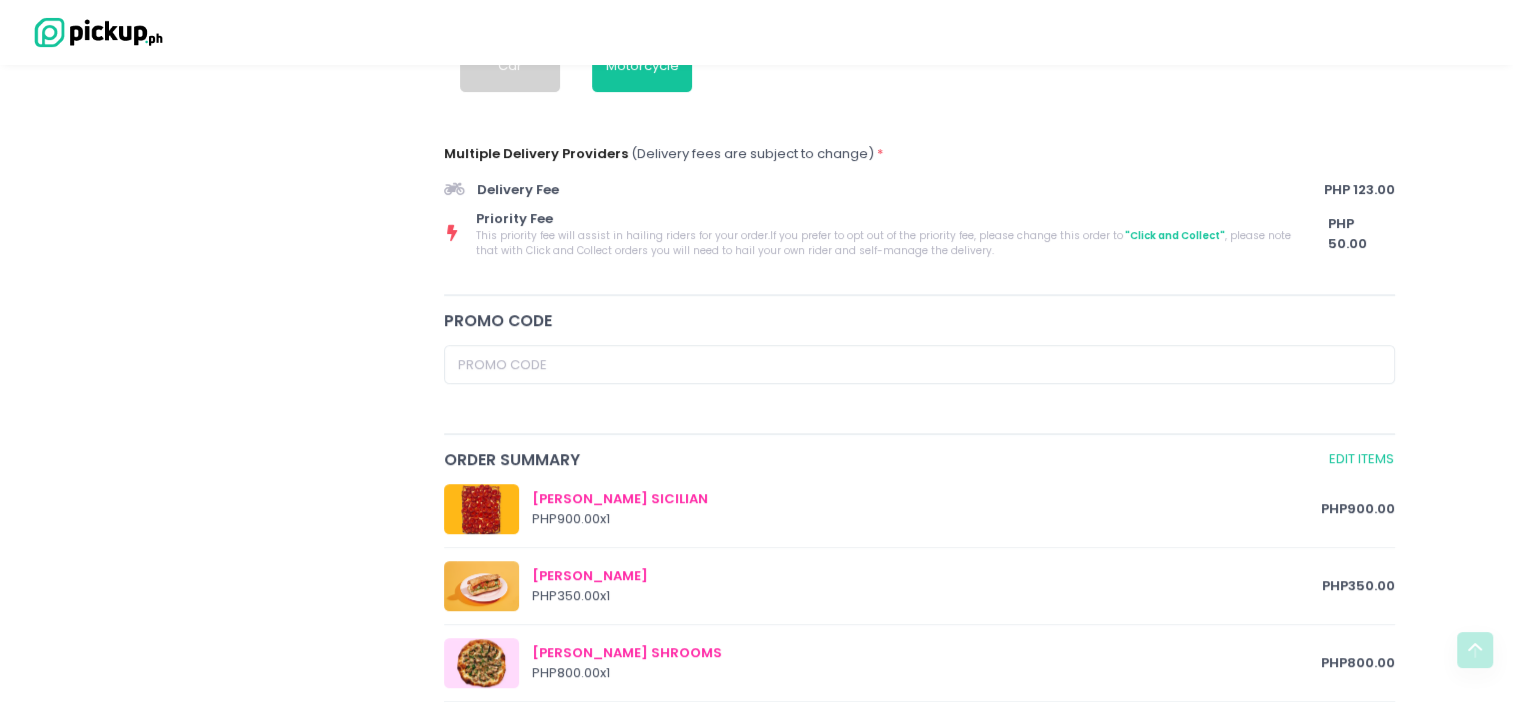 scroll, scrollTop: 800, scrollLeft: 0, axis: vertical 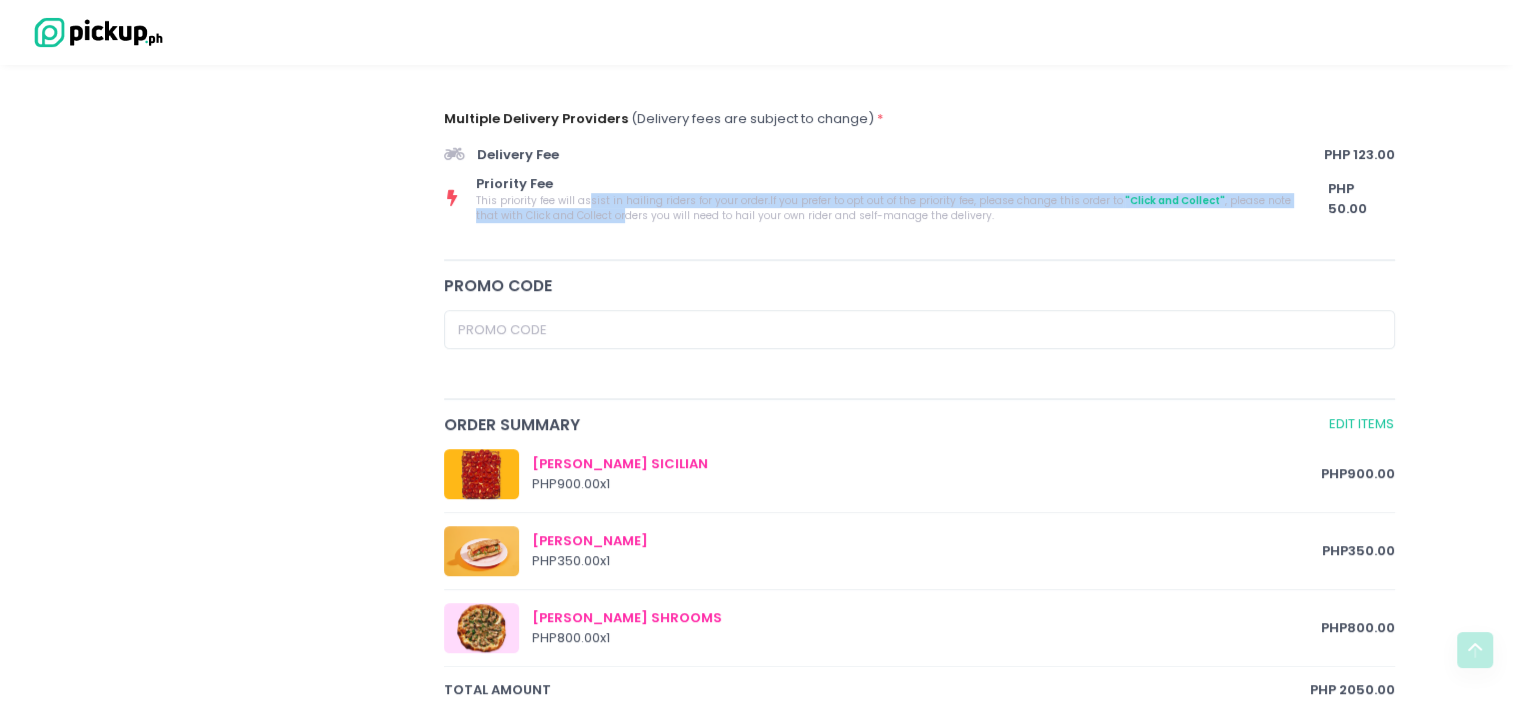 drag, startPoint x: 582, startPoint y: 204, endPoint x: 631, endPoint y: 216, distance: 50.447994 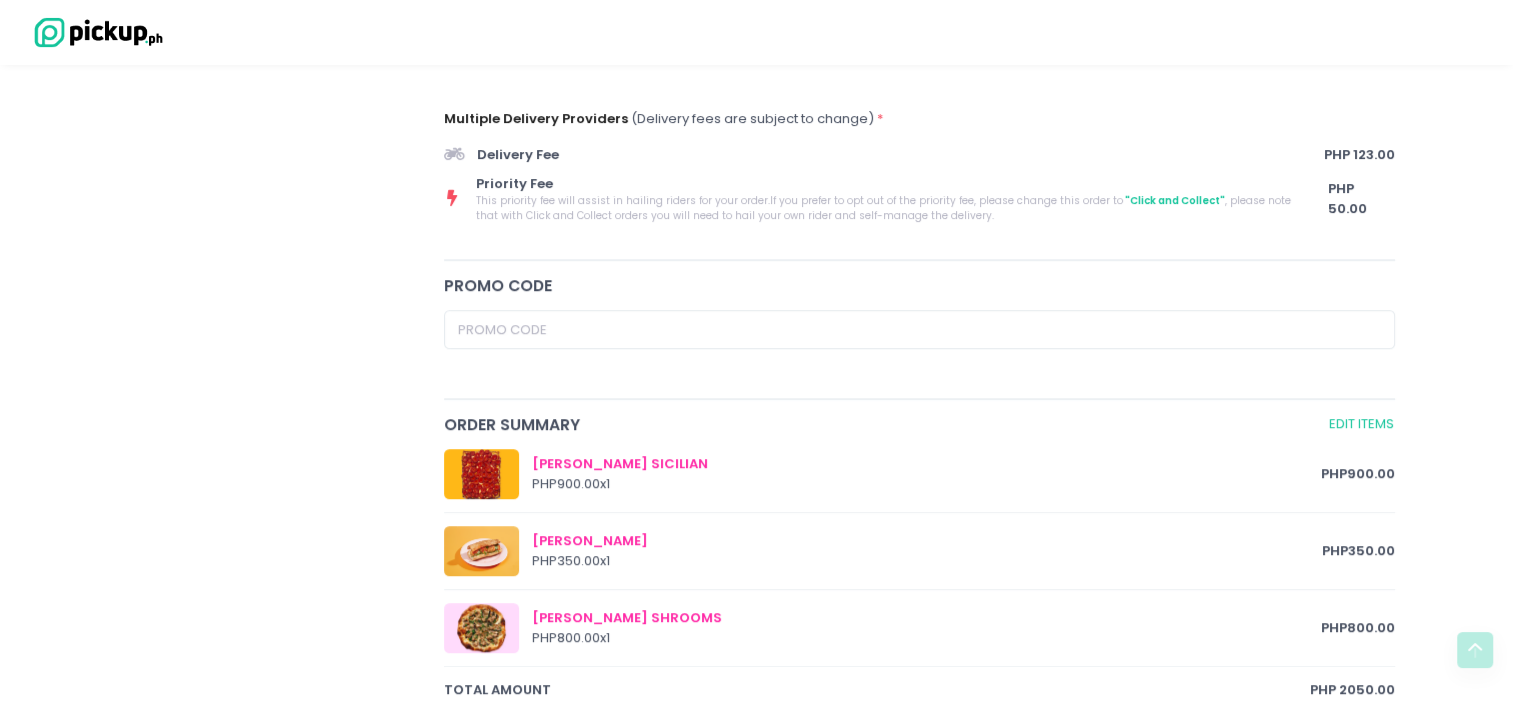 click on "This priority fee will assist in hailing riders for your order. If you prefer to opt out of the priority fee, please change this order to   "Click and Collect" , please note that with Click and Collect orders you will need to hail your own rider and self-manage the delivery." at bounding box center [885, 208] 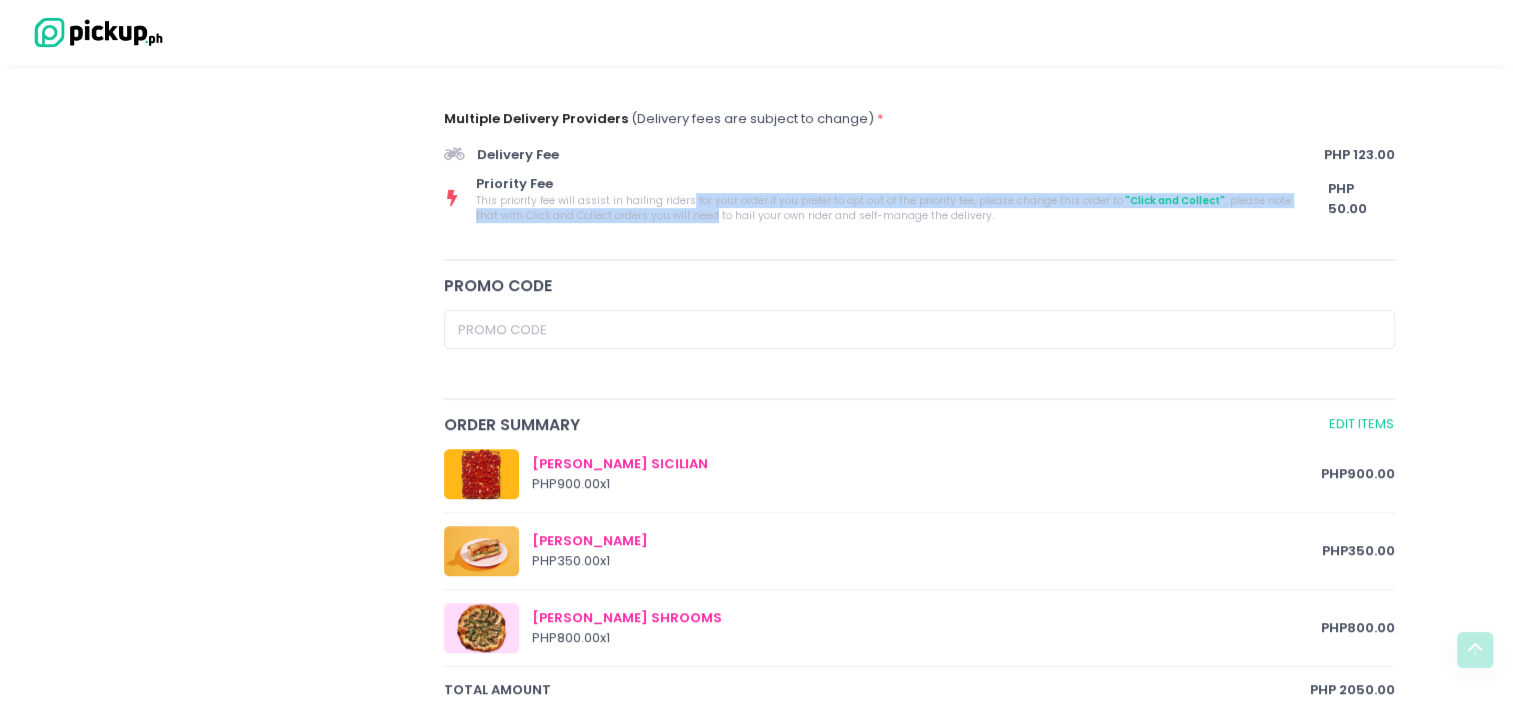 click on "This priority fee will assist in hailing riders for your order. If you prefer to opt out of the priority fee, please change this order to   "Click and Collect" , please note that with Click and Collect orders you will need to hail your own rider and self-manage the delivery." at bounding box center (885, 208) 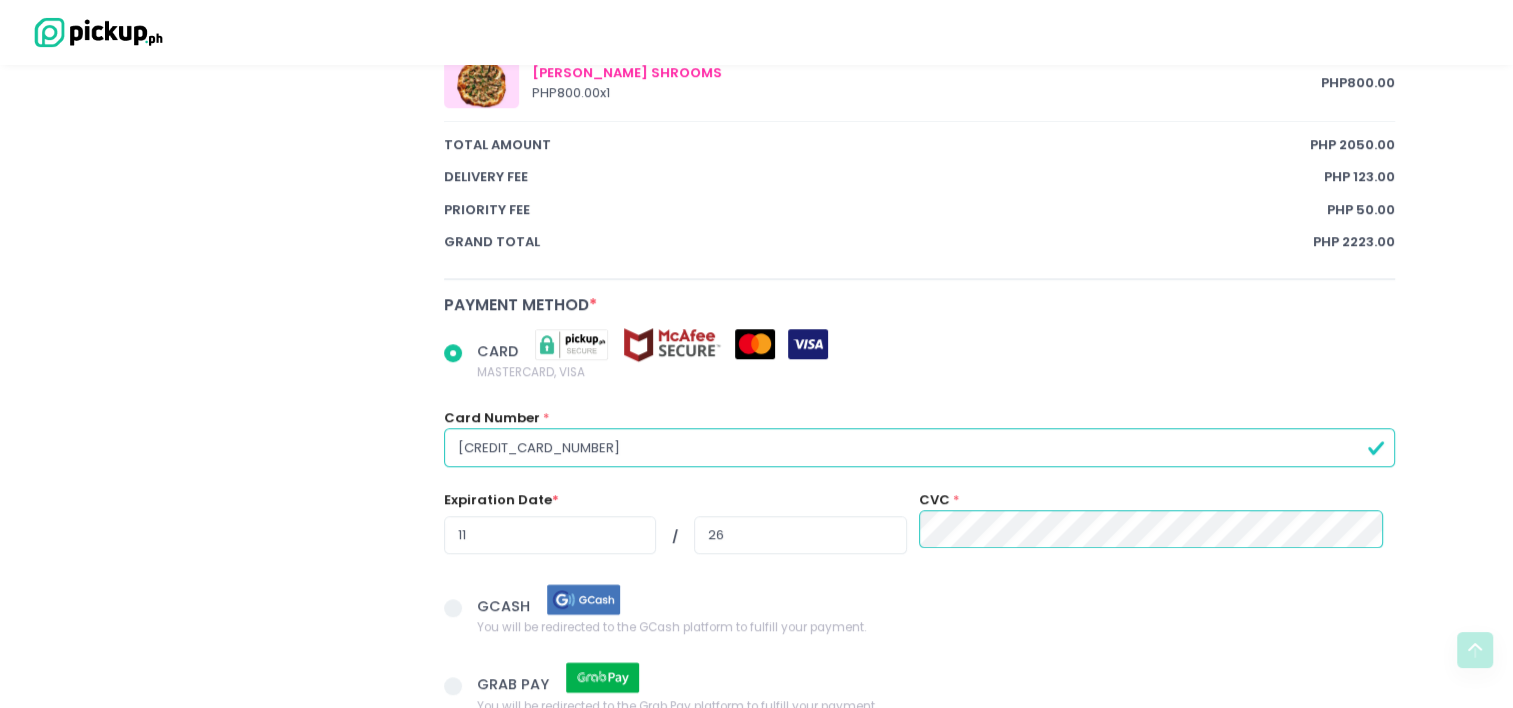 scroll, scrollTop: 1400, scrollLeft: 0, axis: vertical 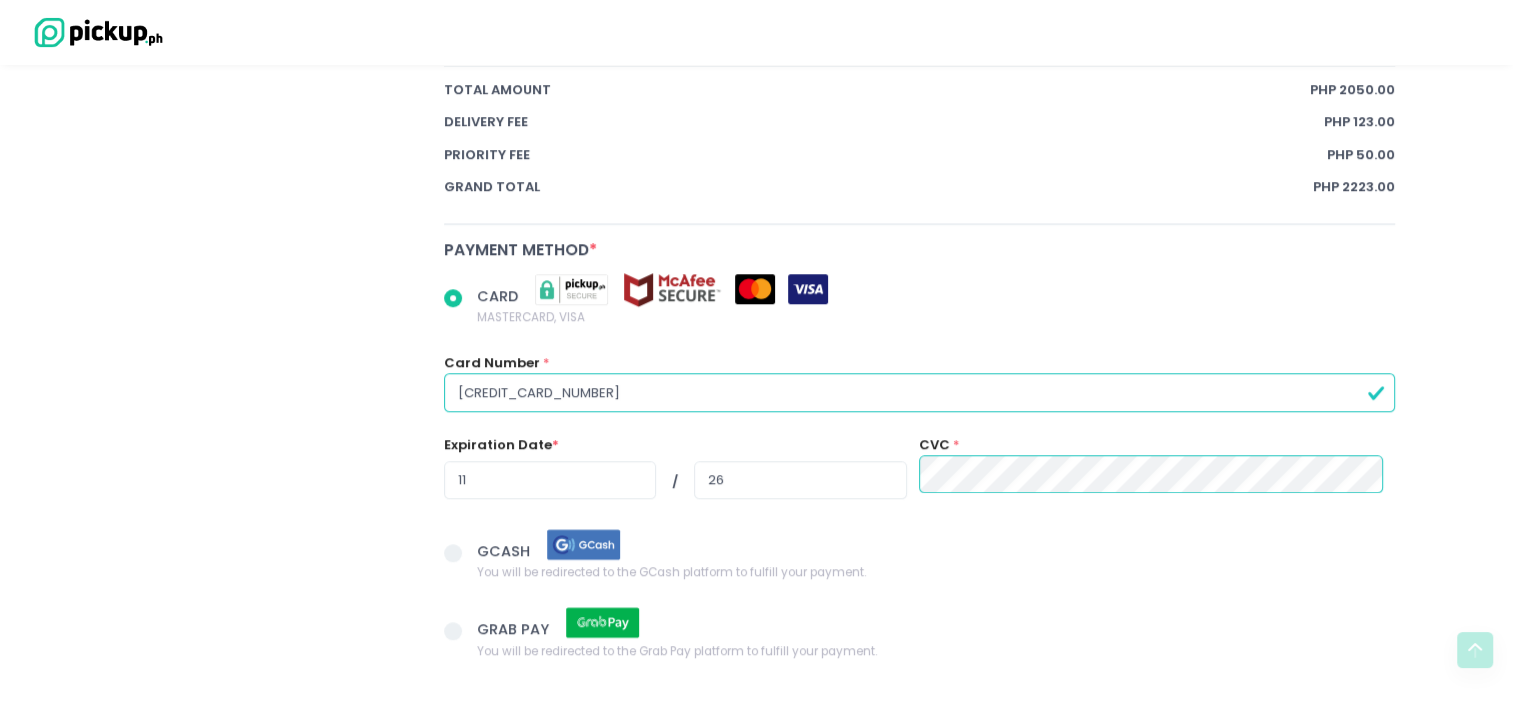 drag, startPoint x: 488, startPoint y: 391, endPoint x: 454, endPoint y: 388, distance: 34.132095 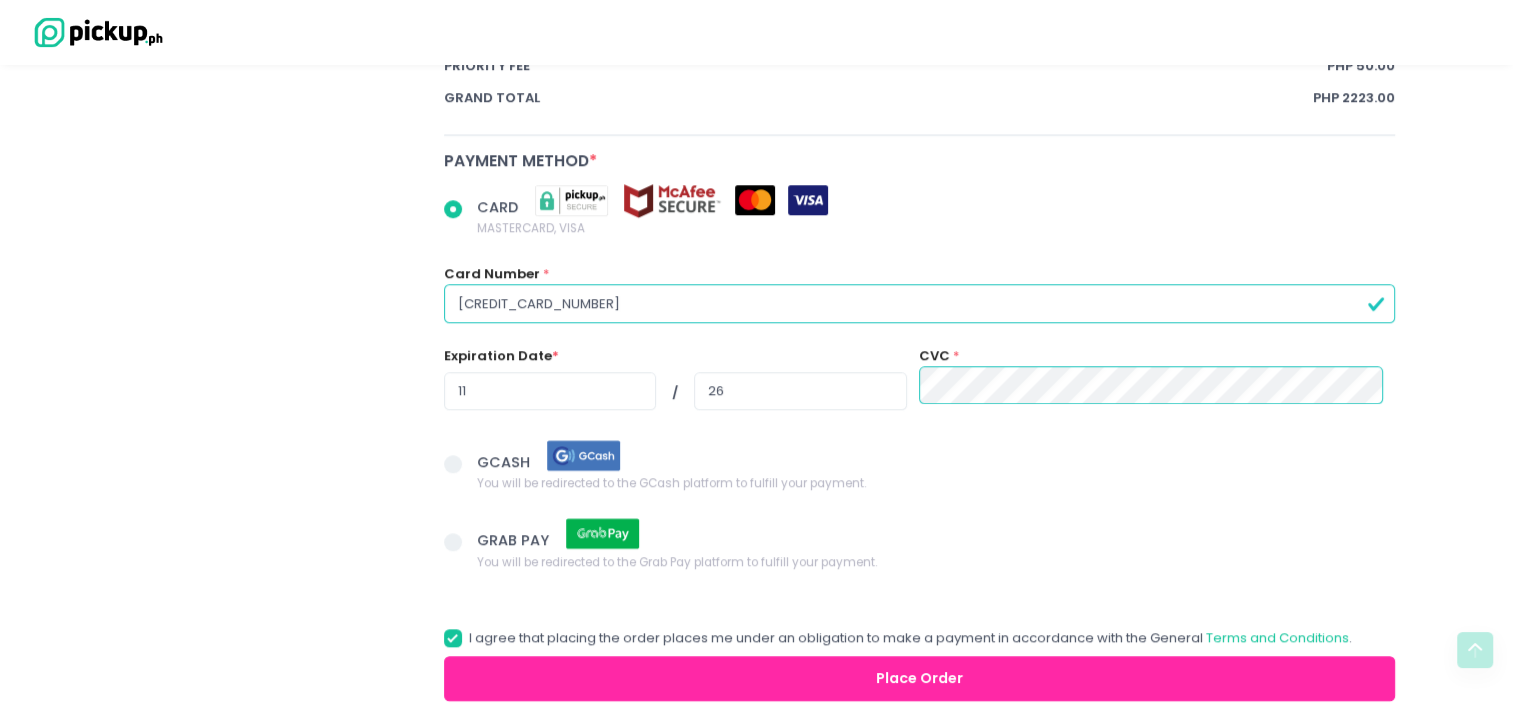 scroll, scrollTop: 1593, scrollLeft: 0, axis: vertical 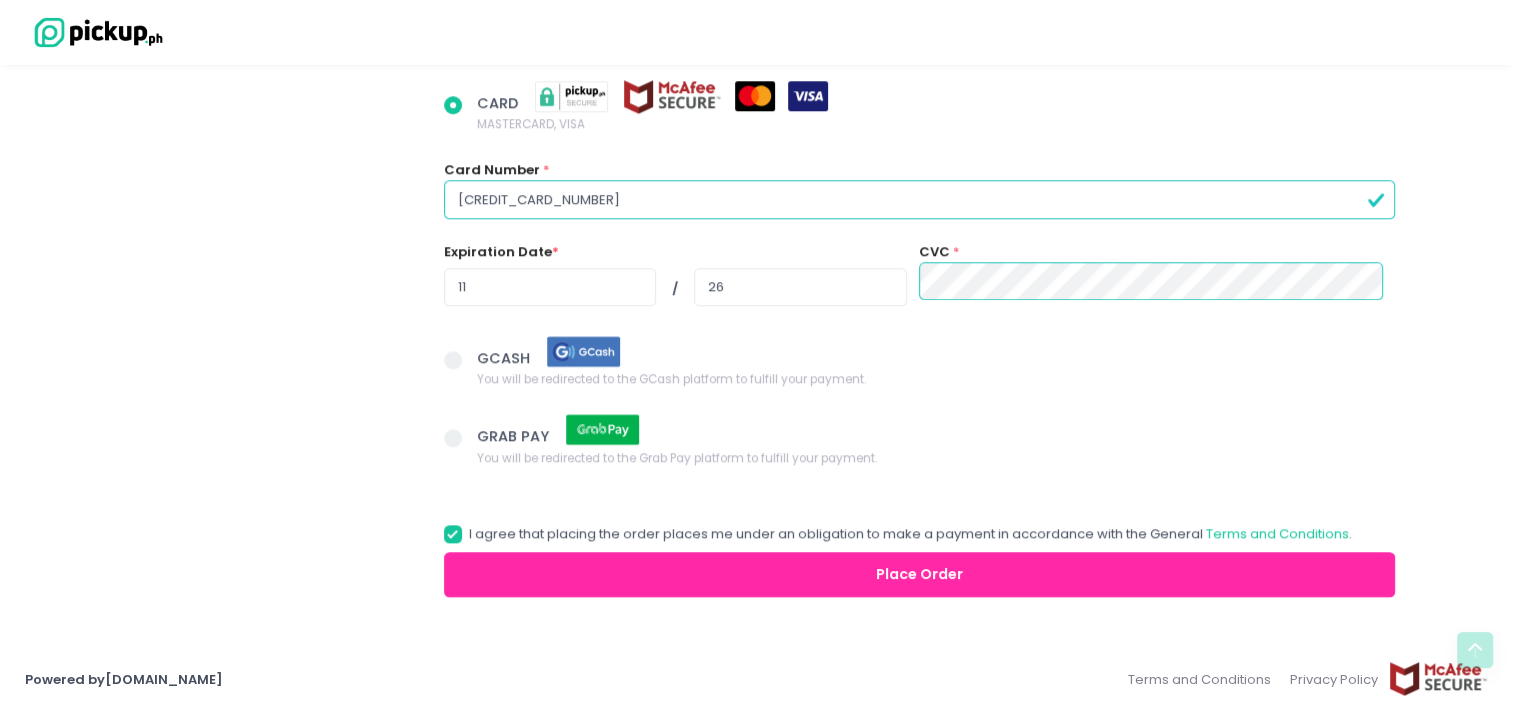click on "Place Order" at bounding box center (920, 574) 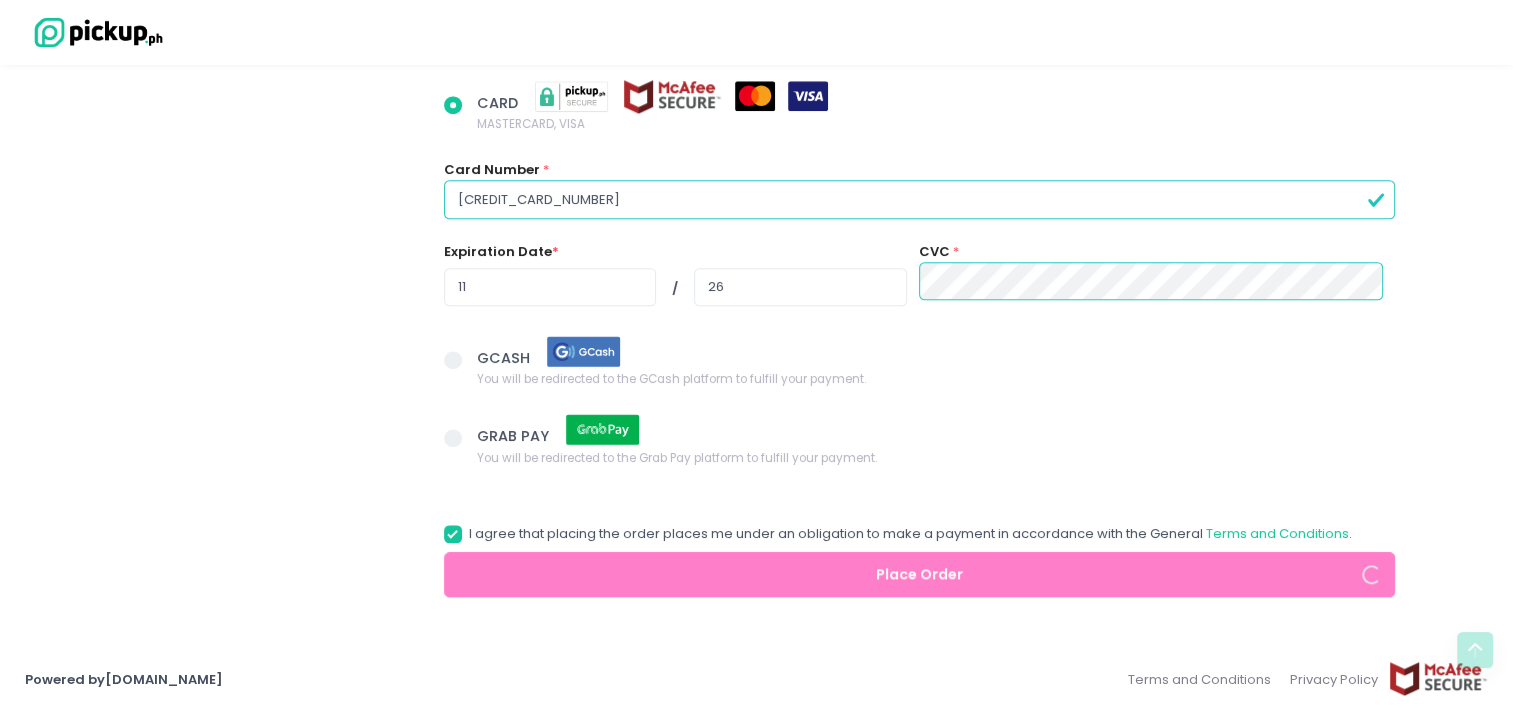 radio on "true" 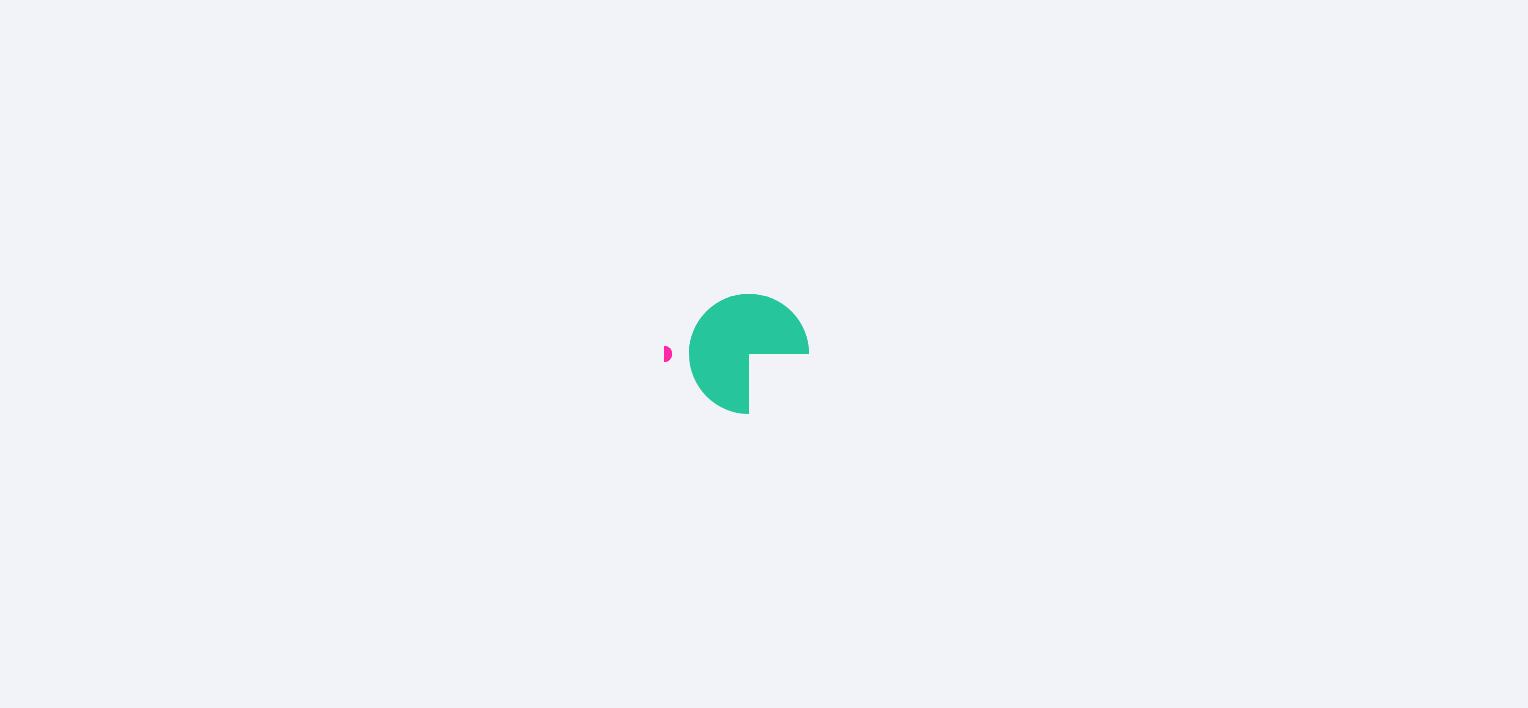 scroll, scrollTop: 0, scrollLeft: 0, axis: both 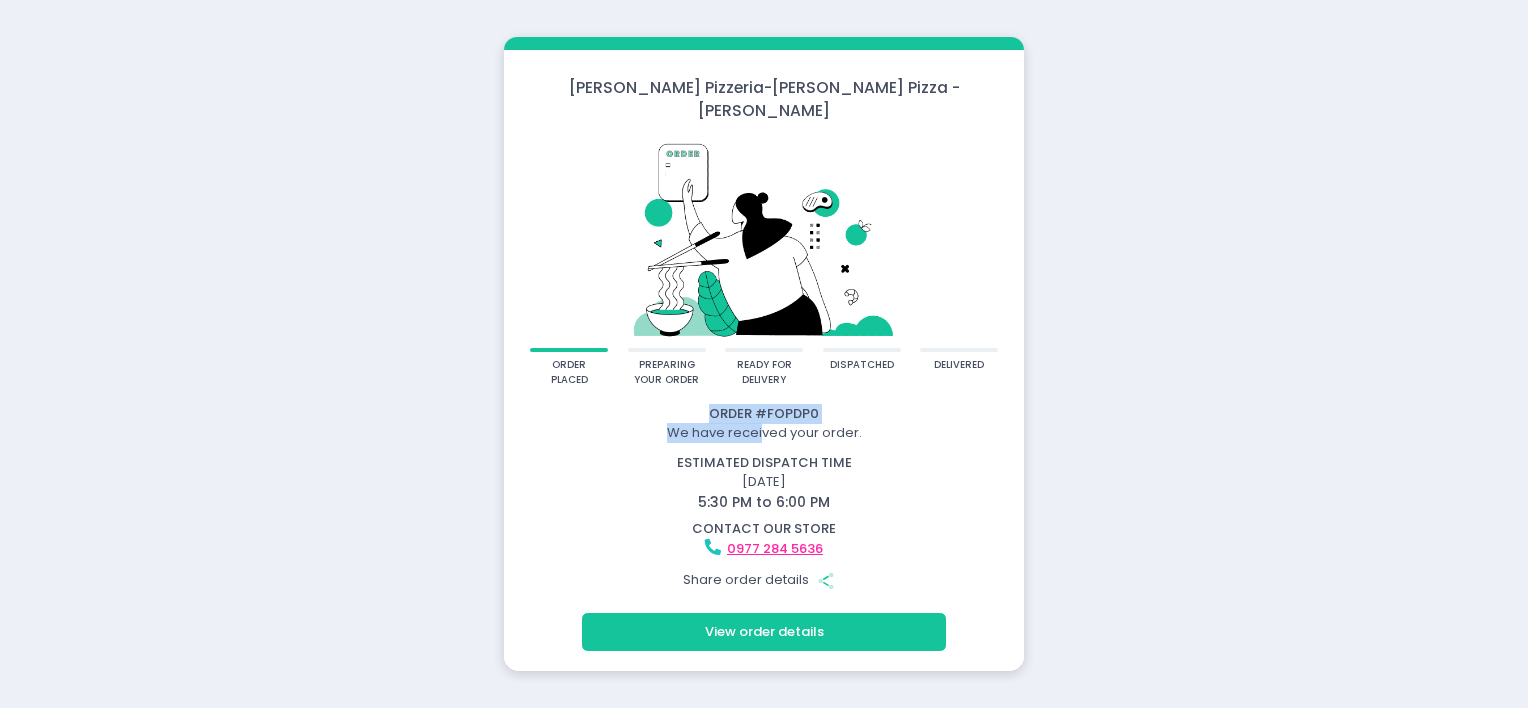drag, startPoint x: 714, startPoint y: 404, endPoint x: 764, endPoint y: 412, distance: 50.635956 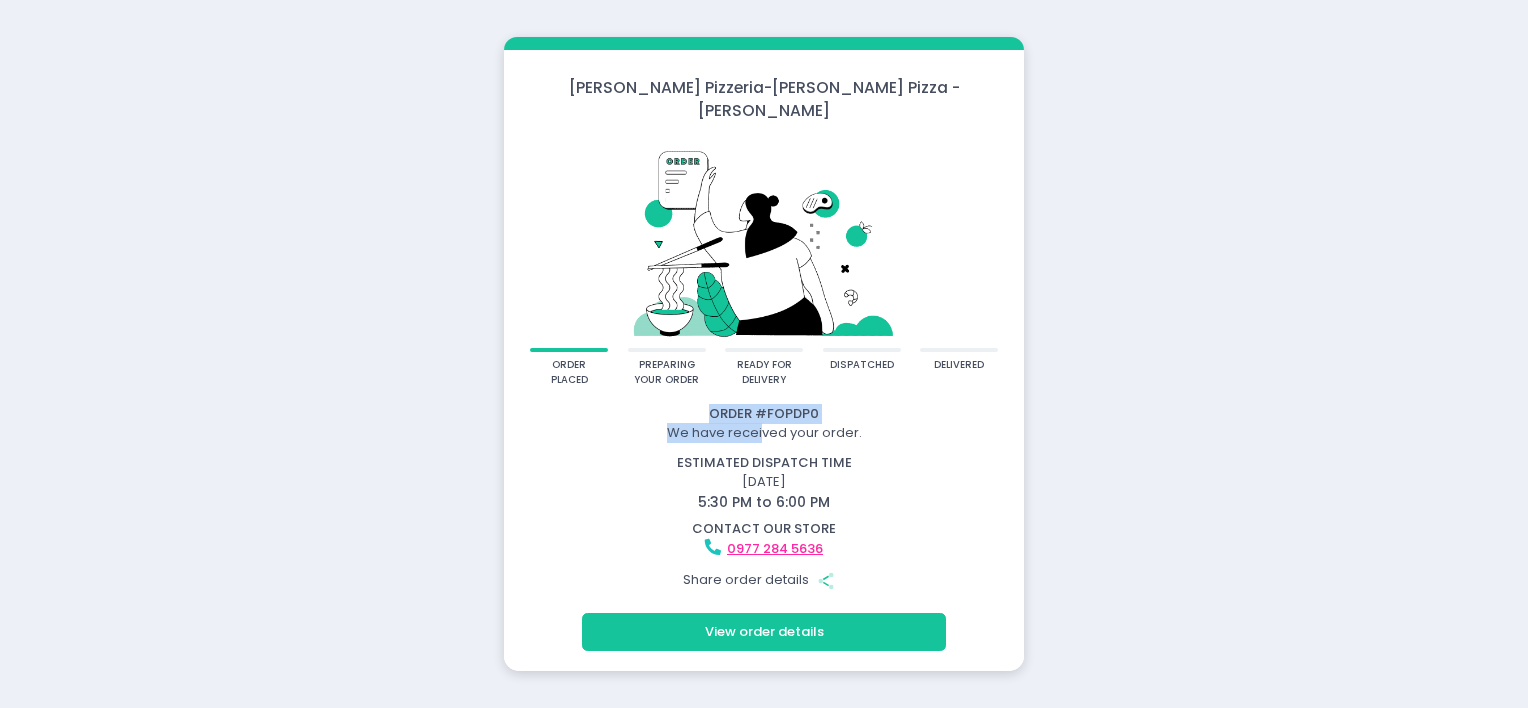 click on "Order # FOPDP0   We have received your order." at bounding box center [764, 423] 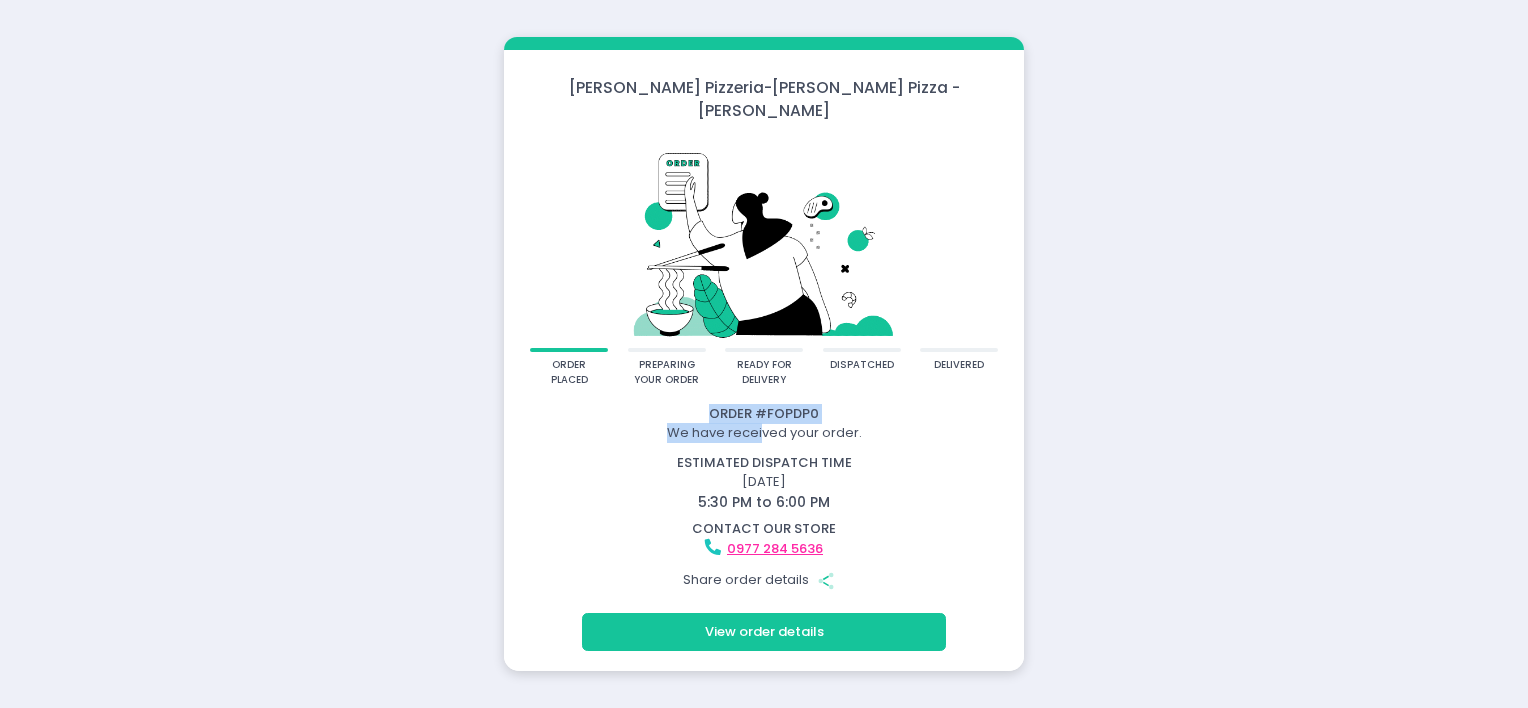 click on "We have received your order." 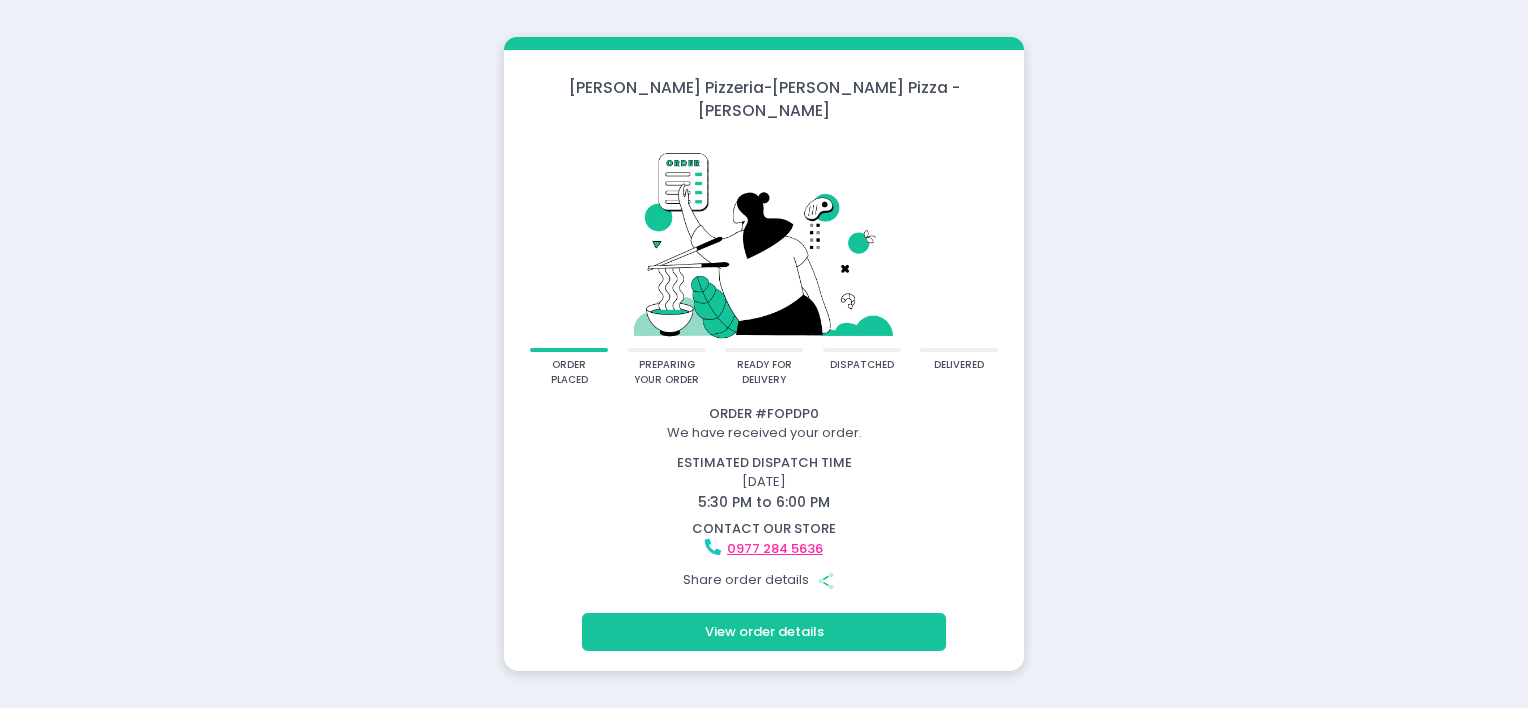 drag, startPoint x: 764, startPoint y: 468, endPoint x: 761, endPoint y: 401, distance: 67.06713 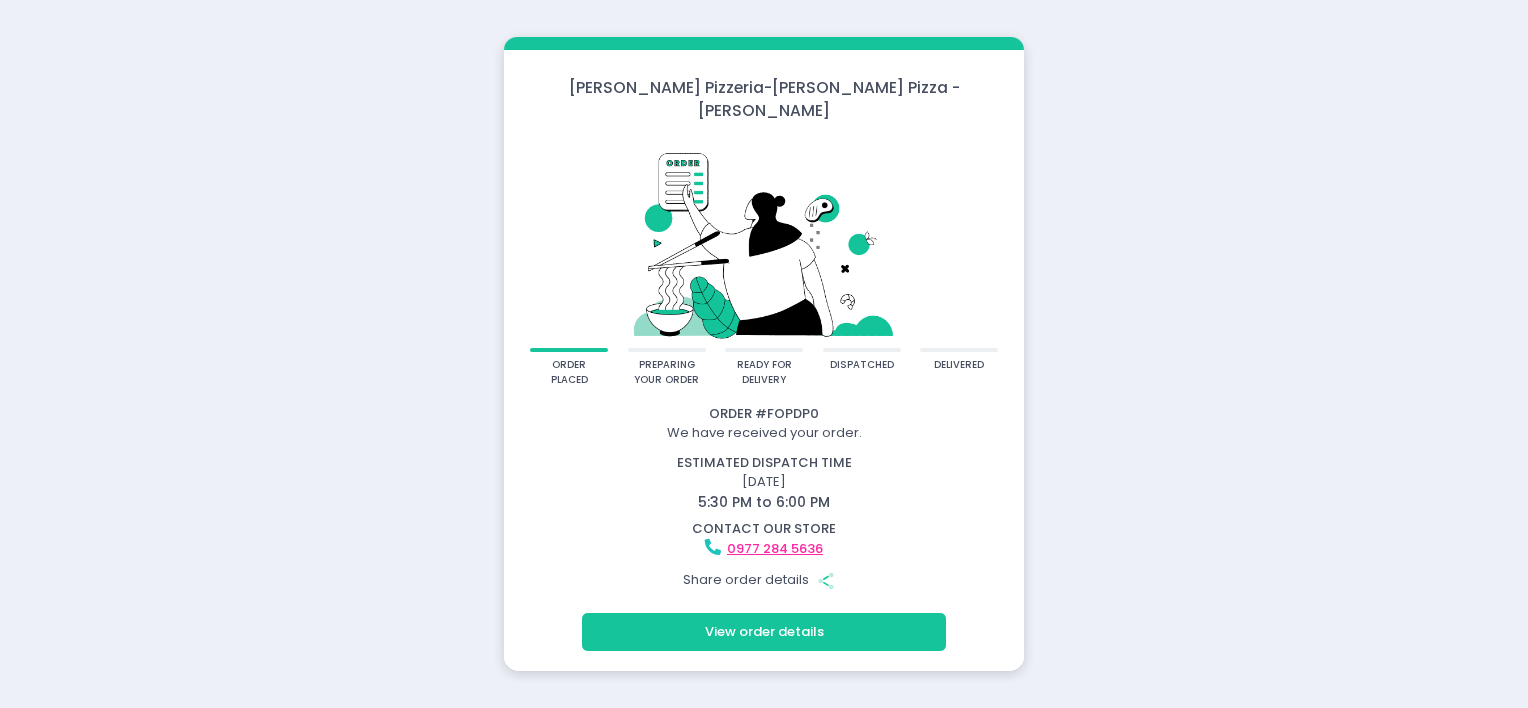 click on "Order # FOPDP0   We have received your order. estimated dispatch time July 11, 2025     5:30 PM   to   6:00 PM   contact our store    0977 284 5636 Share order details   Share Created with Sketch." at bounding box center (764, 502) 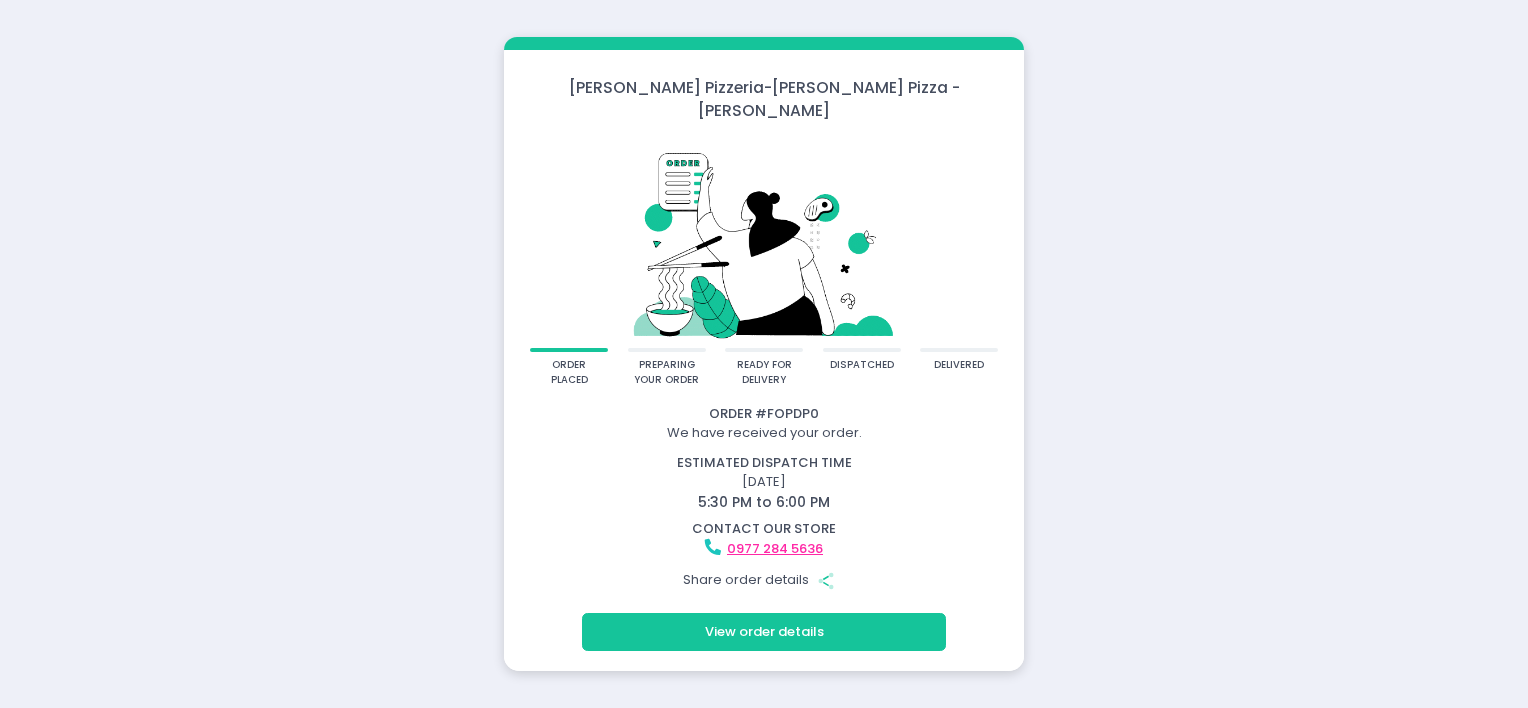 click on "Order # FOPDP0" at bounding box center [764, 414] 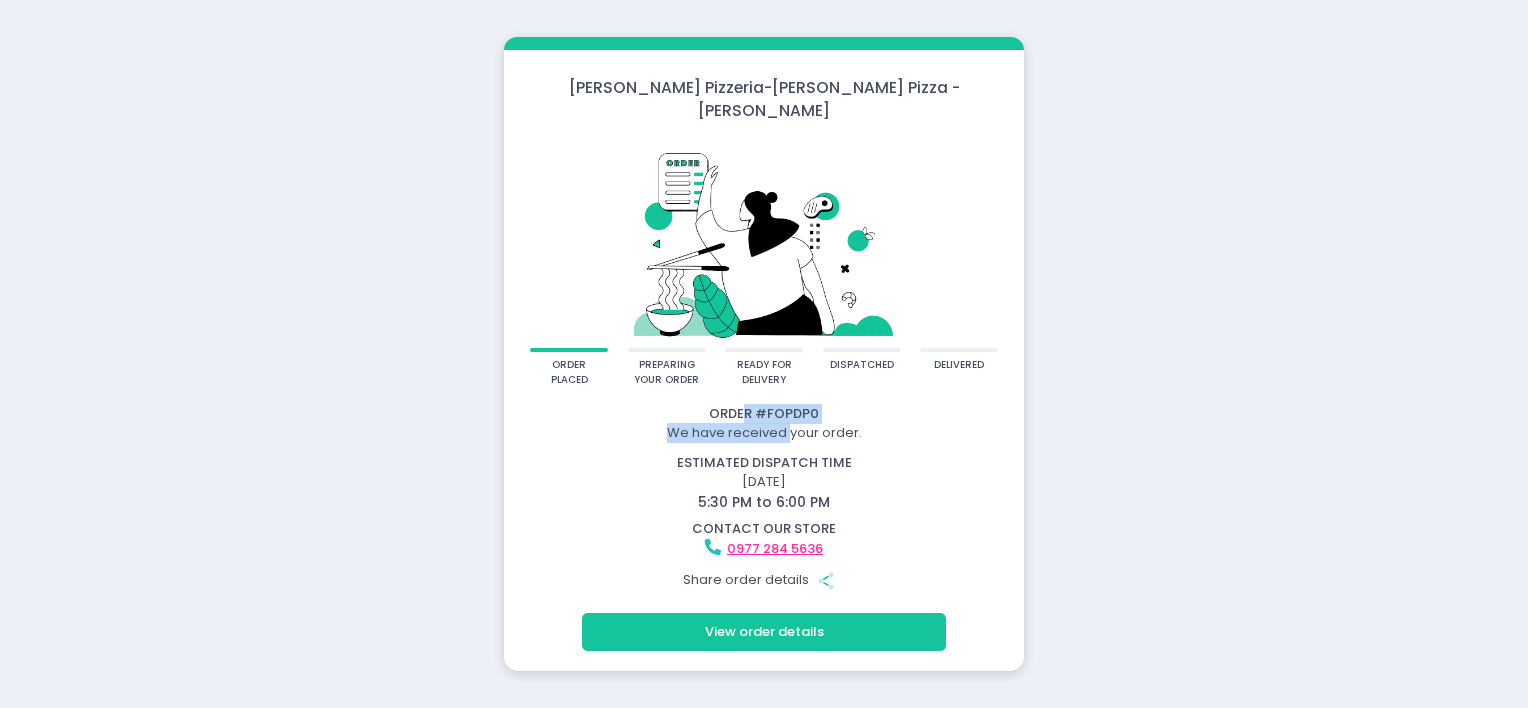 drag, startPoint x: 747, startPoint y: 404, endPoint x: 790, endPoint y: 420, distance: 45.88028 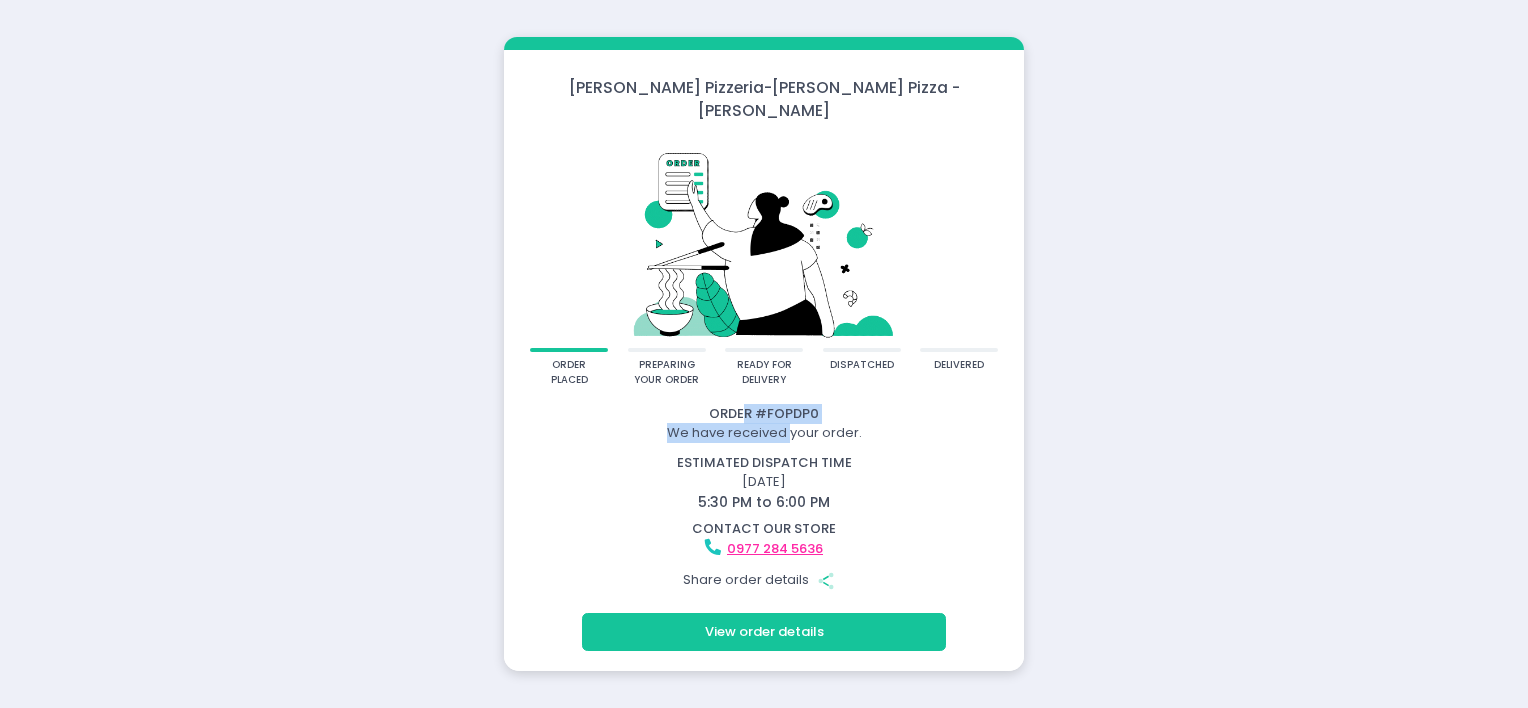 click on "Order # FOPDP0   We have received your order." at bounding box center (764, 423) 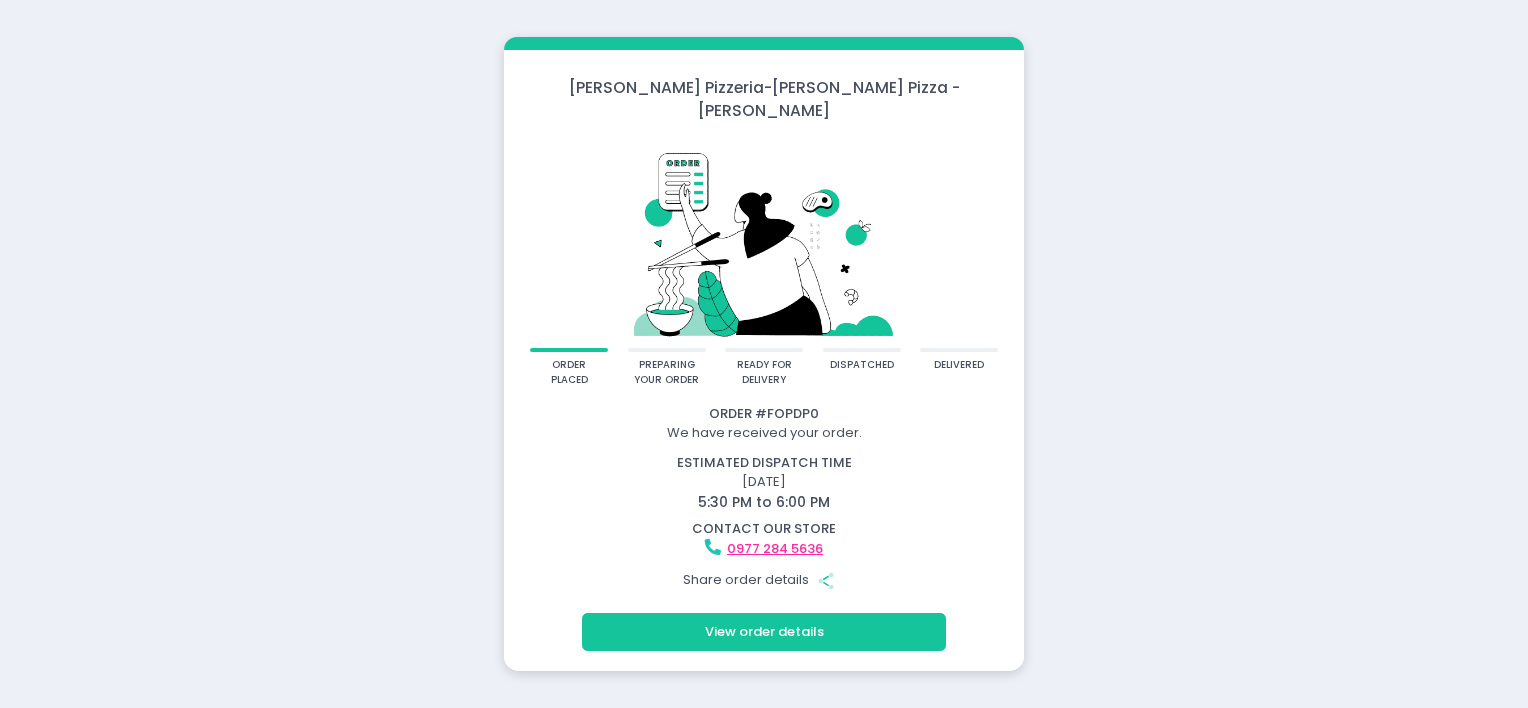 click on "We have received your order." 